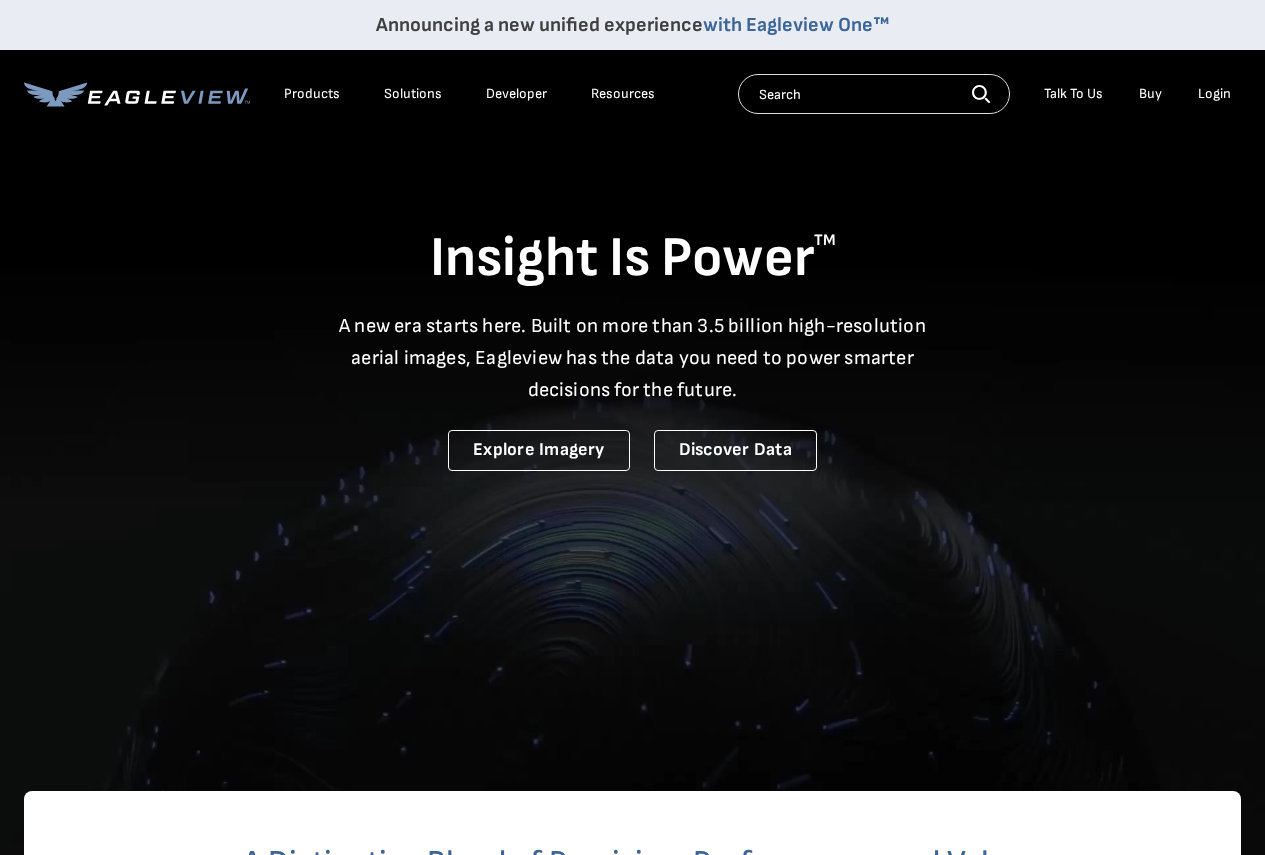 scroll, scrollTop: 0, scrollLeft: 0, axis: both 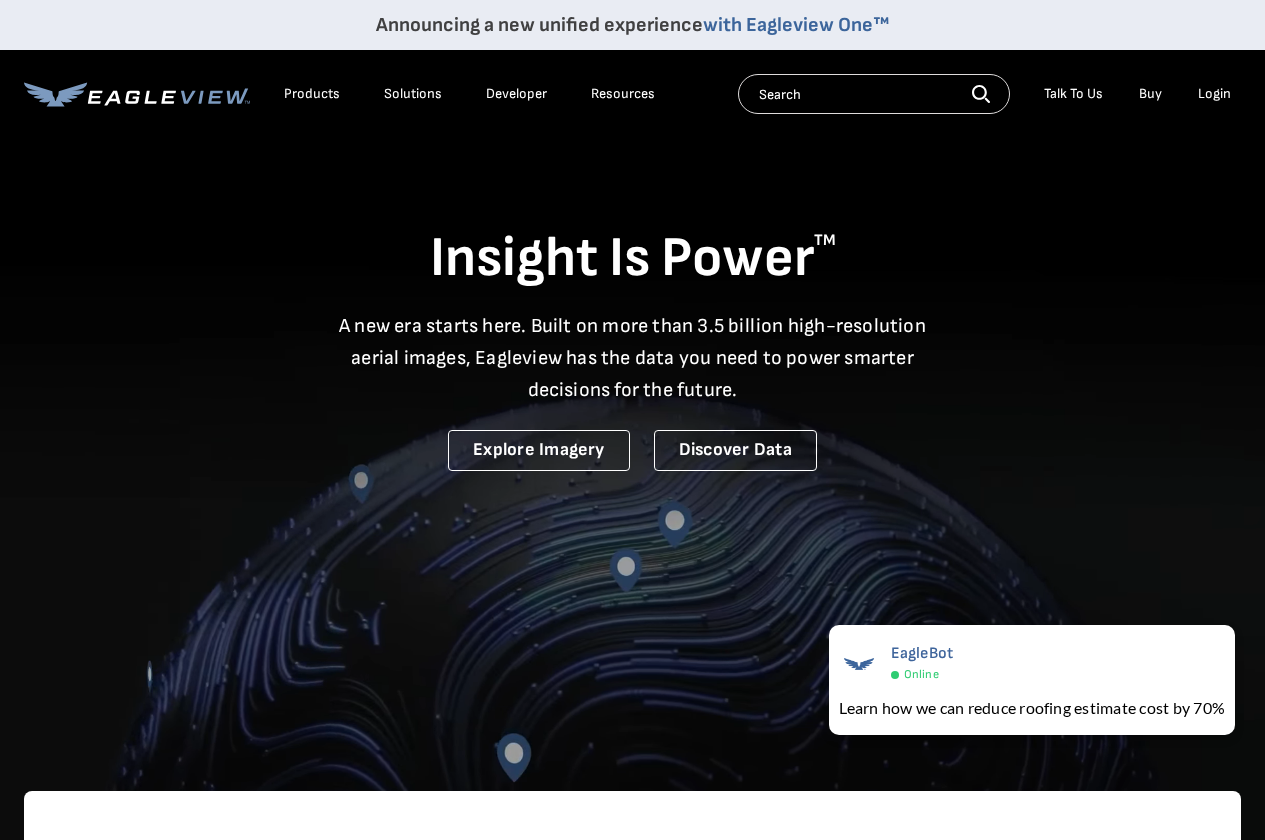 click on "Products" at bounding box center [312, 94] 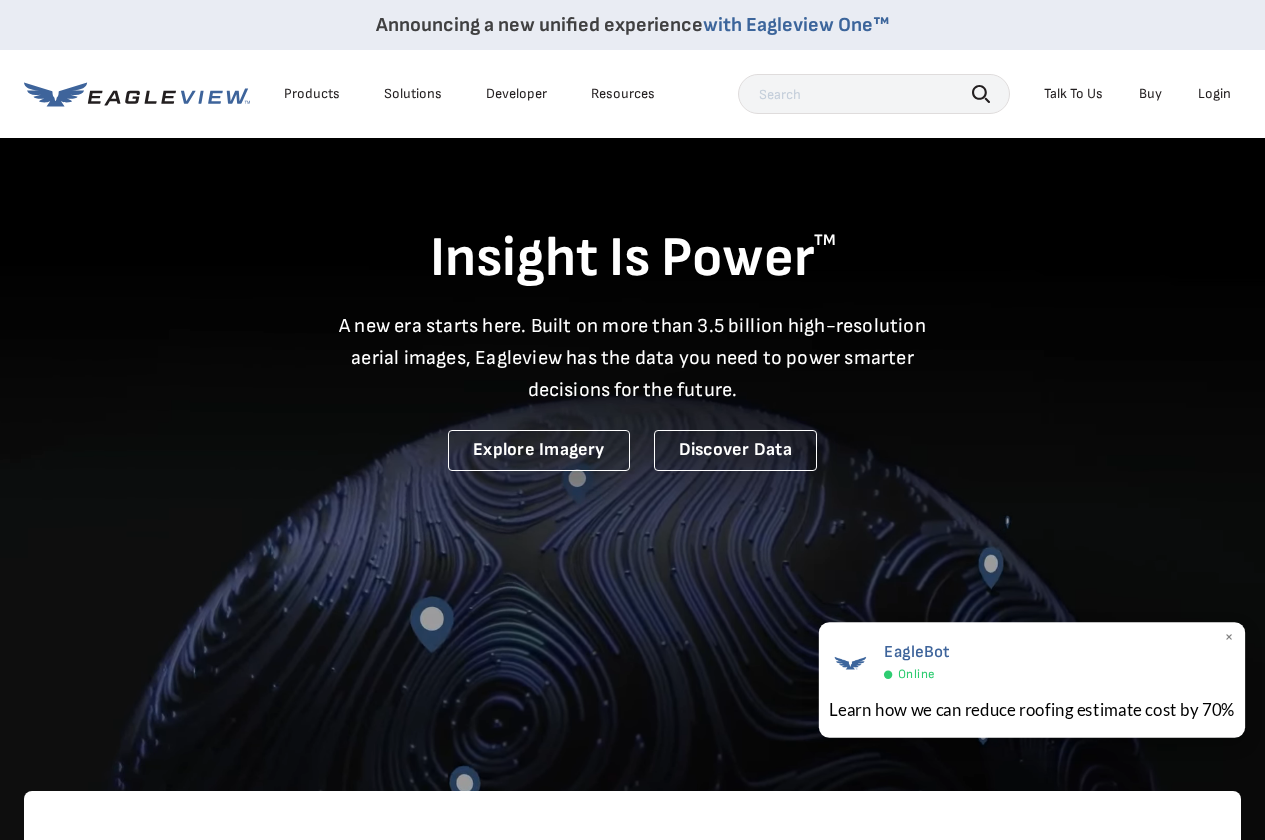 click on "×" at bounding box center [1229, 638] 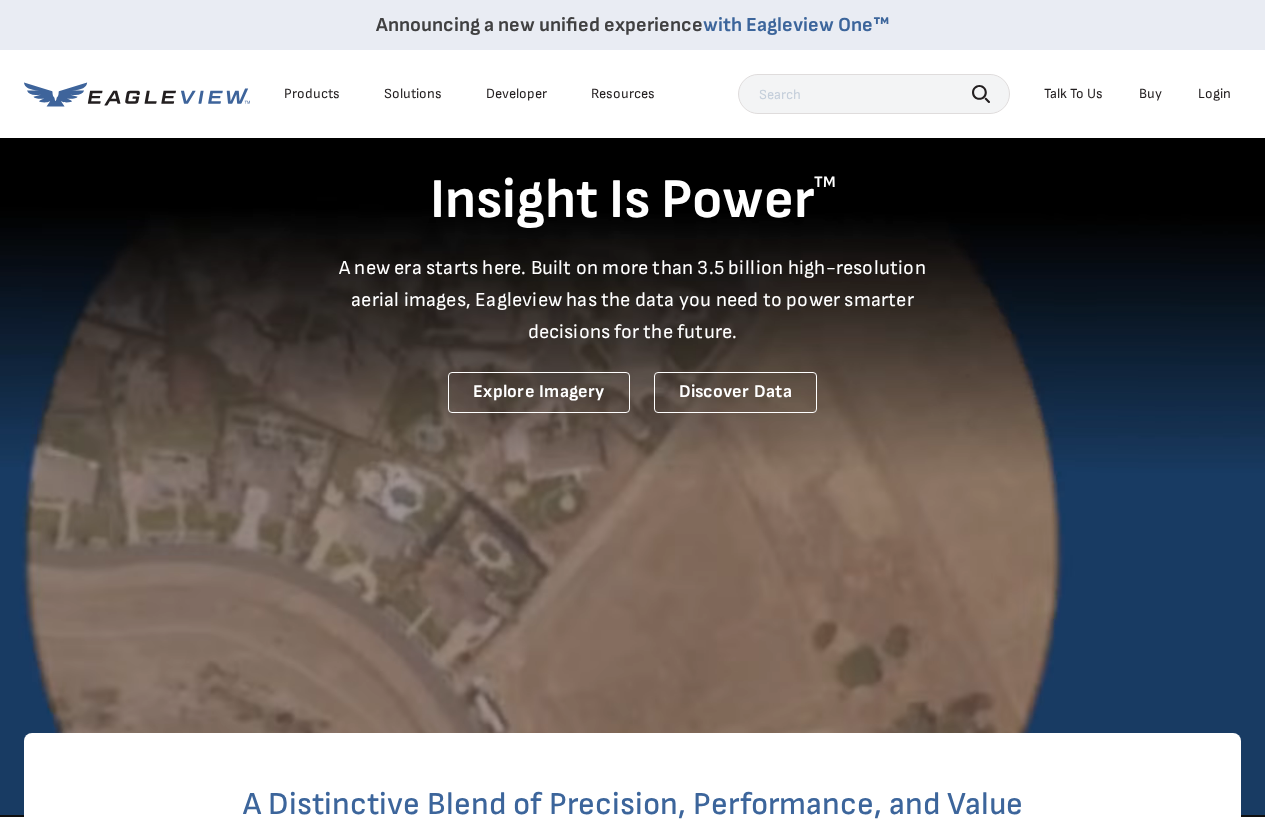 scroll, scrollTop: 0, scrollLeft: 0, axis: both 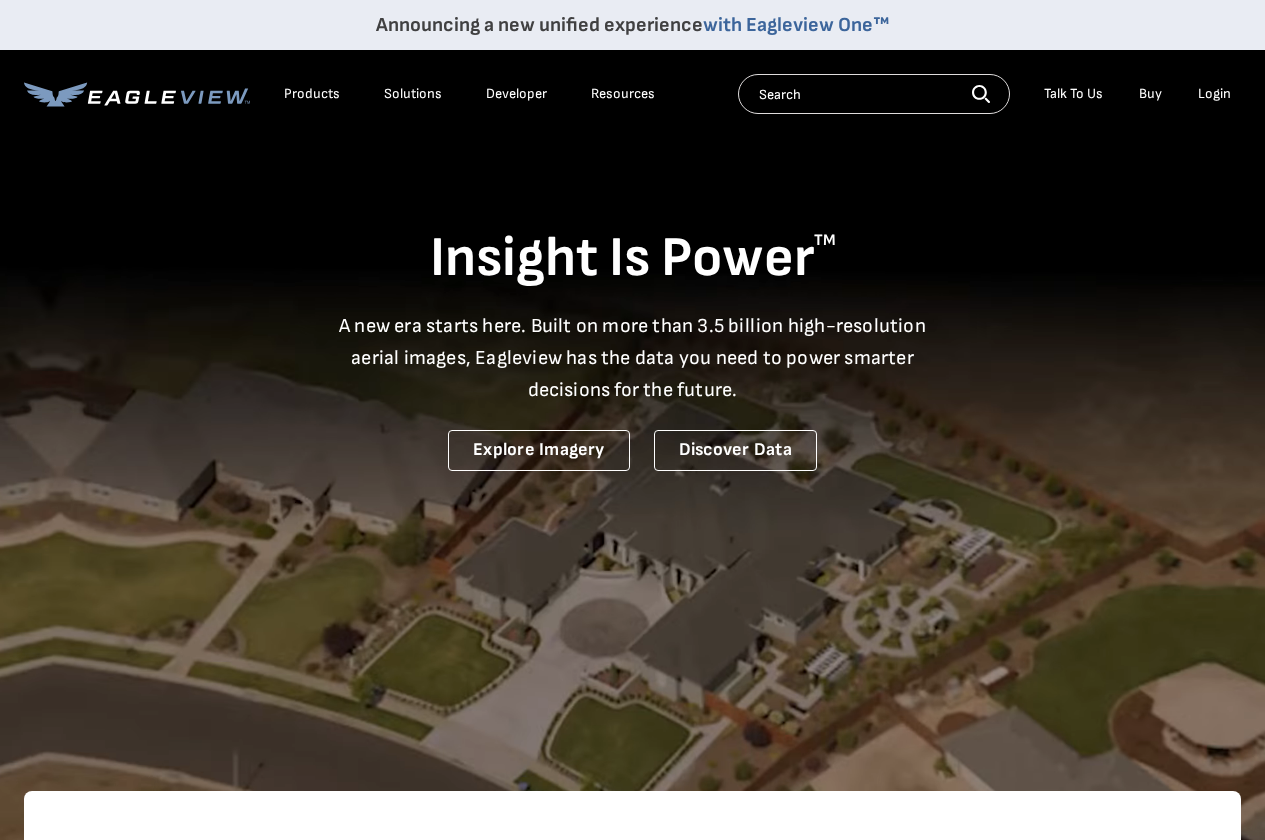 click on "Products" at bounding box center [312, 94] 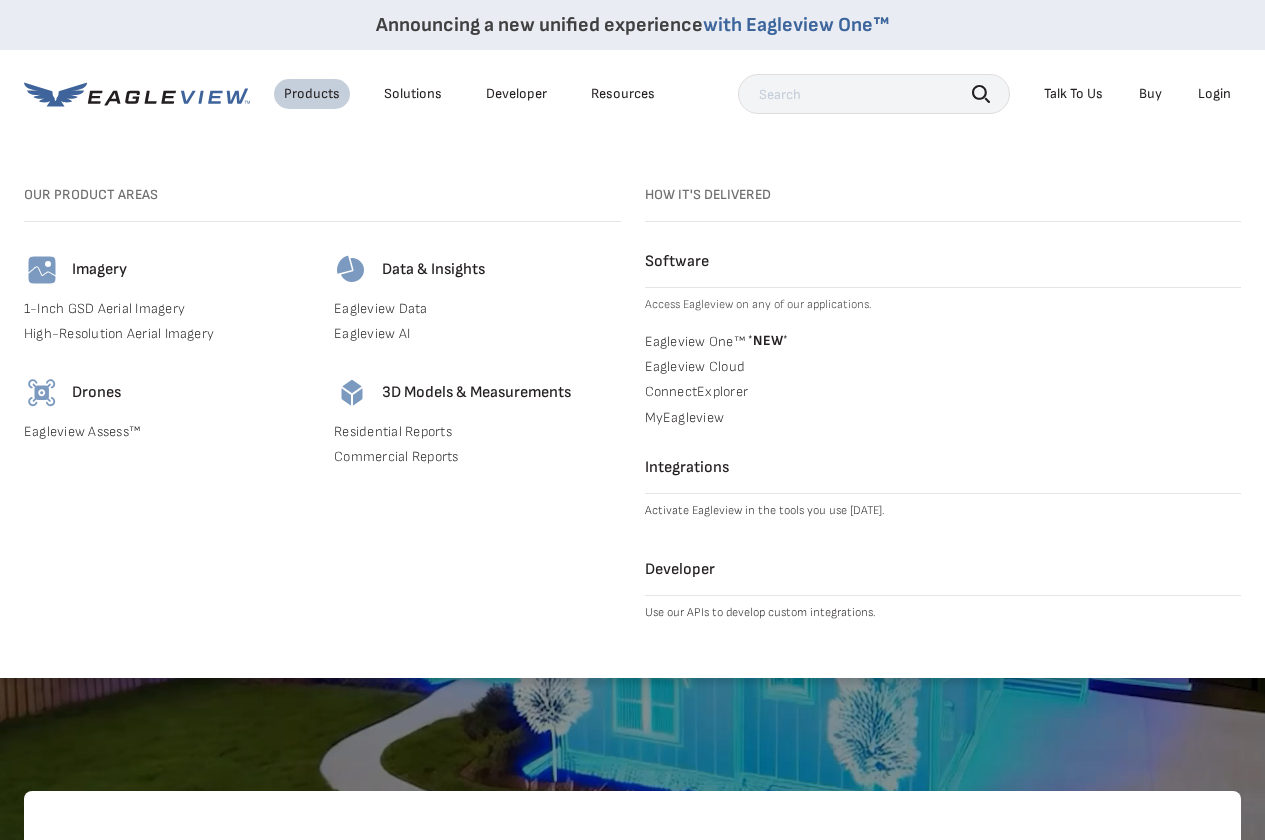 click on "Residential Reports" at bounding box center (477, 432) 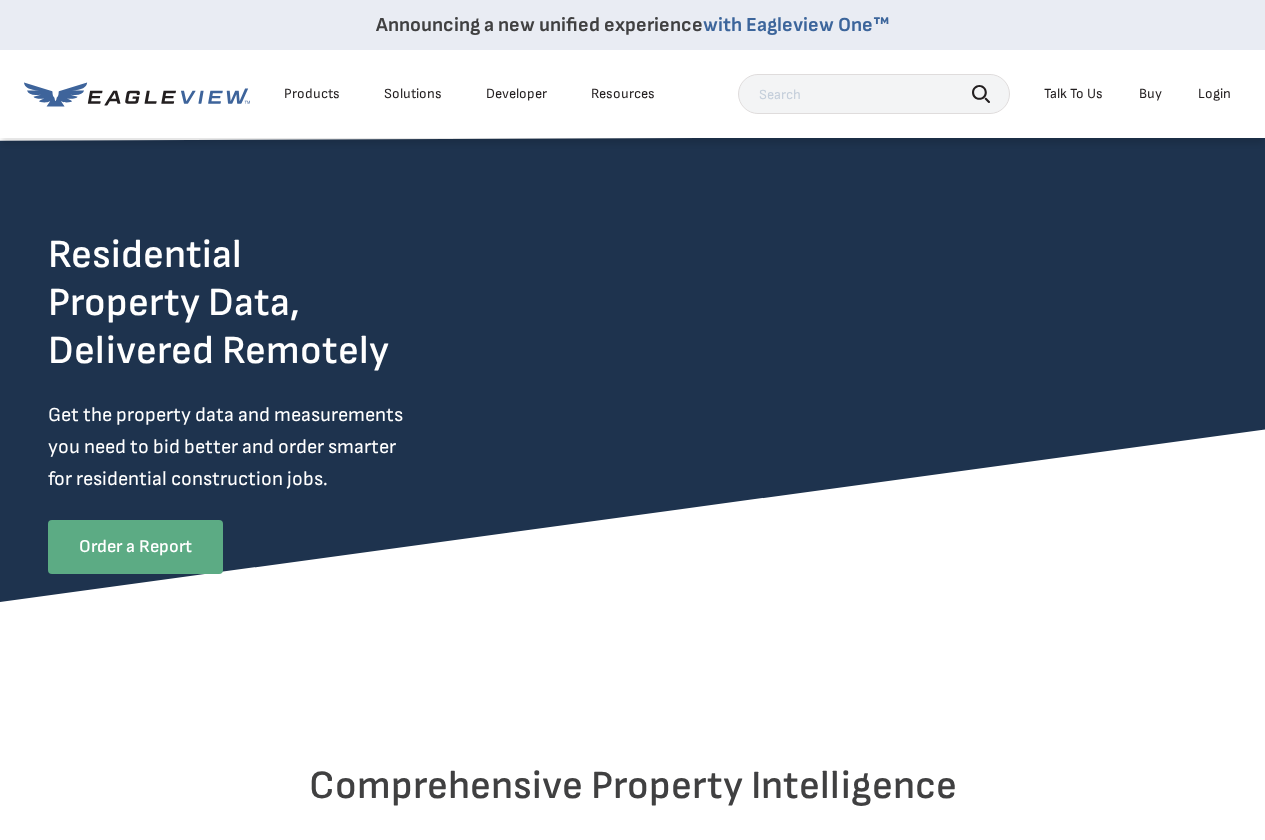 scroll, scrollTop: 0, scrollLeft: 0, axis: both 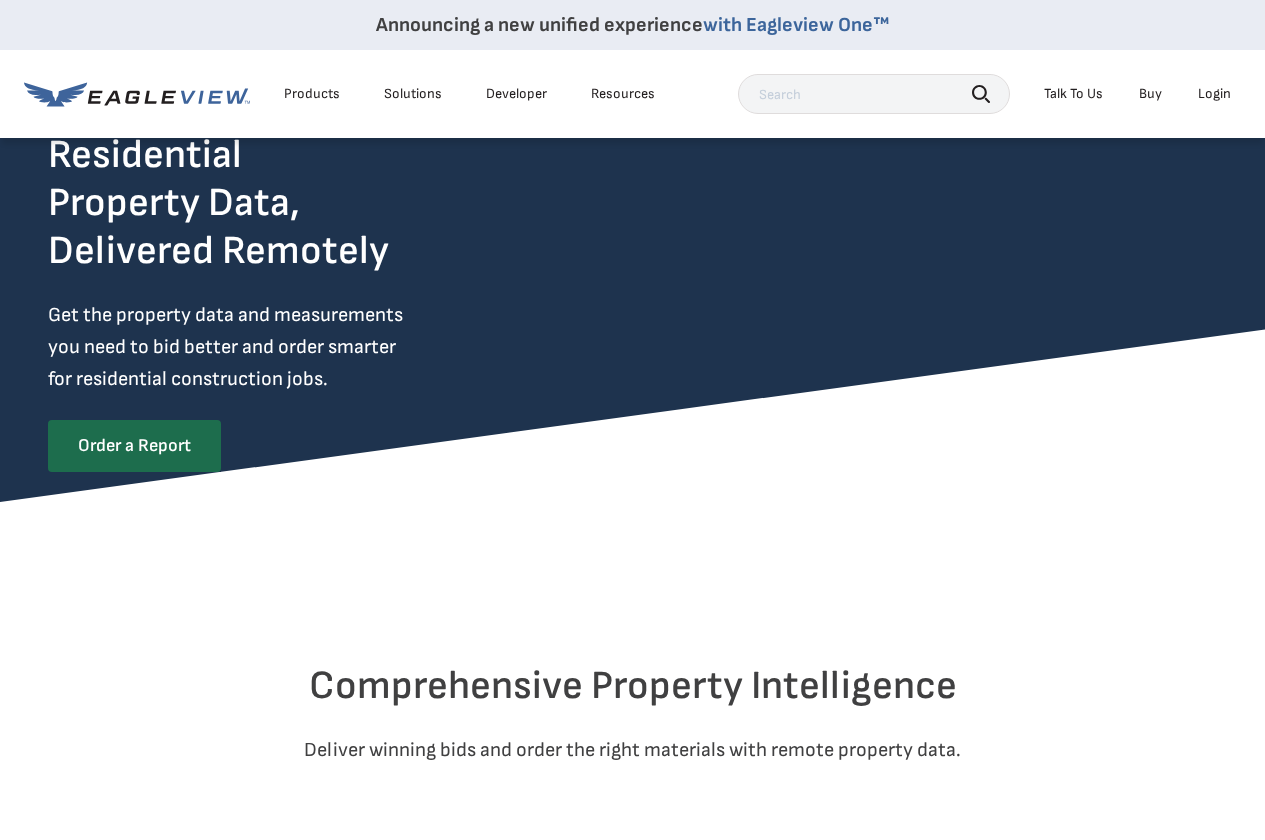 click on "Order a Report" at bounding box center [134, 446] 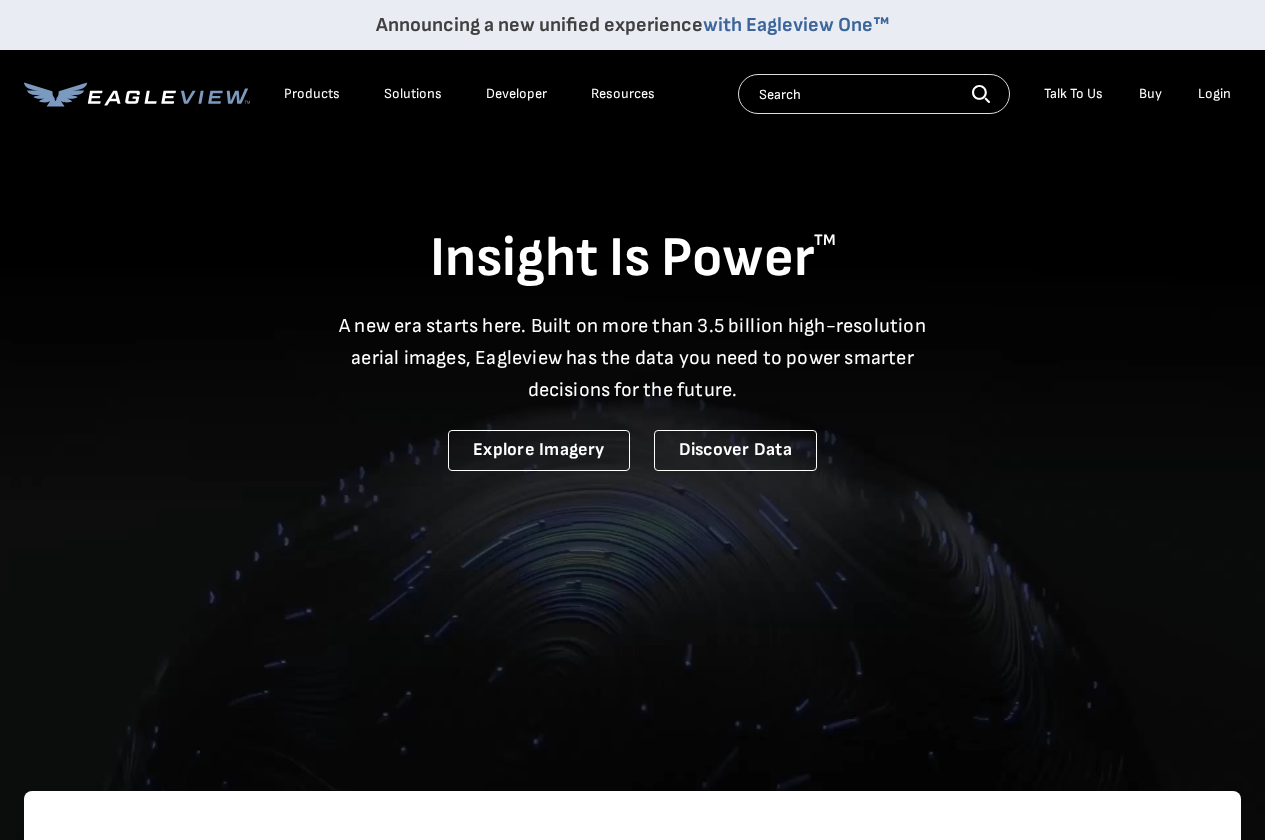 scroll, scrollTop: 0, scrollLeft: 0, axis: both 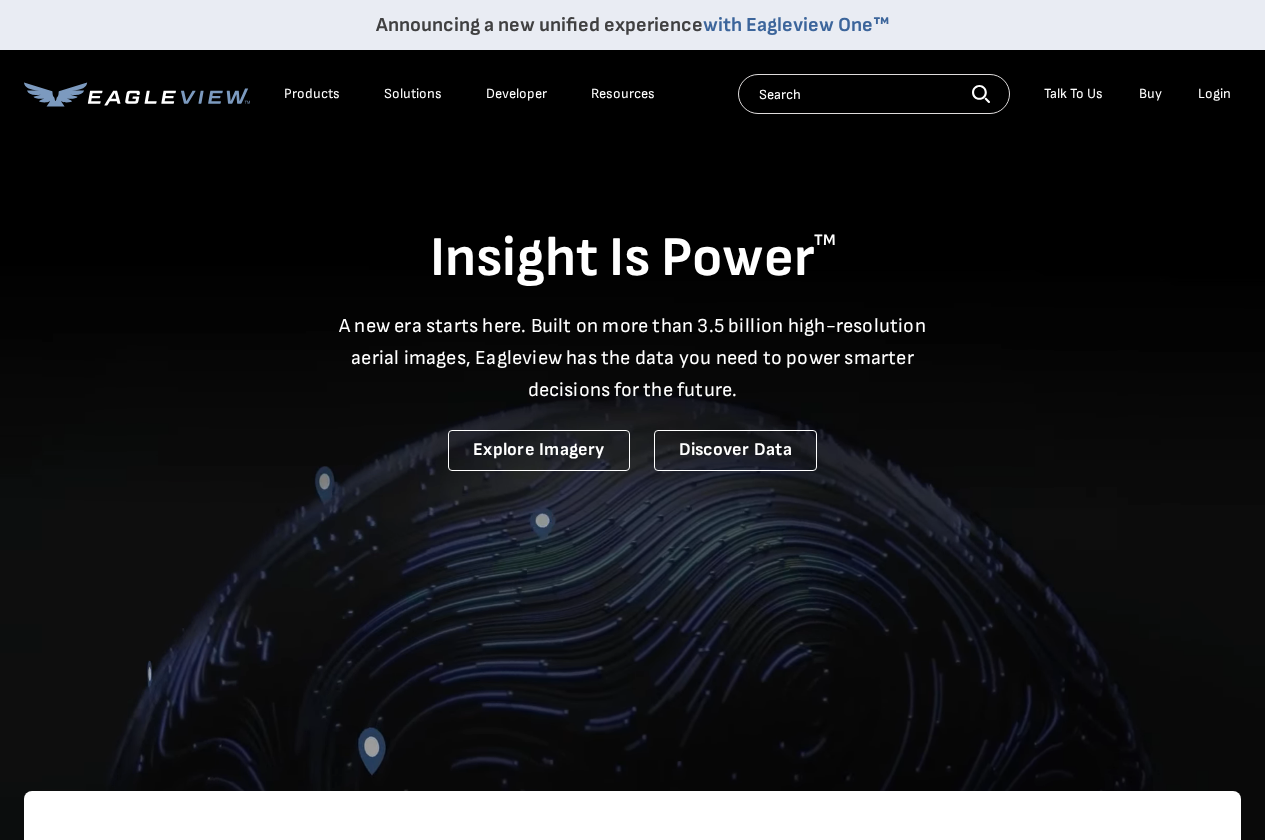click on "Login" at bounding box center (1214, 94) 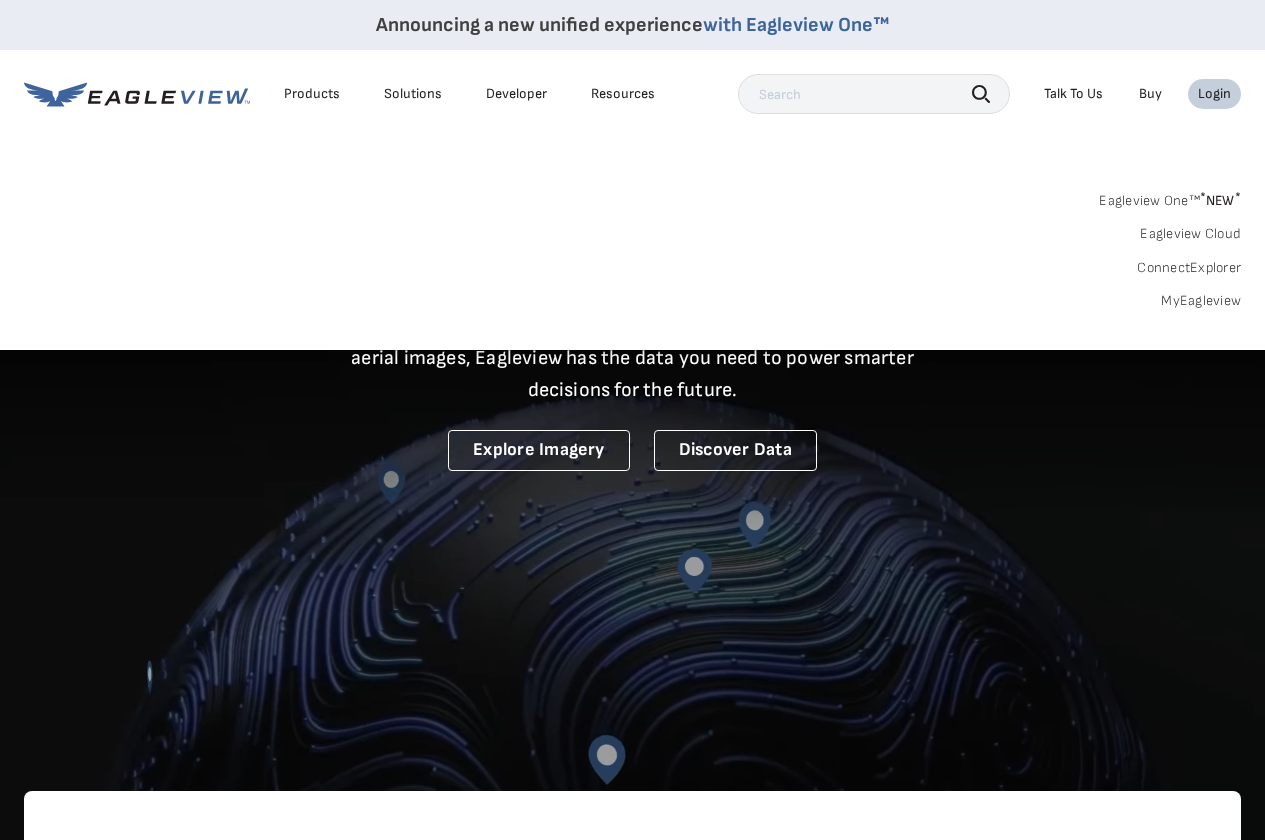 click on "Login" at bounding box center [1214, 94] 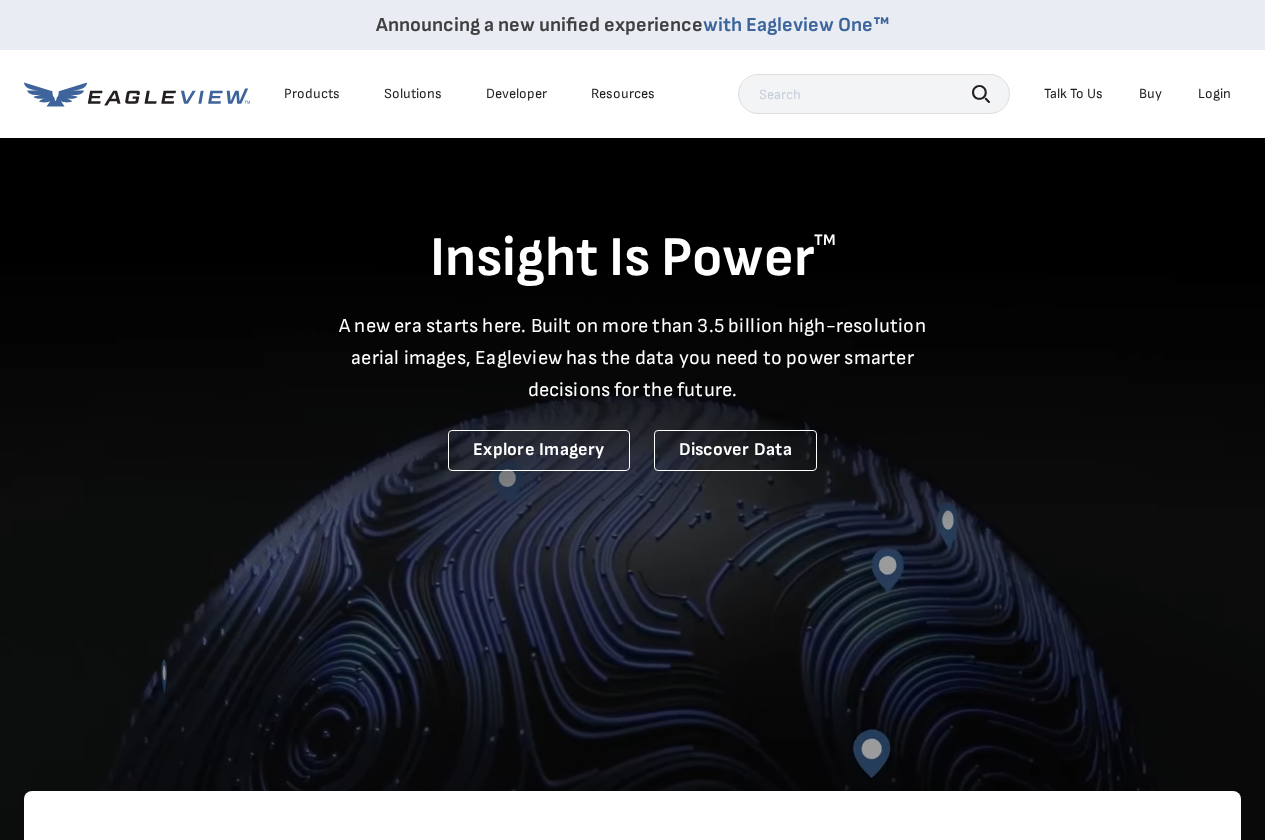 click on "Login" at bounding box center [1214, 94] 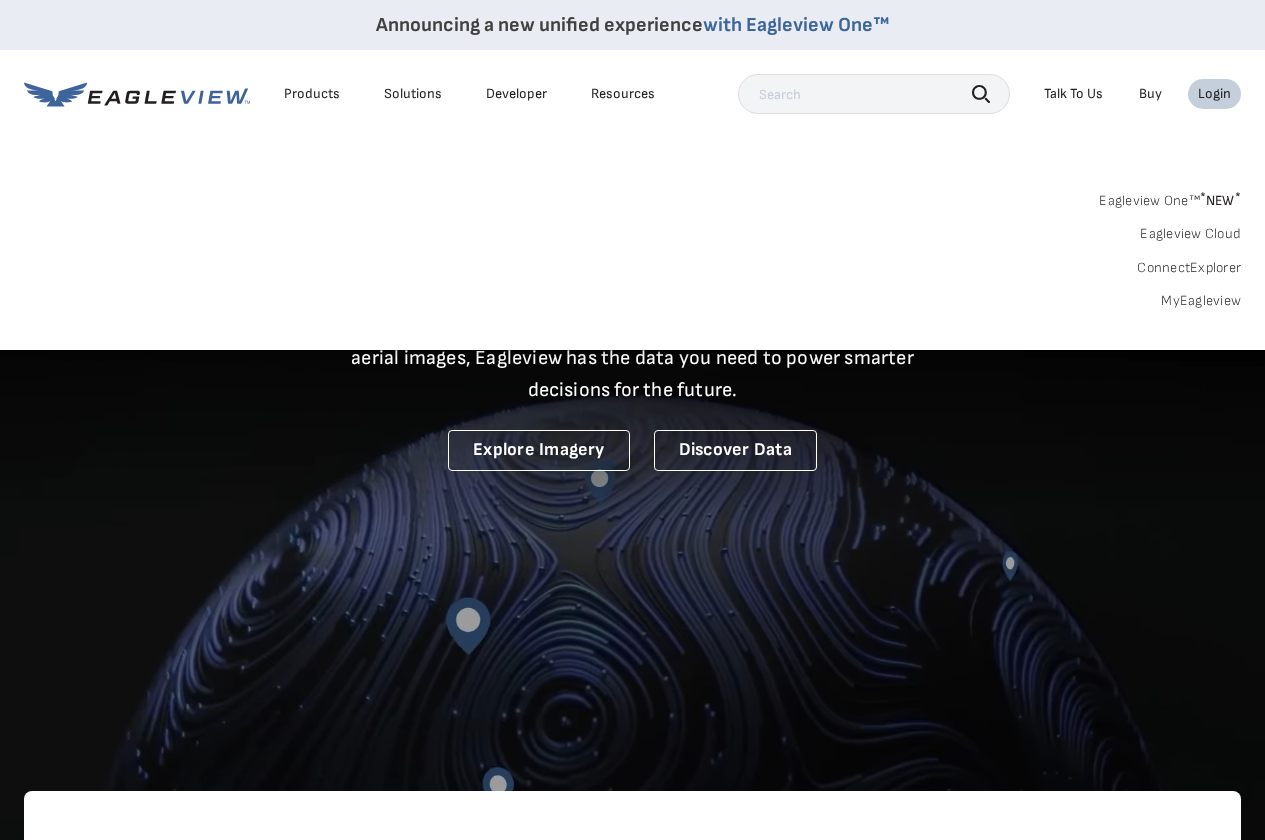 click on "Login" at bounding box center (1214, 94) 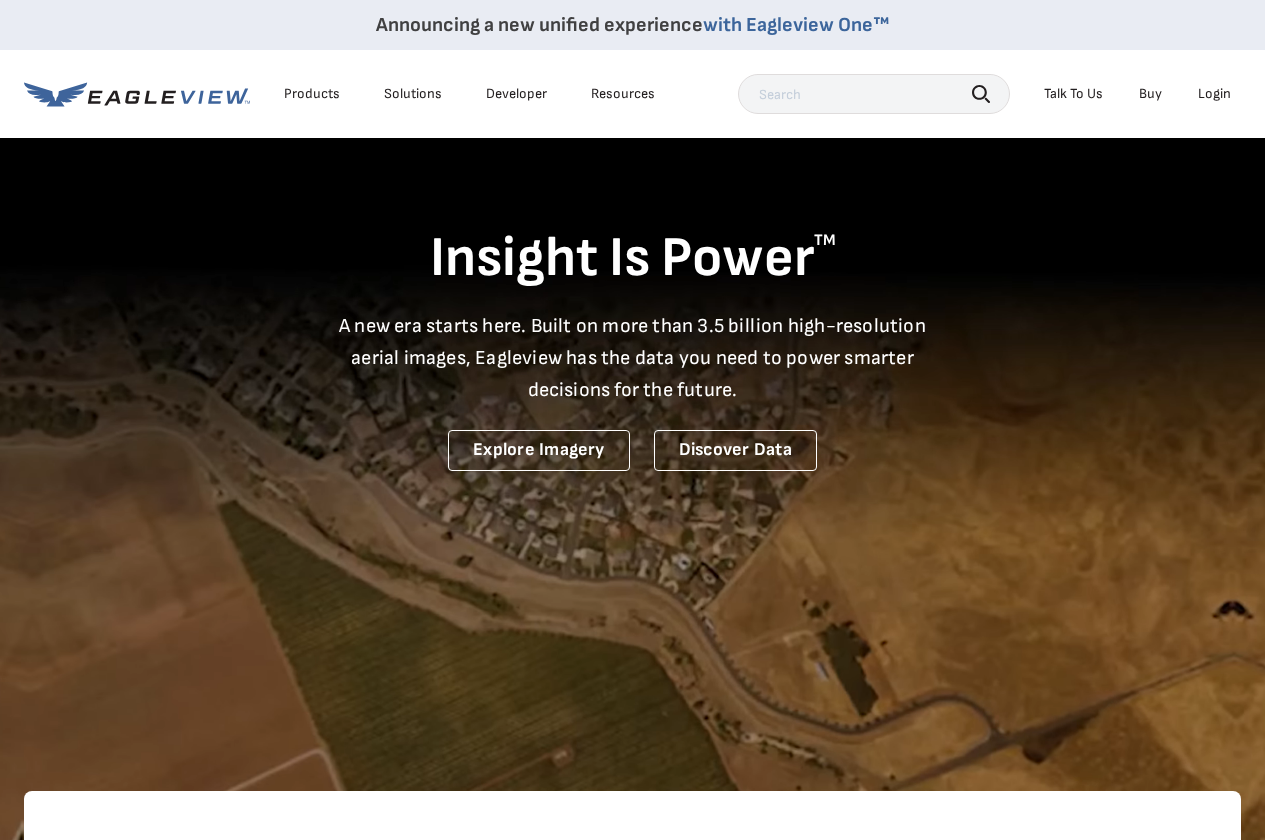 click on "Login" at bounding box center [1214, 94] 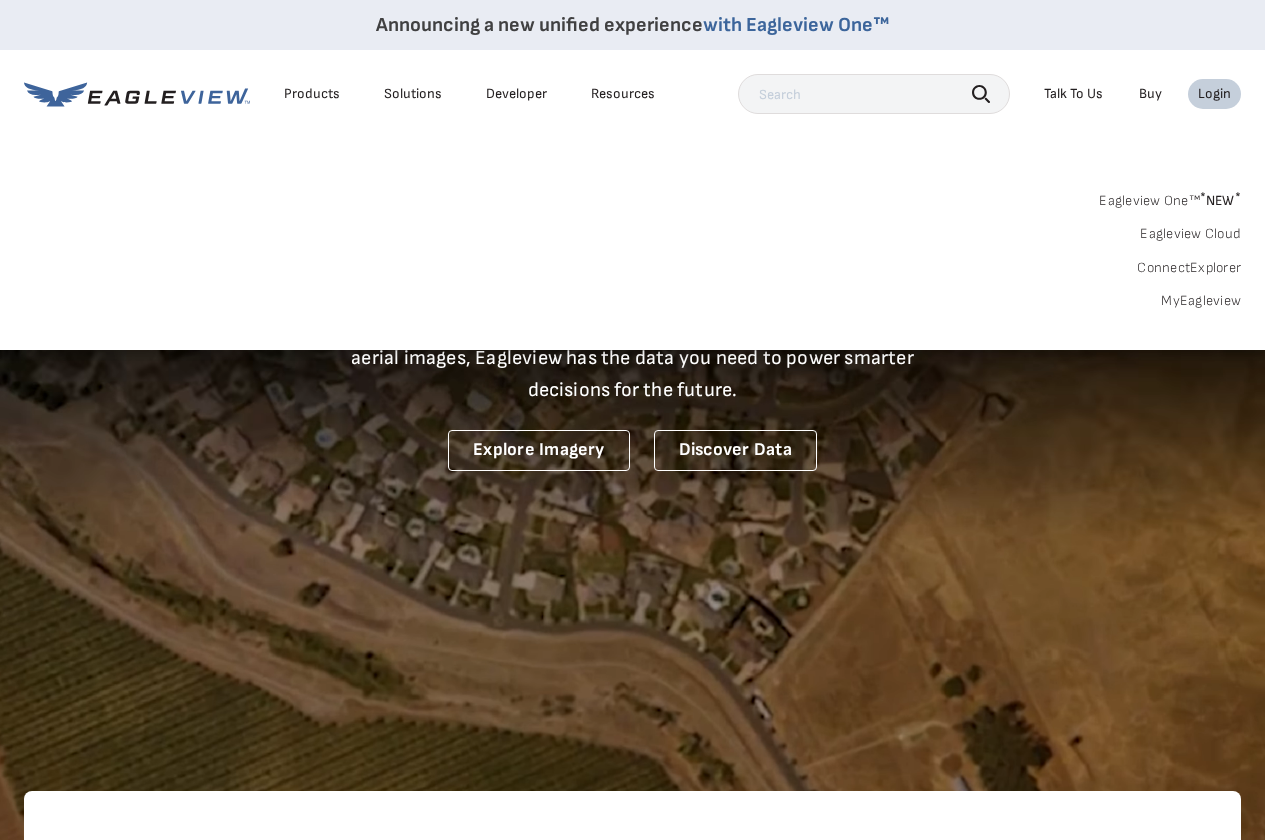 click on "MyEagleview" at bounding box center [1201, 301] 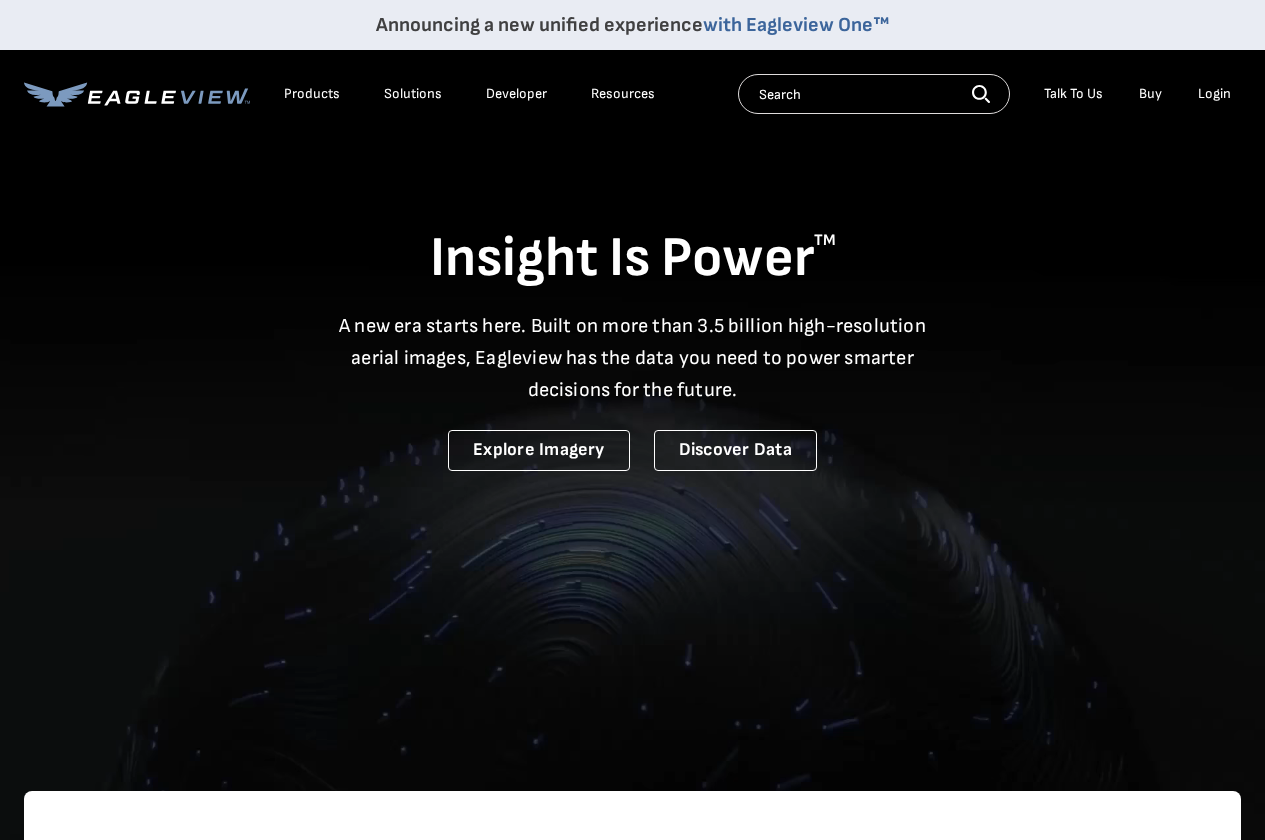 scroll, scrollTop: 0, scrollLeft: 0, axis: both 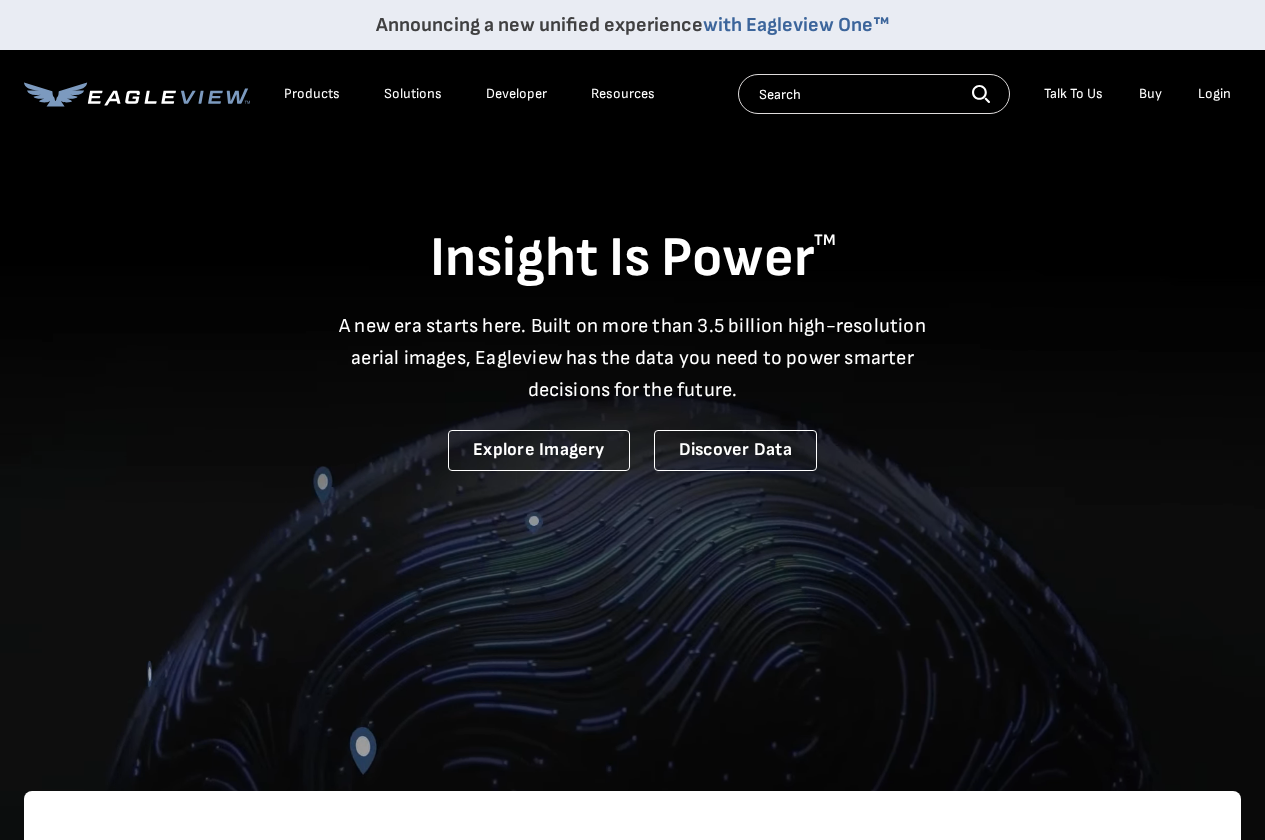 click on "Login" at bounding box center [1214, 94] 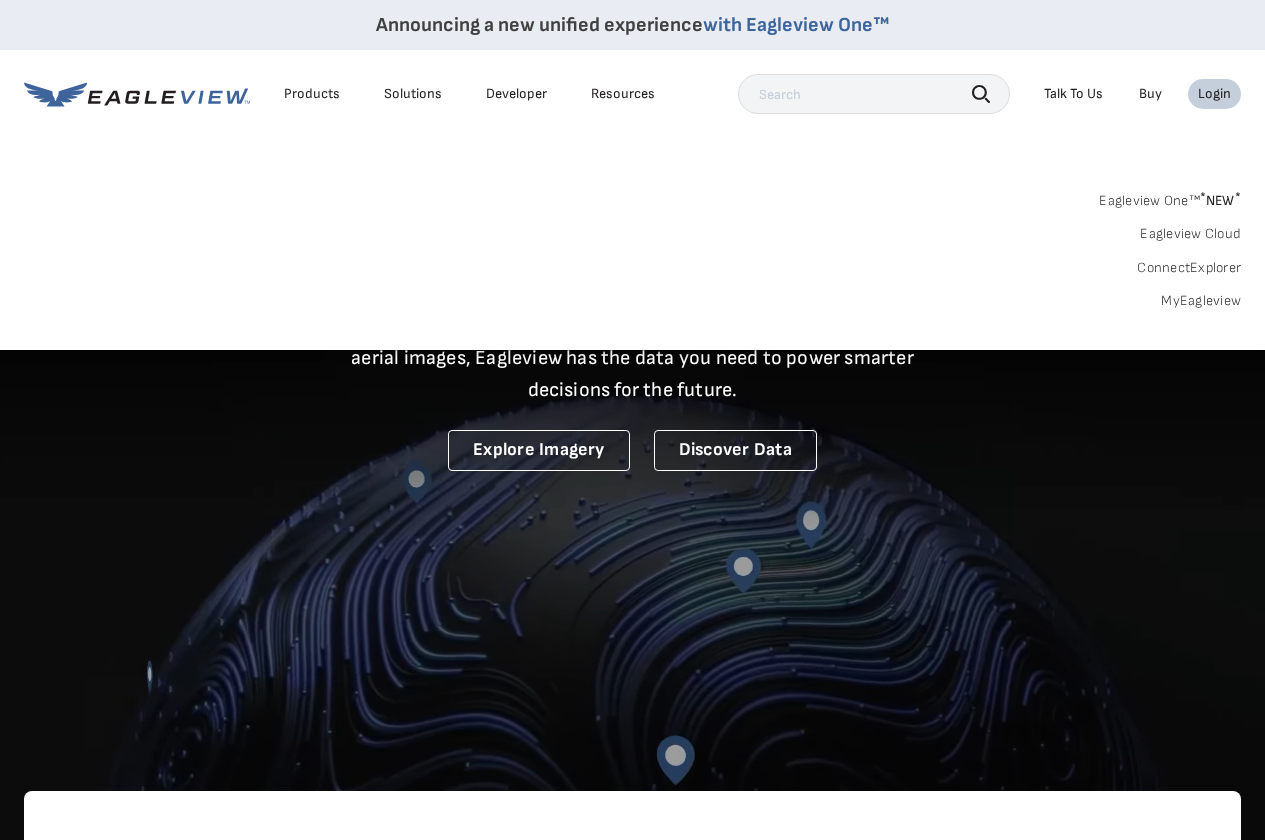 click on "MyEagleview" at bounding box center [1201, 301] 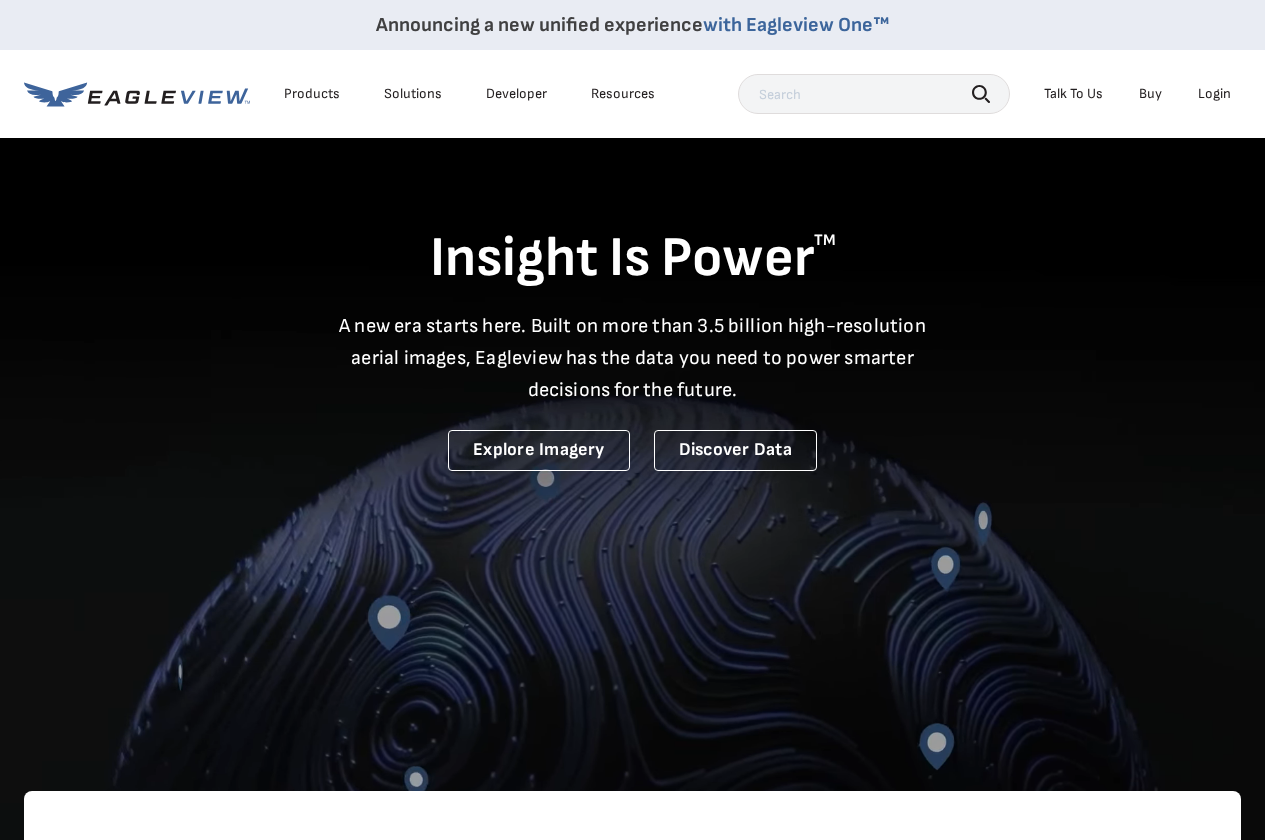 click on "Buy" at bounding box center (1150, 94) 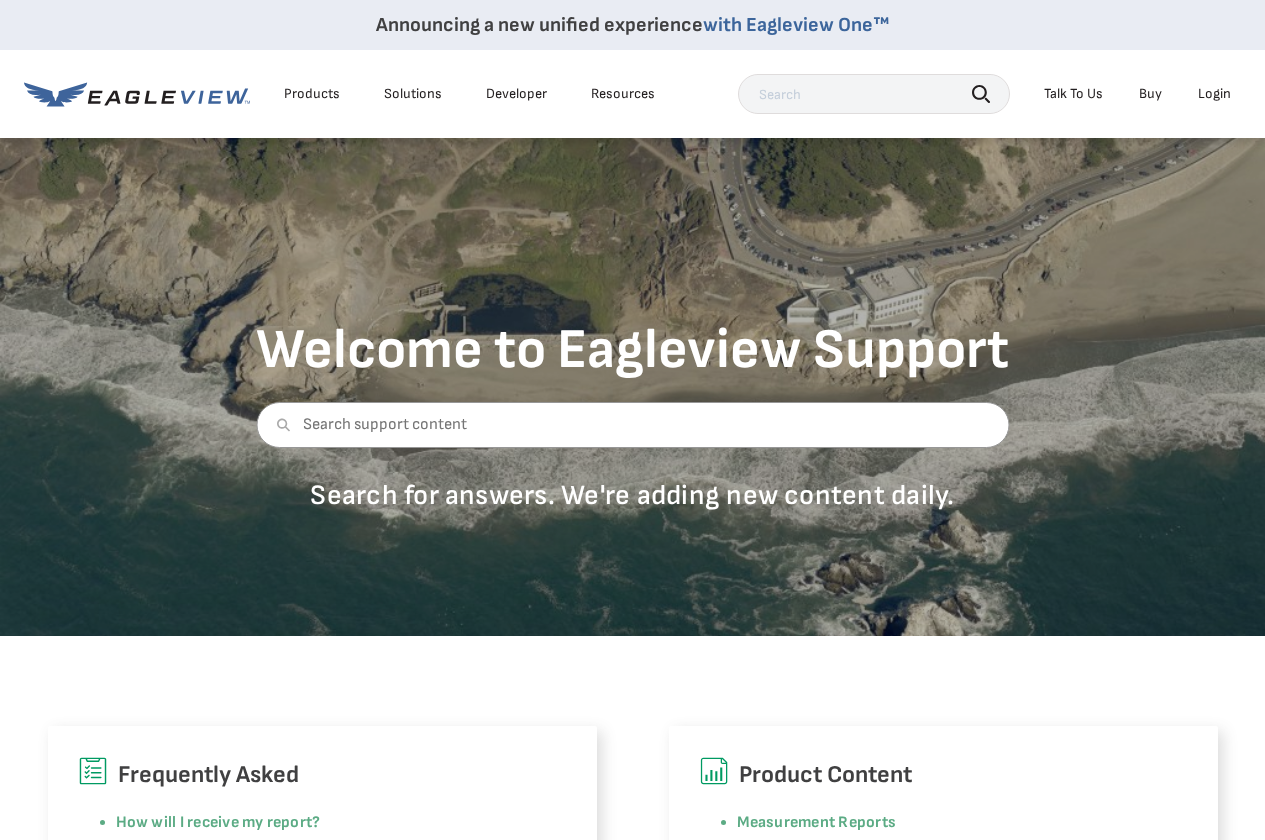 scroll, scrollTop: 0, scrollLeft: 0, axis: both 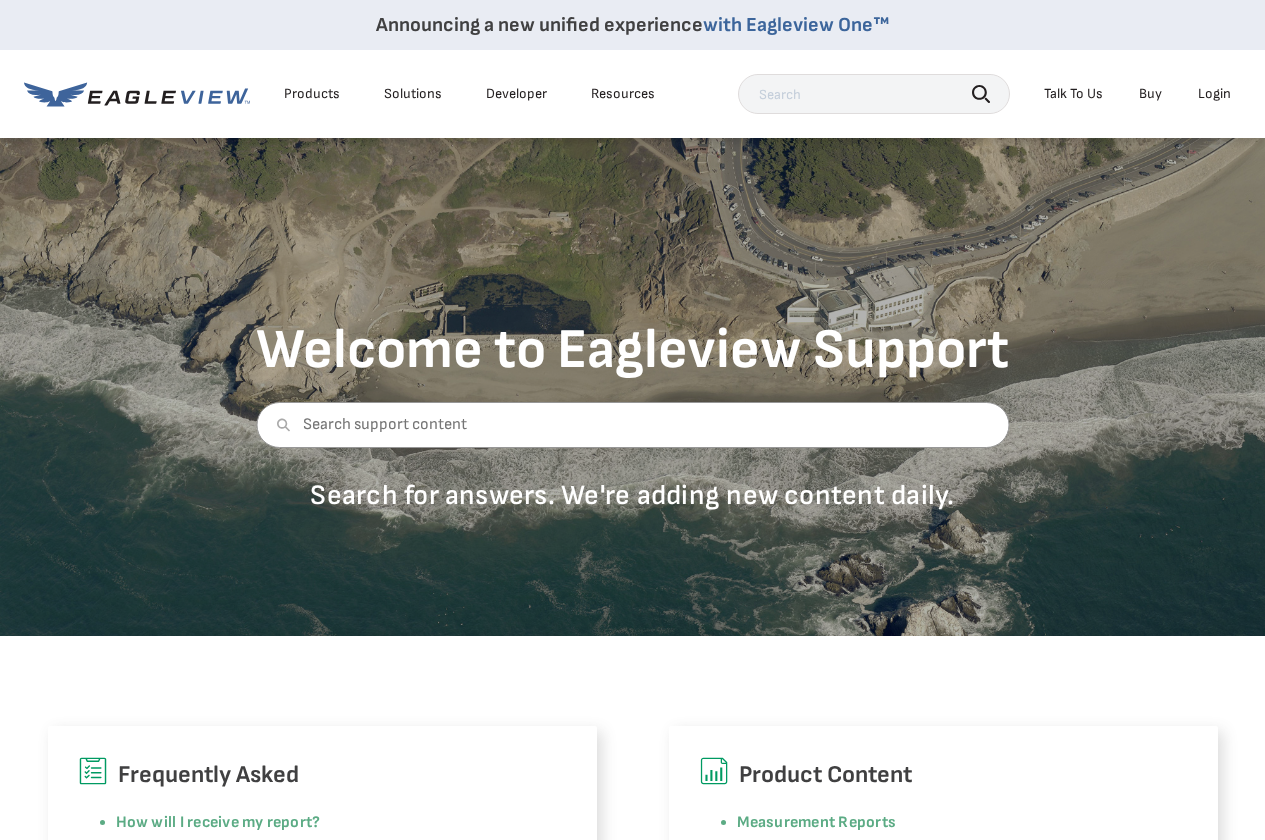 click on "Buy" at bounding box center [1150, 94] 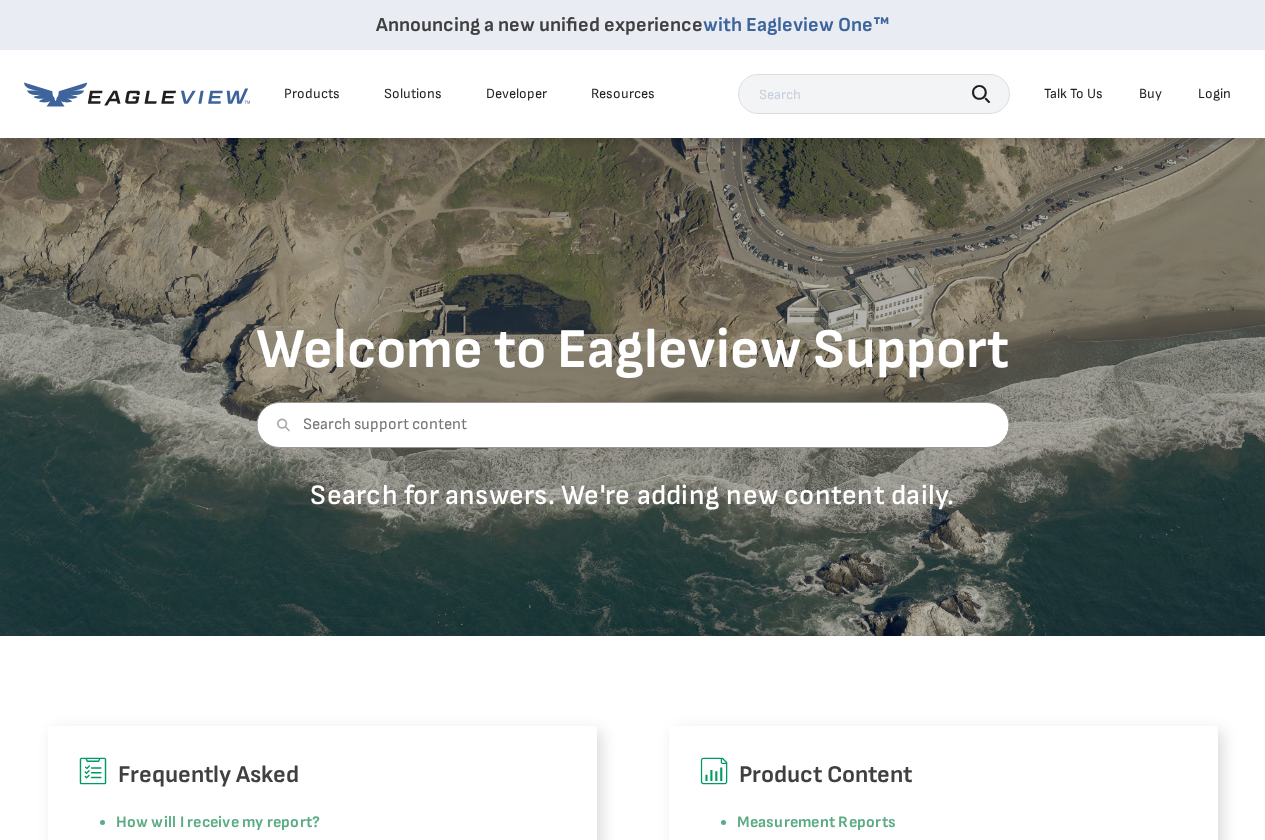 click on "Buy" at bounding box center (1150, 94) 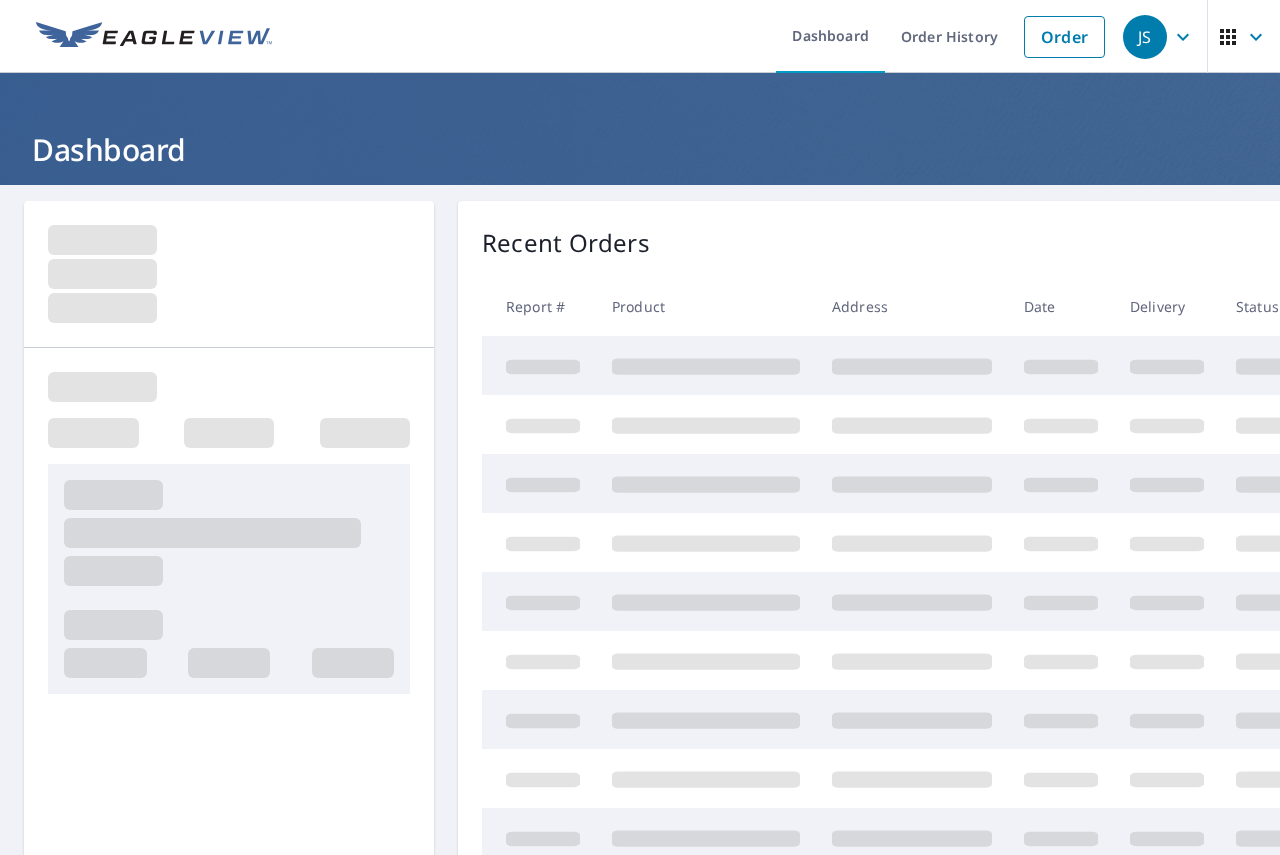 scroll, scrollTop: 0, scrollLeft: 0, axis: both 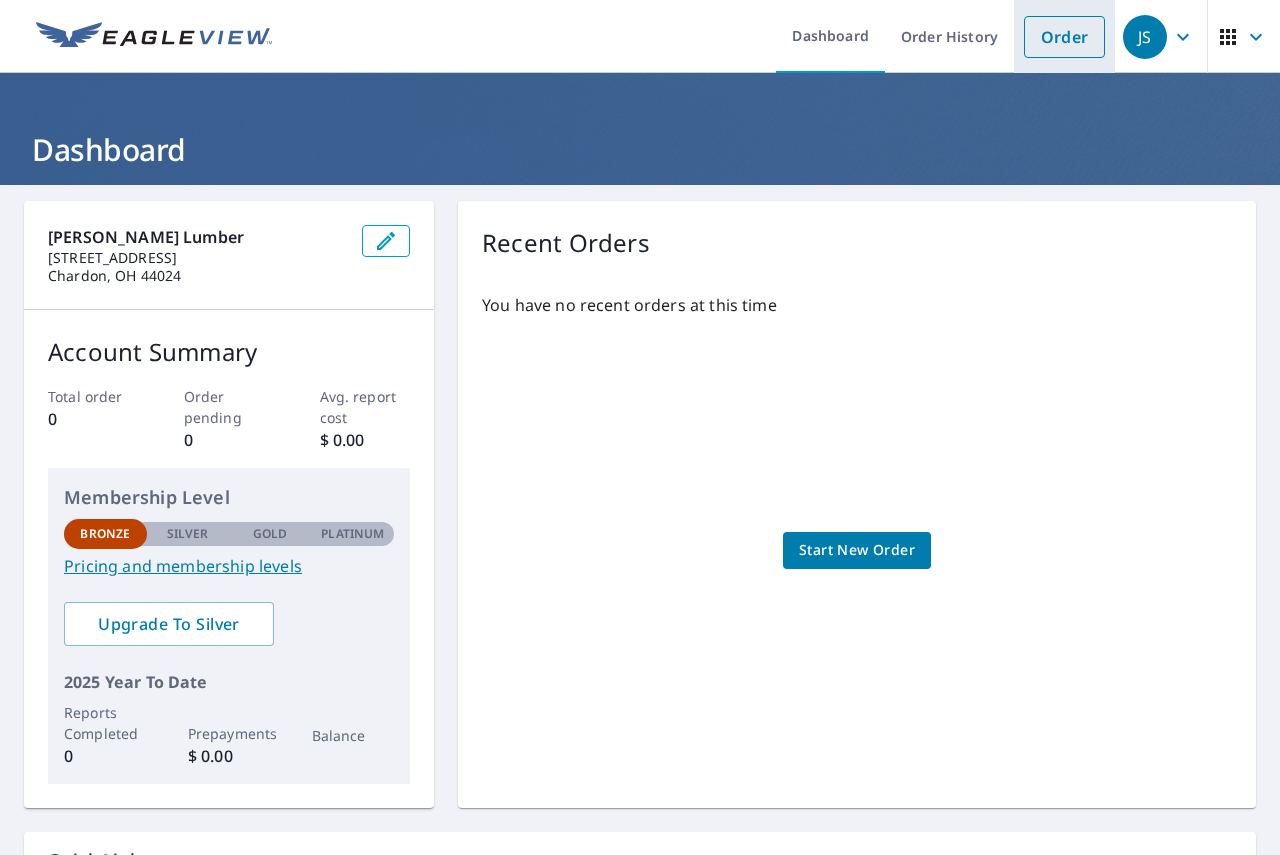 click on "Order" at bounding box center [1064, 37] 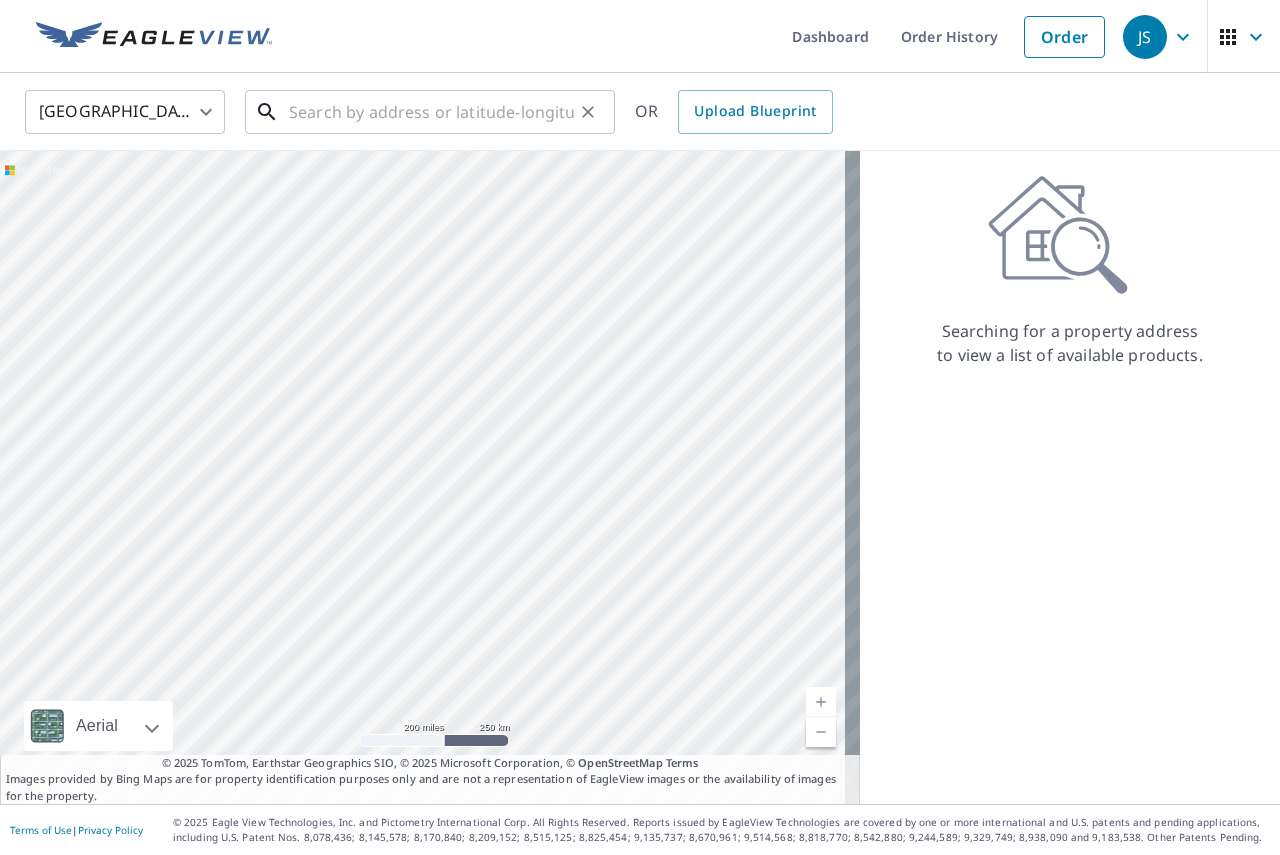 click at bounding box center (431, 112) 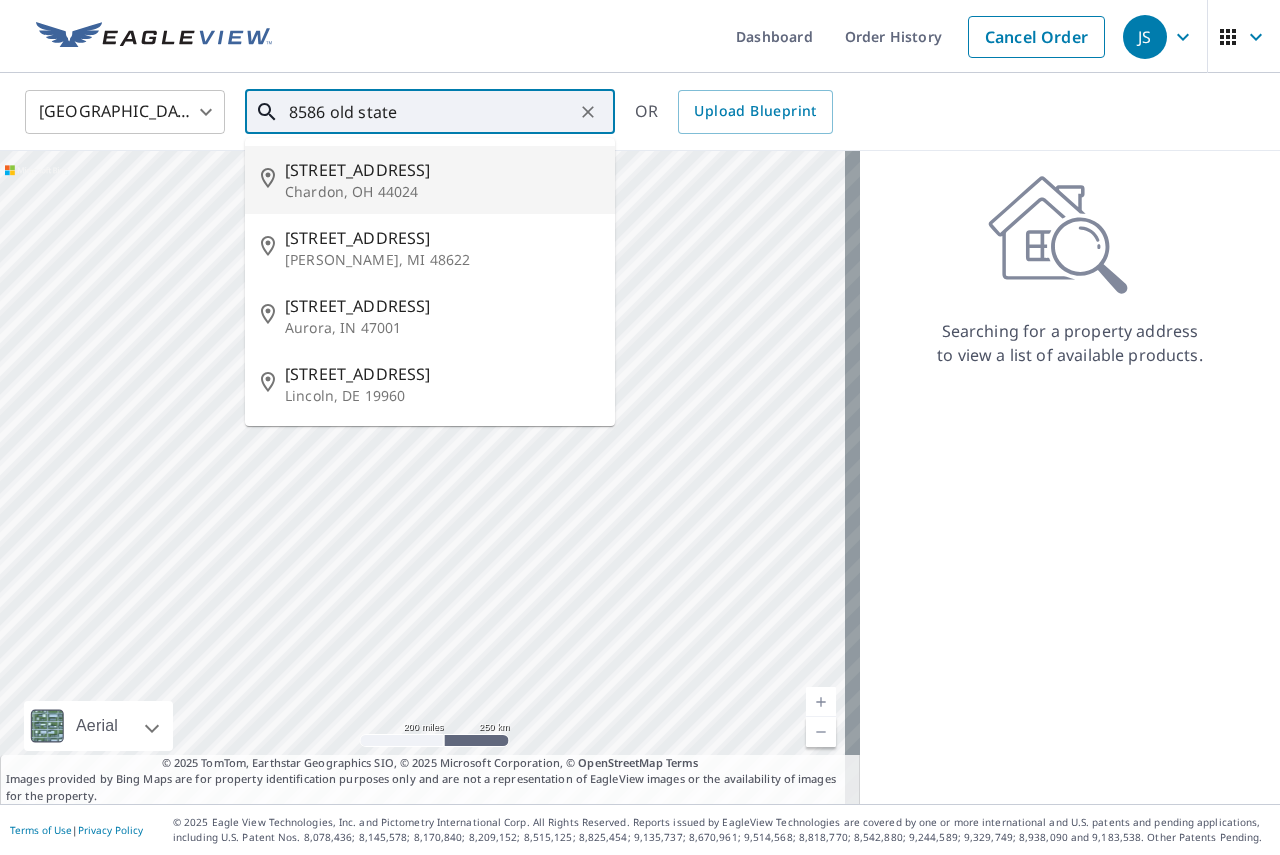 click on "8586 Old State Rd" at bounding box center [442, 170] 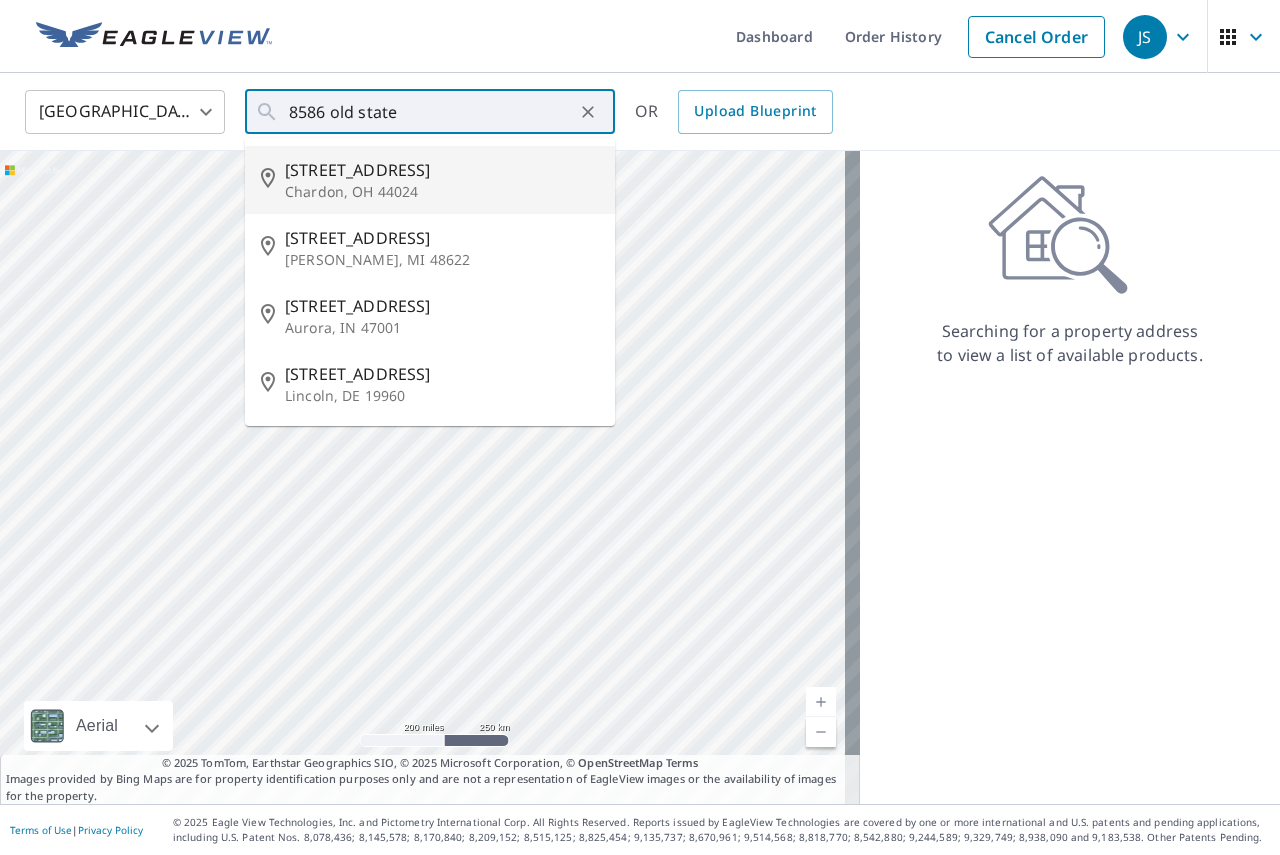 type on "8586 Old State Rd Chardon, OH 44024" 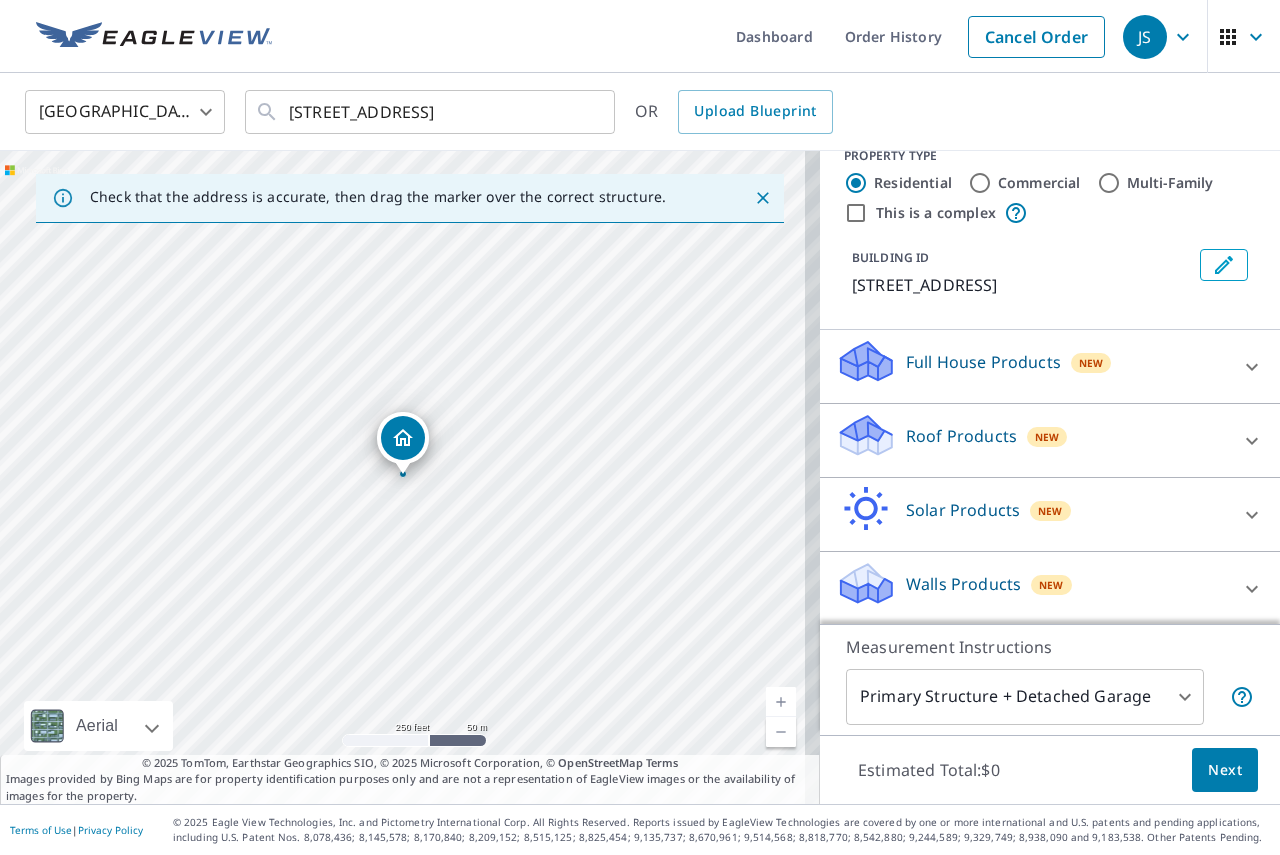 scroll, scrollTop: 30, scrollLeft: 0, axis: vertical 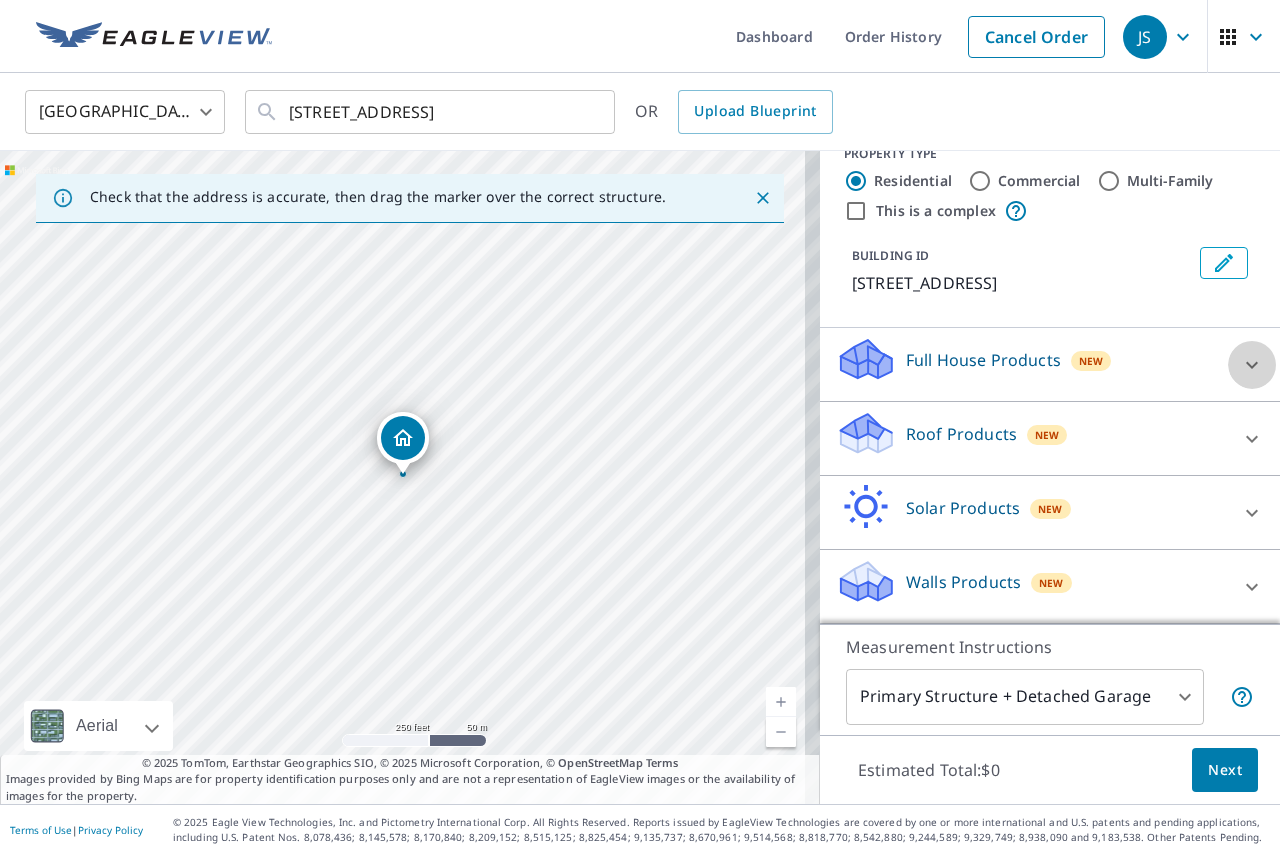 click 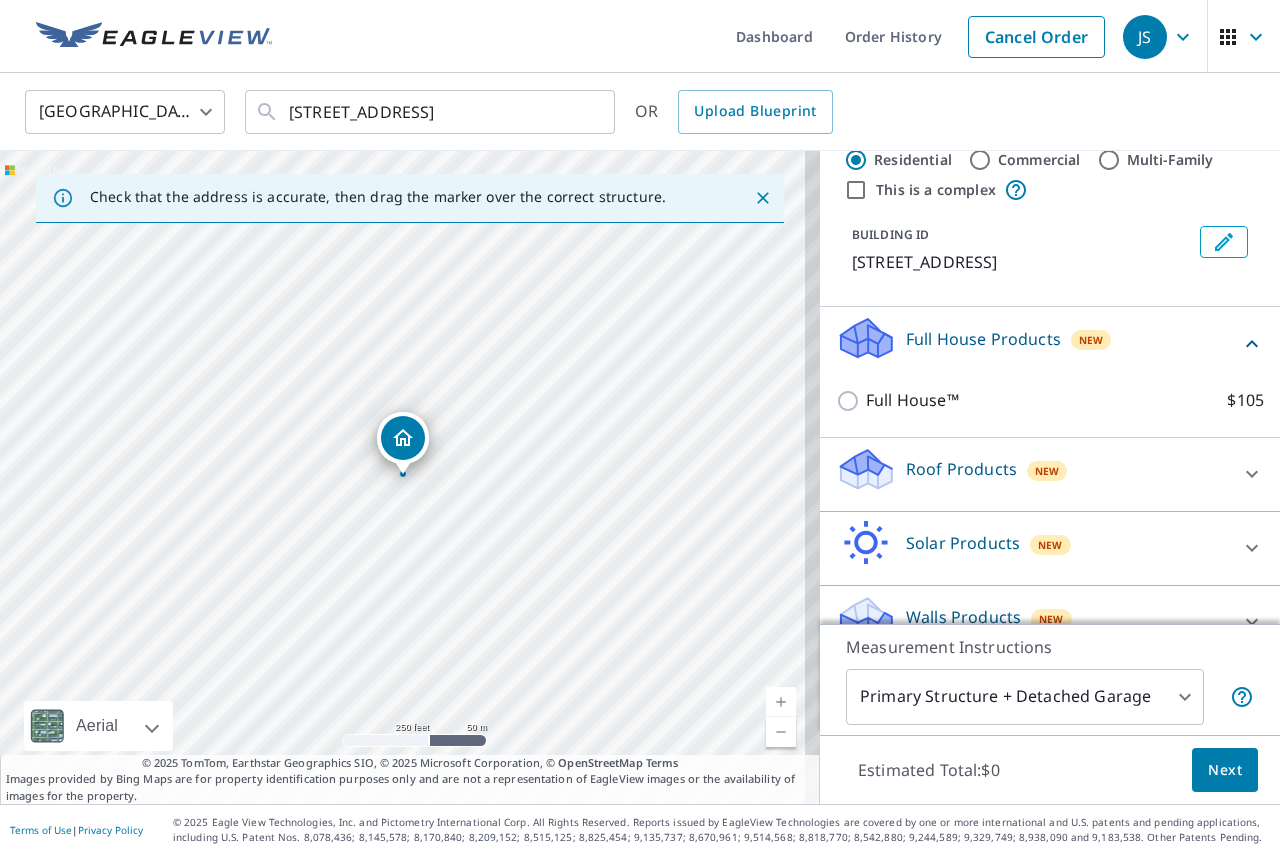 scroll, scrollTop: 87, scrollLeft: 0, axis: vertical 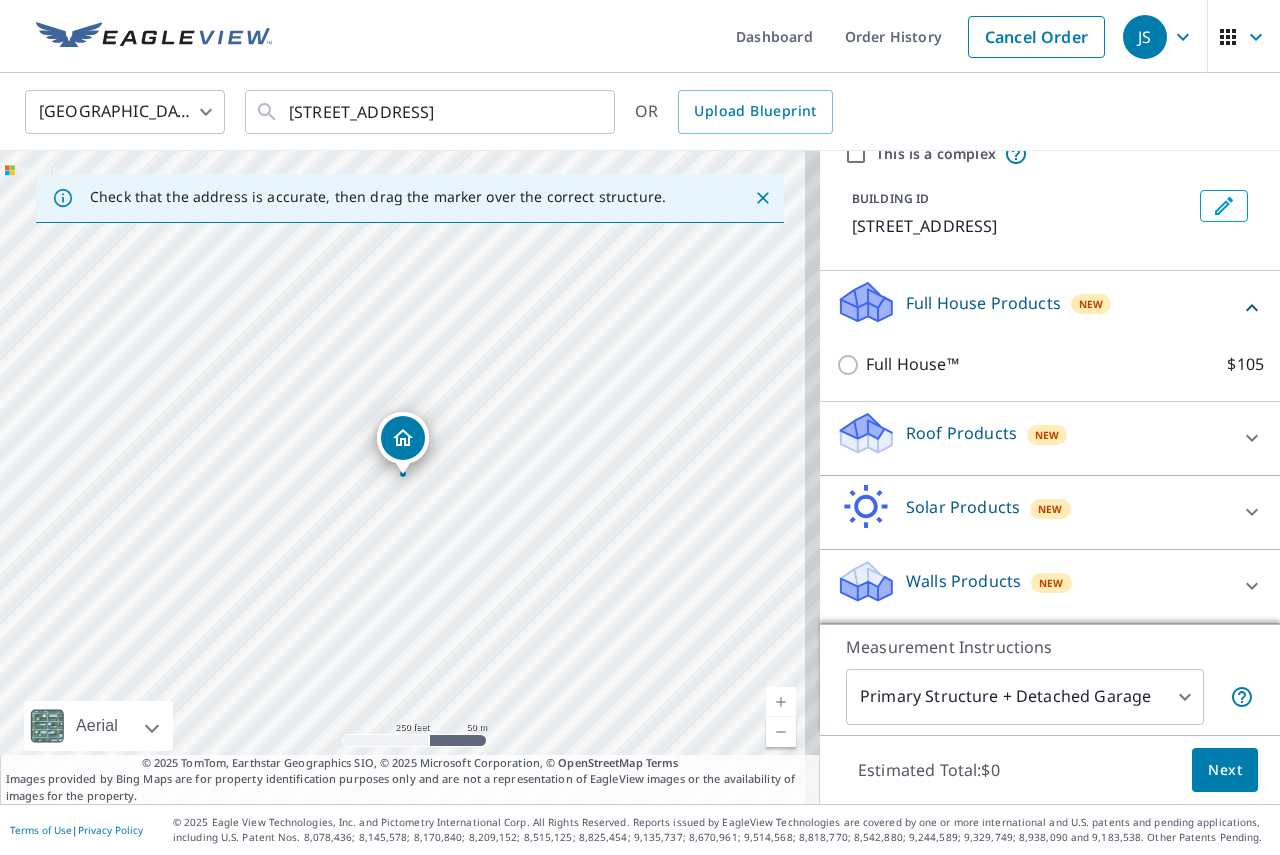 click 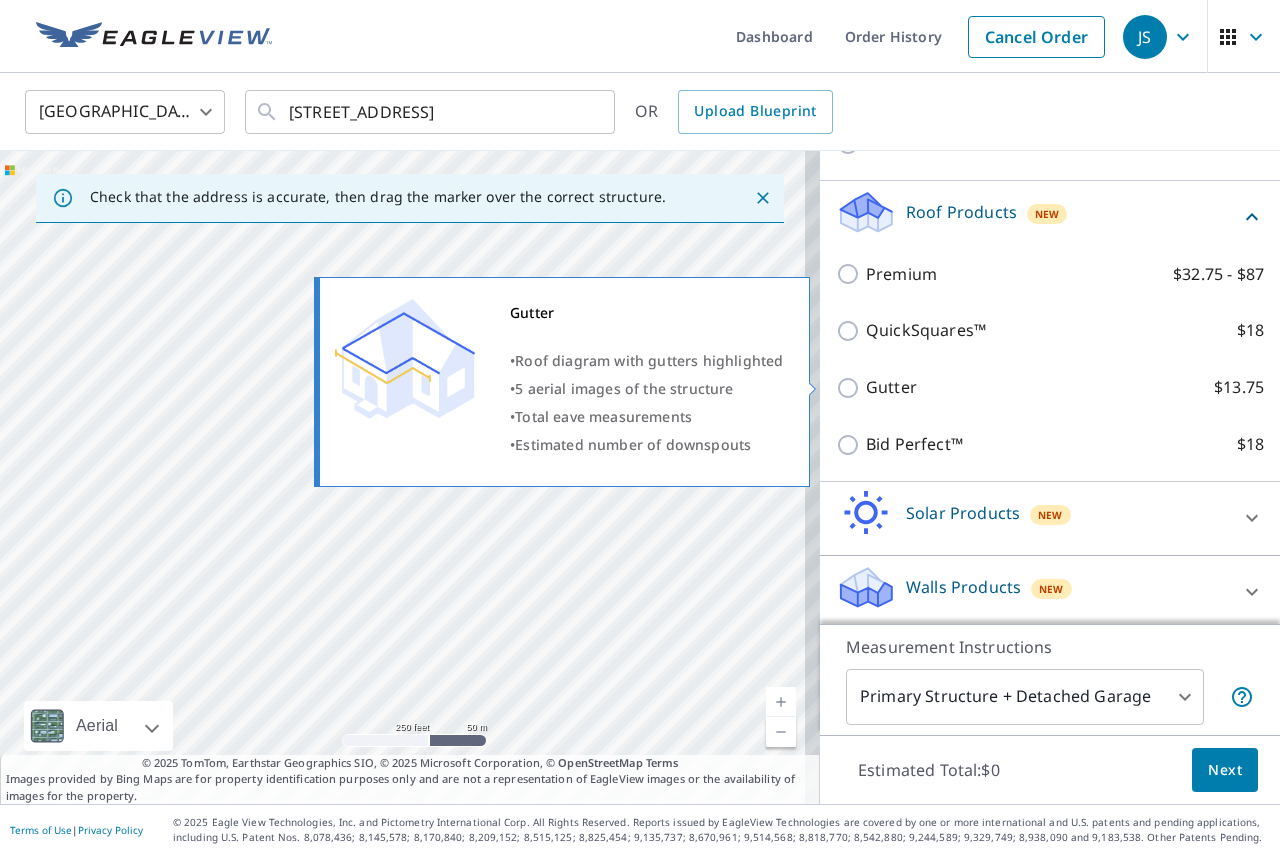 scroll, scrollTop: 314, scrollLeft: 0, axis: vertical 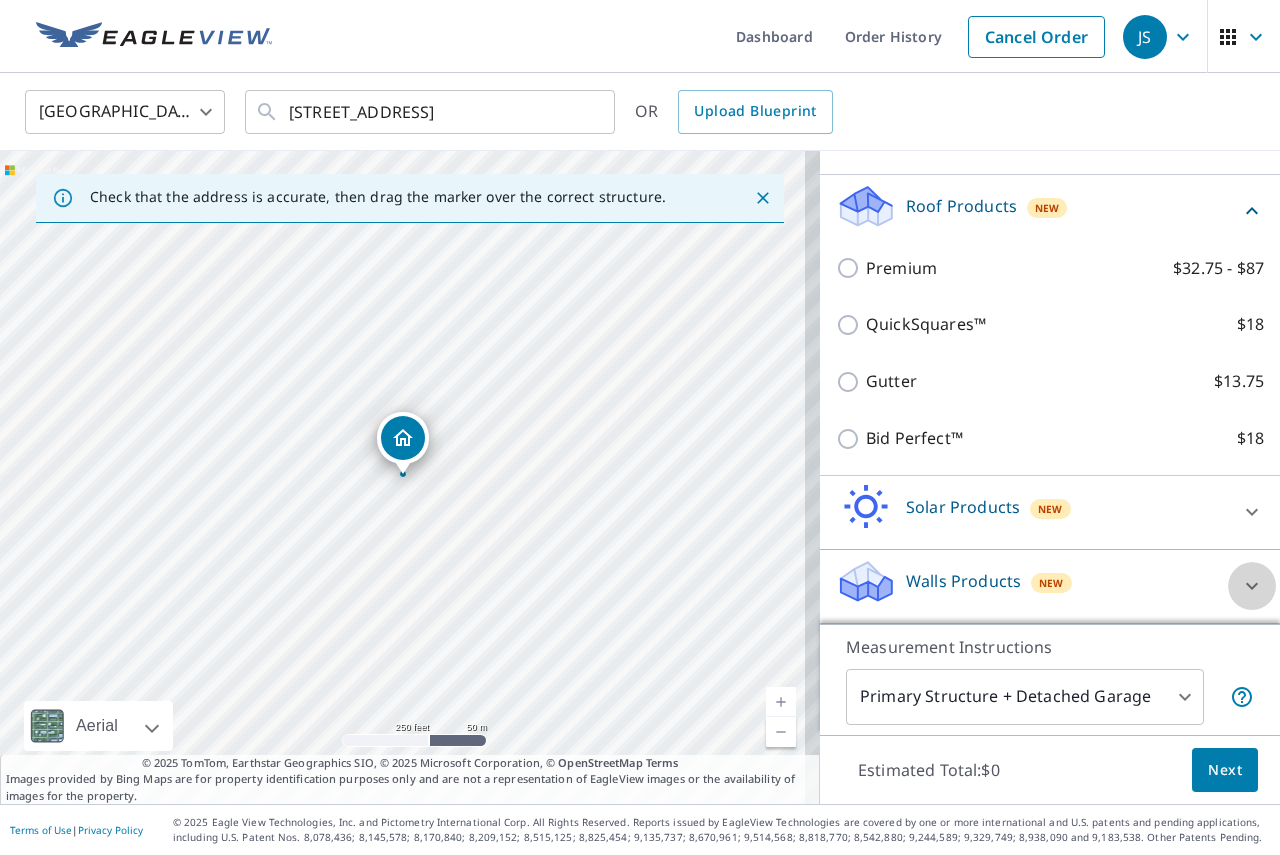 click 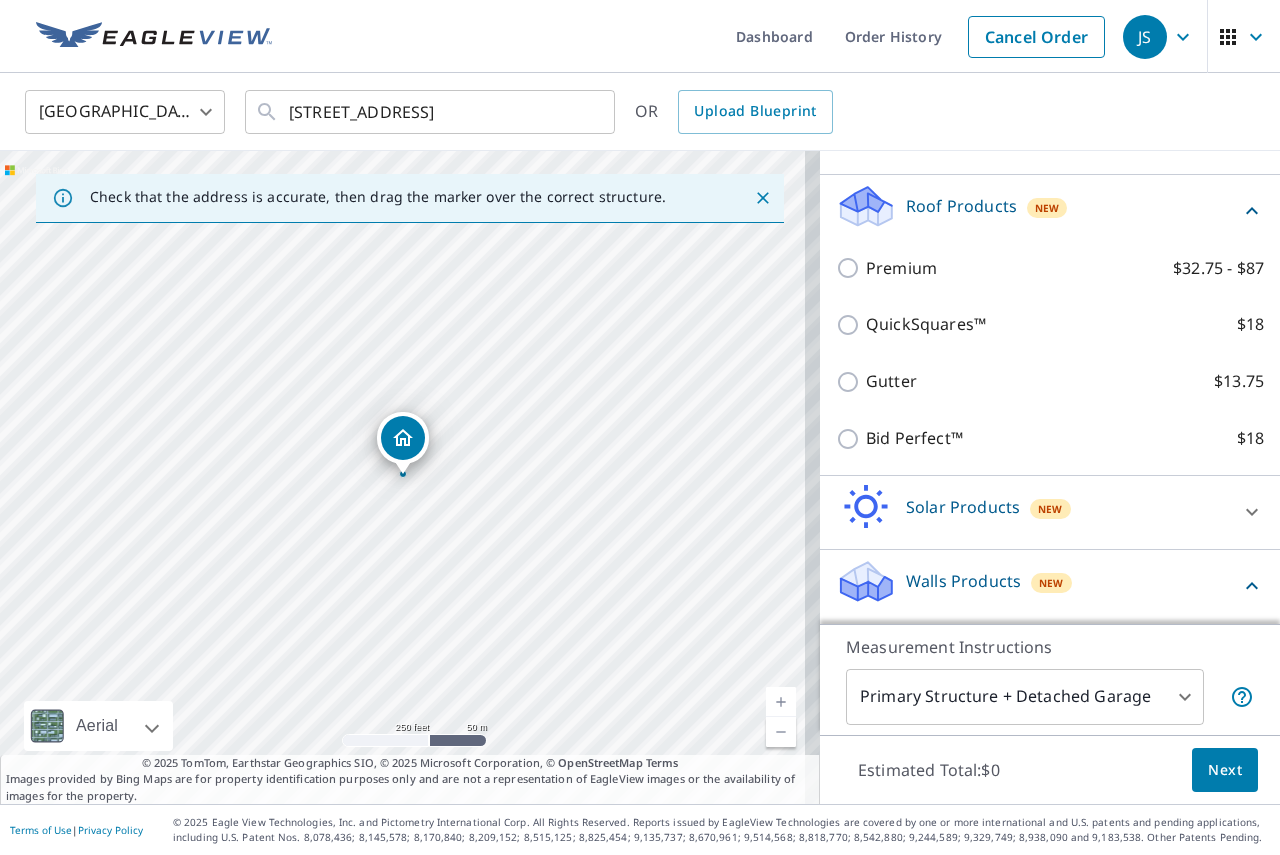 click on "Walls Products New" at bounding box center (1038, 586) 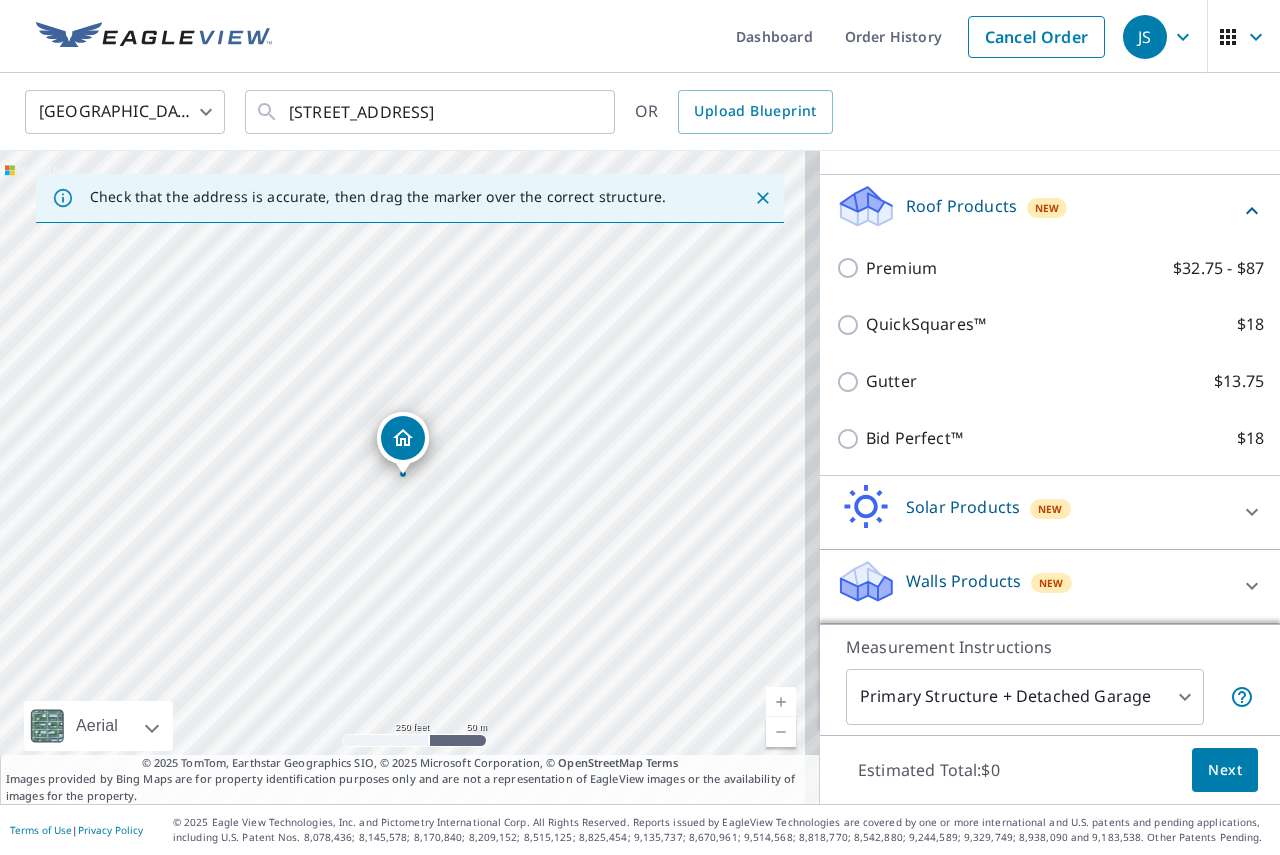 click at bounding box center [1252, 586] 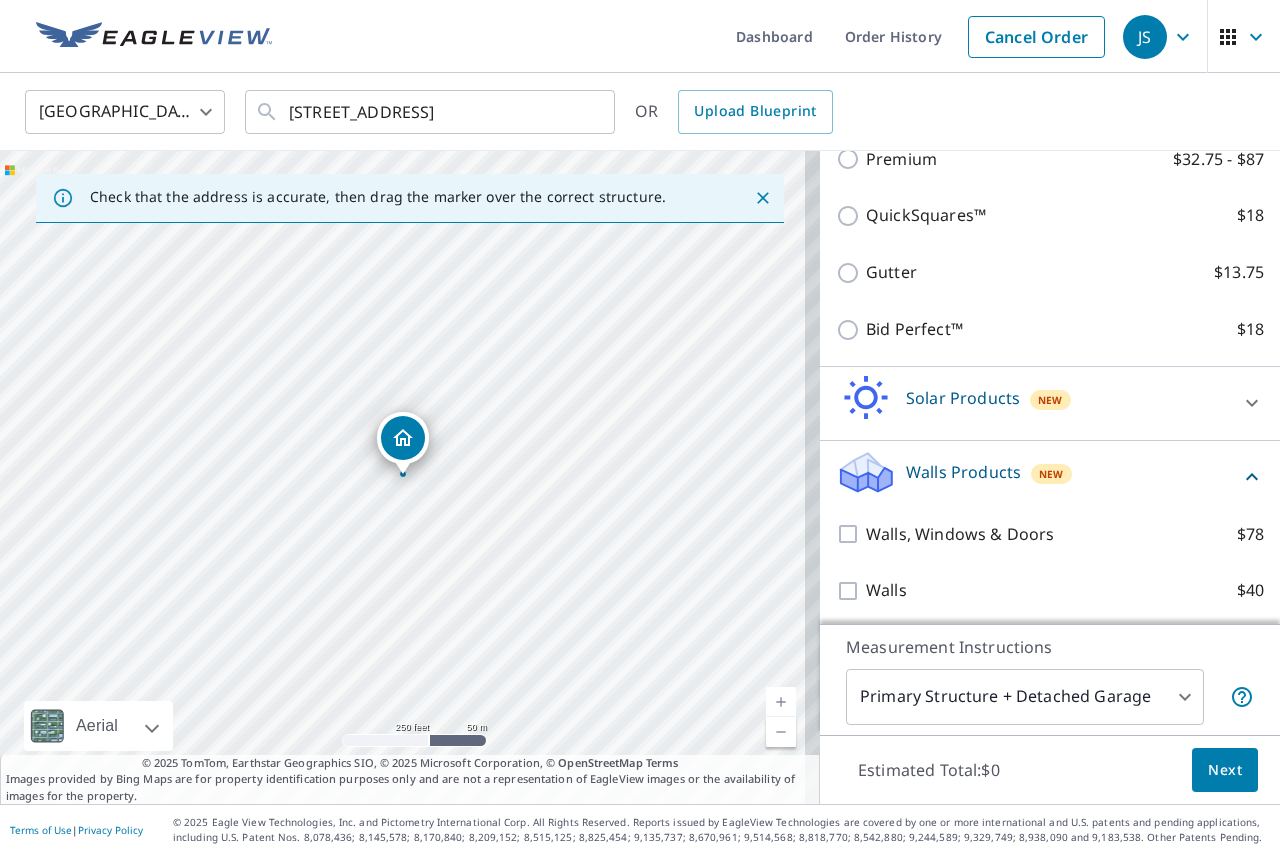 scroll, scrollTop: 427, scrollLeft: 0, axis: vertical 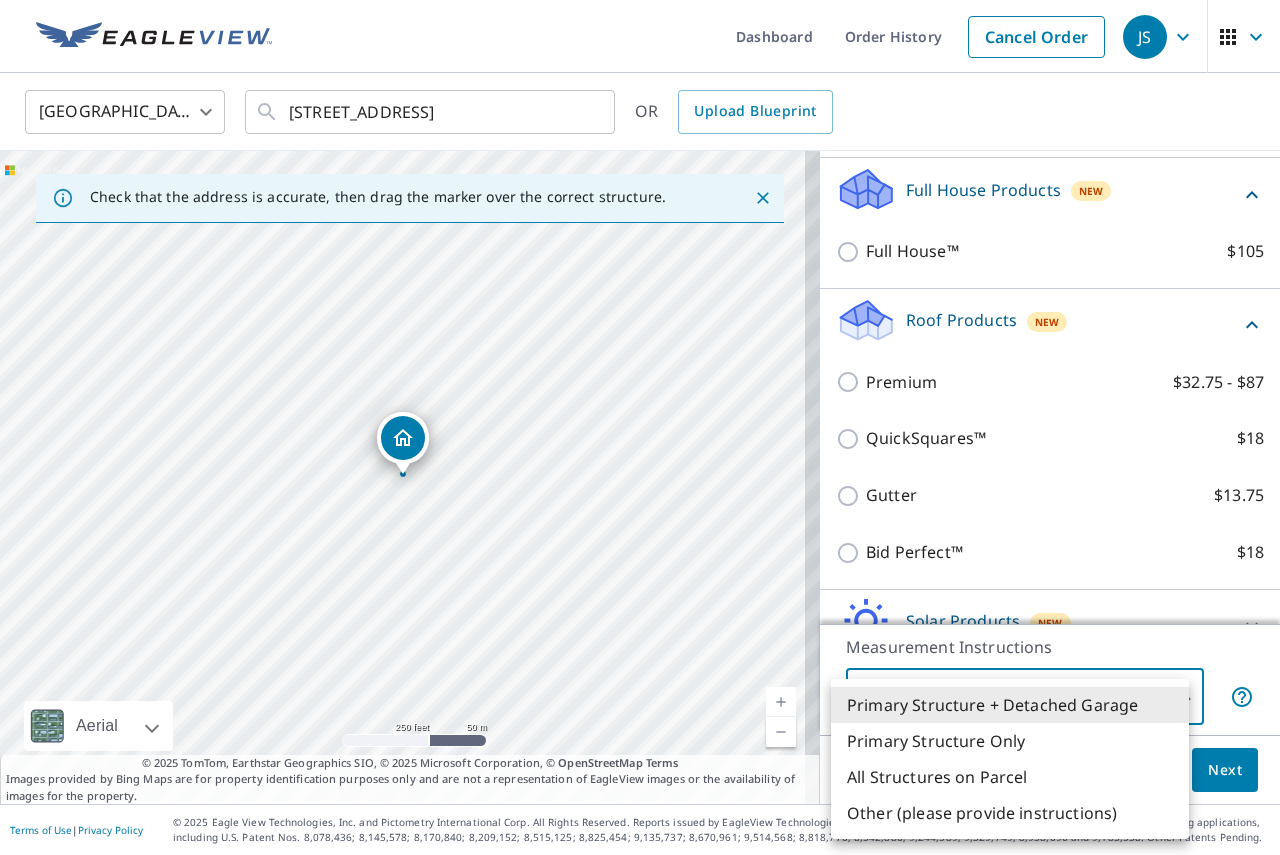 click on "JS JS
Dashboard Order History Cancel Order JS United States US ​ 8586 Old State Rd Chardon, OH 44024 ​ OR Upload Blueprint Check that the address is accurate, then drag the marker over the correct structure. 8586 Old State Rd Chardon, OH 44024 Aerial Road A standard road map Aerial A detailed look from above Labels Labels 250 feet 50 m © 2025 TomTom, © Vexcel Imaging, © 2025 Maxar, © 2025 Microsoft Corporation,  © OpenStreetMap Terms © 2025 TomTom, Earthstar Geographics SIO, © 2025 Microsoft Corporation, ©   OpenStreetMap   Terms Images provided by Bing Maps are for property identification purposes only and are not a representation of EagleView images or the availability of images for the property. PROPERTY TYPE Residential Commercial Multi-Family This is a complex BUILDING ID 8586 Old State Rd, Chardon, OH, 44024 Full House Products New Full House™ $105 Roof Products New Premium $32.75 - $87 QuickSquares™ $18 Gutter $13.75 Bid Perfect™ $18 Solar Products New Inform Essentials+ $63.25" at bounding box center [640, 427] 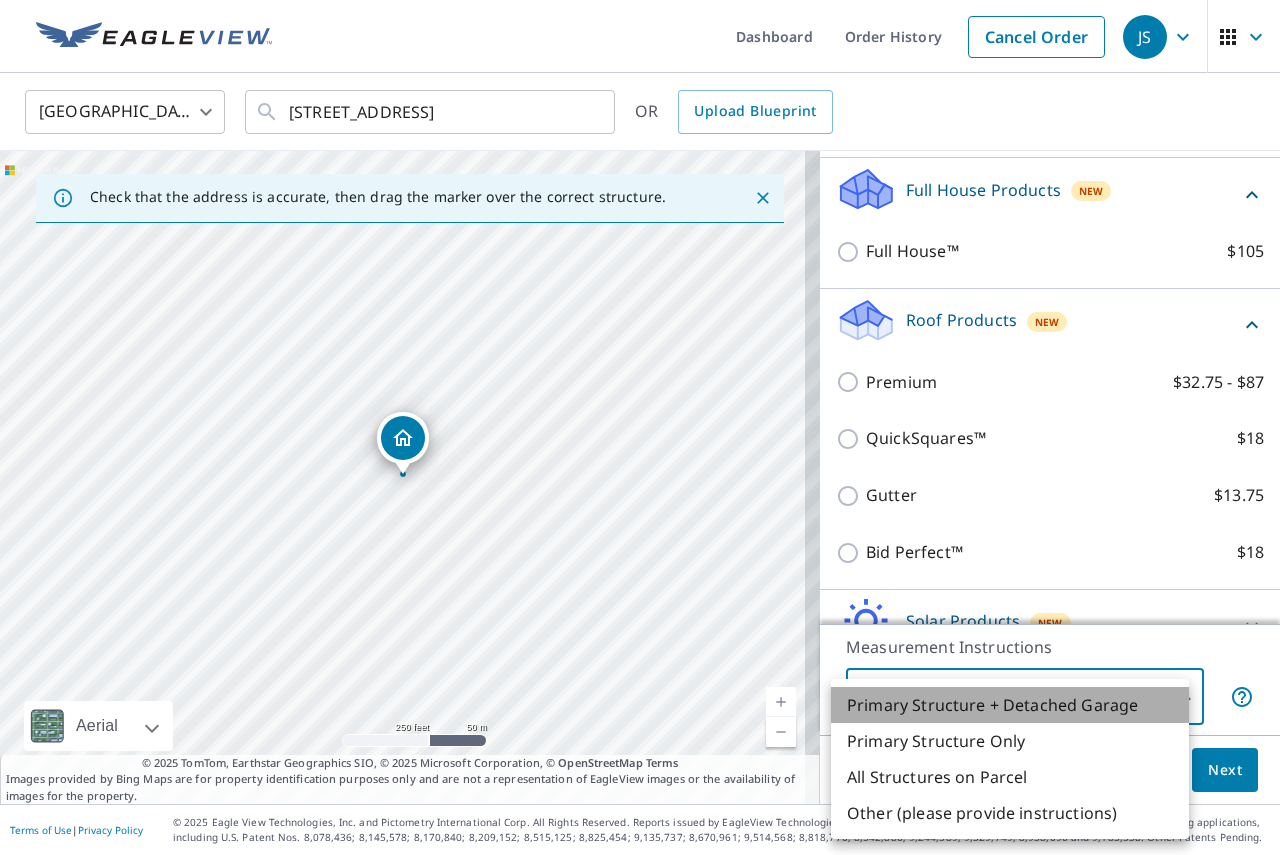 click on "Primary Structure + Detached Garage" at bounding box center (1010, 705) 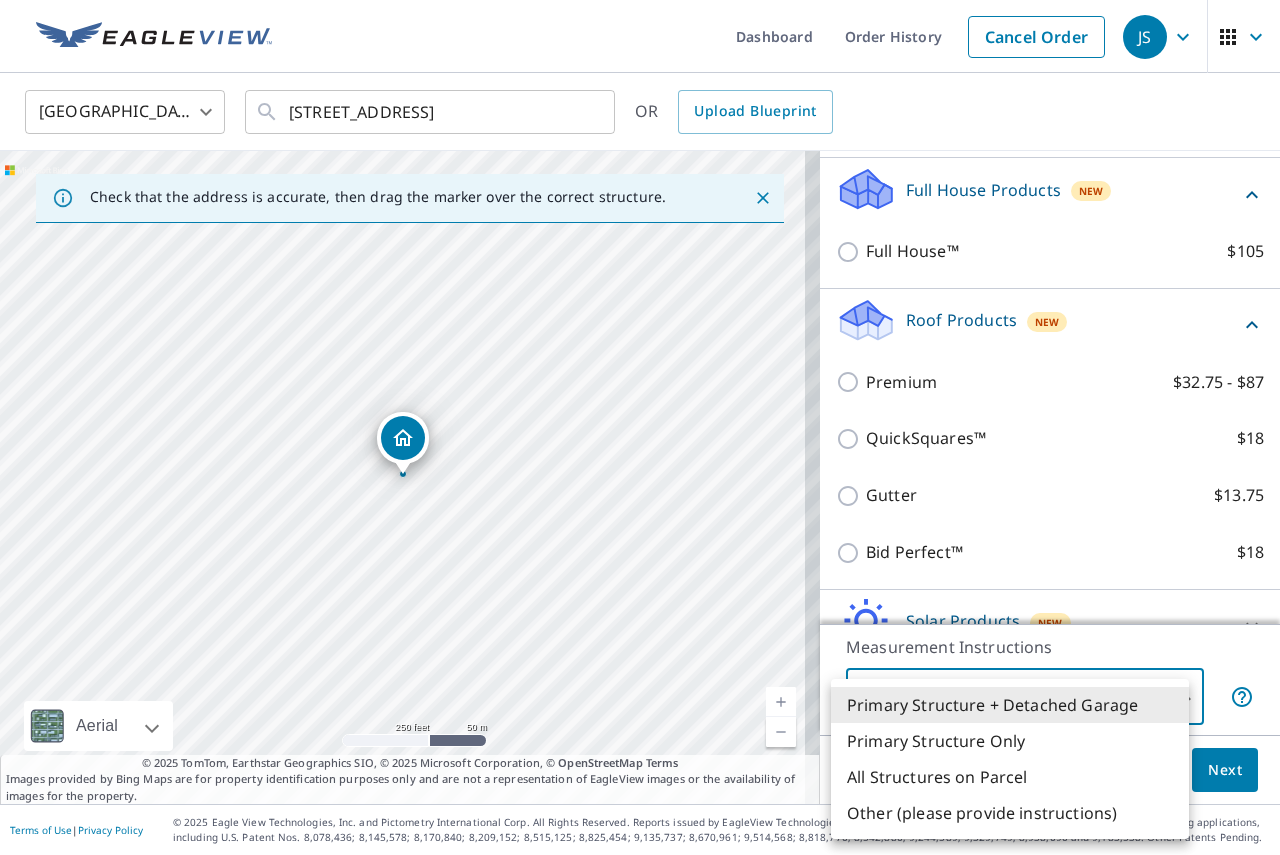 click on "JS JS
Dashboard Order History Cancel Order JS United States US ​ 8586 Old State Rd Chardon, OH 44024 ​ OR Upload Blueprint Check that the address is accurate, then drag the marker over the correct structure. 8586 Old State Rd Chardon, OH 44024 Aerial Road A standard road map Aerial A detailed look from above Labels Labels 250 feet 50 m © 2025 TomTom, © Vexcel Imaging, © 2025 Maxar, © 2025 Microsoft Corporation,  © OpenStreetMap Terms © 2025 TomTom, Earthstar Geographics SIO, © 2025 Microsoft Corporation, ©   OpenStreetMap   Terms Images provided by Bing Maps are for property identification purposes only and are not a representation of EagleView images or the availability of images for the property. PROPERTY TYPE Residential Commercial Multi-Family This is a complex BUILDING ID 8586 Old State Rd, Chardon, OH, 44024 Full House Products New Full House™ $105 Roof Products New Premium $32.75 - $87 QuickSquares™ $18 Gutter $13.75 Bid Perfect™ $18 Solar Products New Inform Essentials+ $63.25" at bounding box center [640, 427] 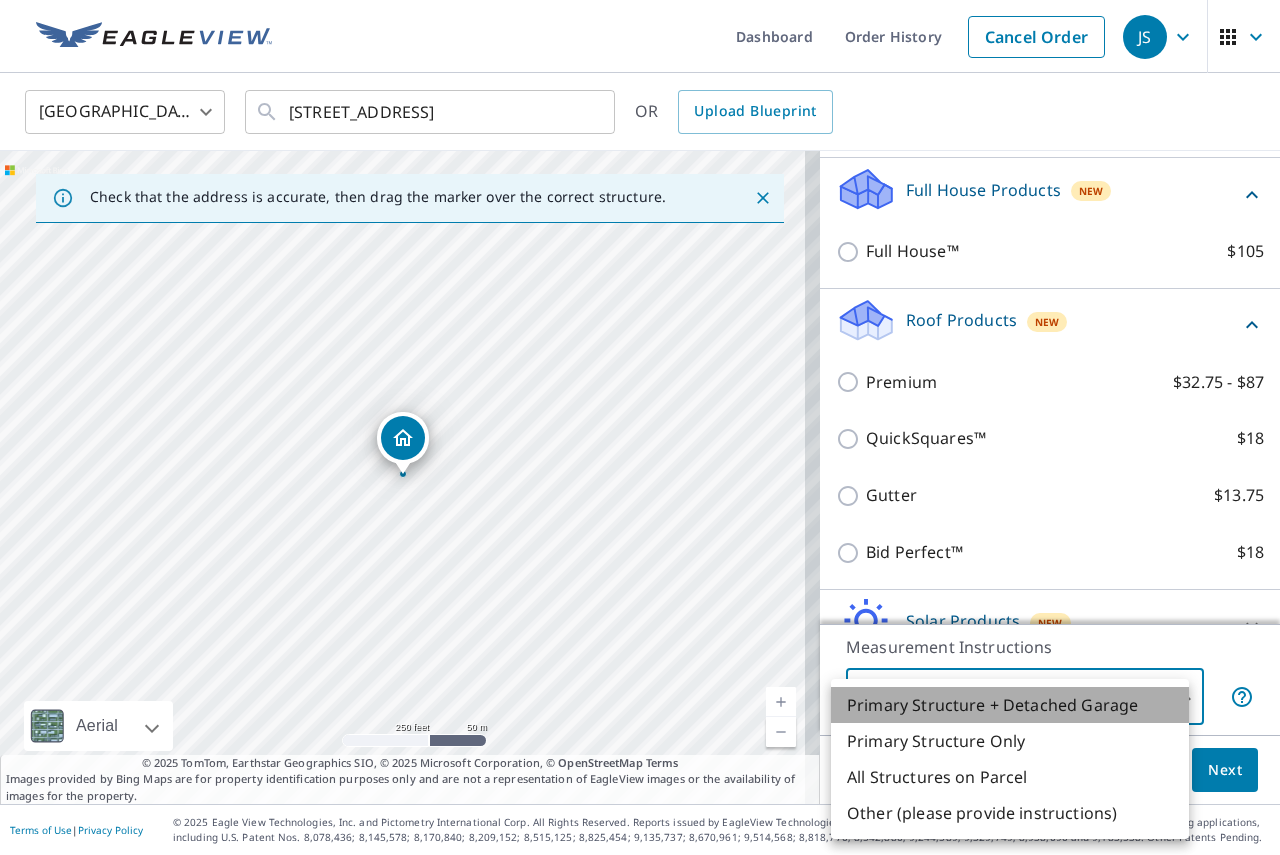 click on "Primary Structure + Detached Garage" at bounding box center [1010, 705] 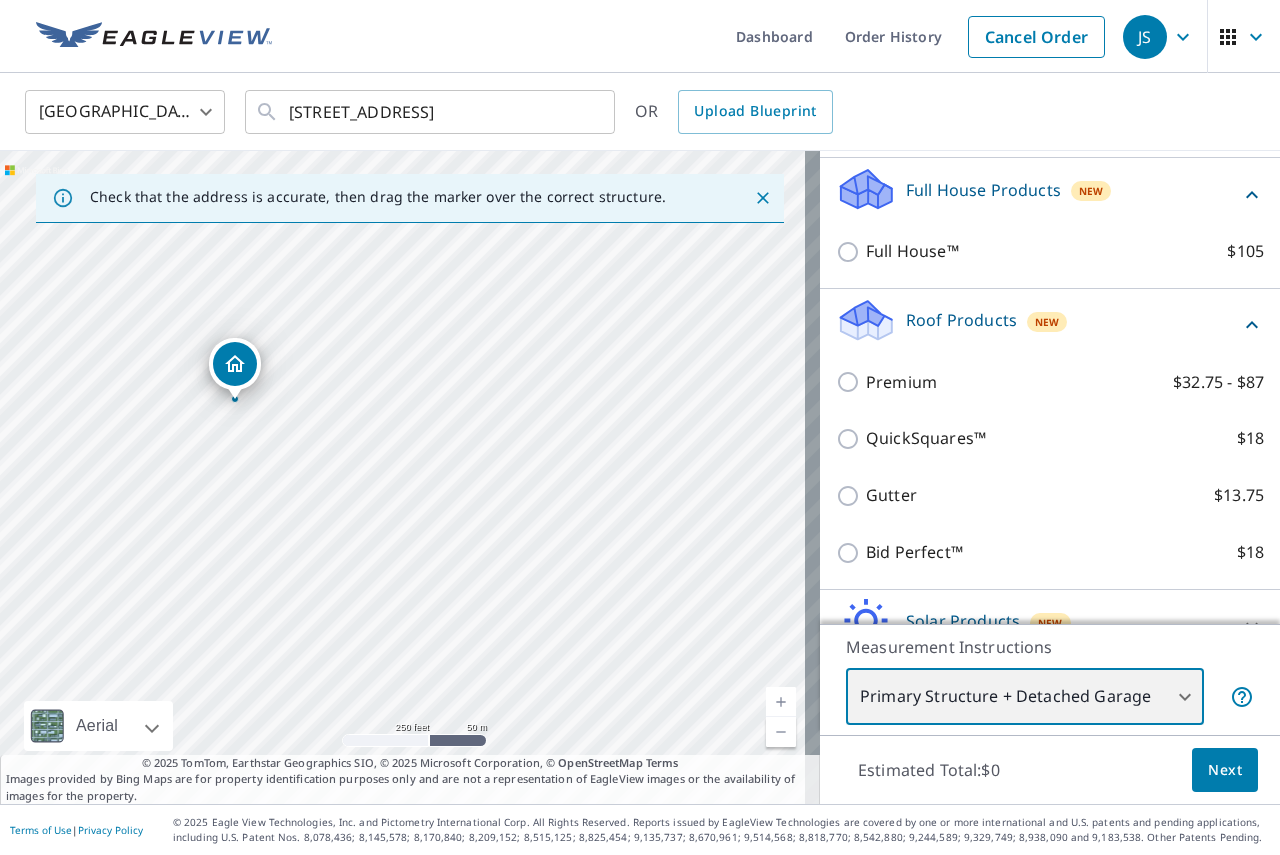 click on "8586 Old State Rd Chardon, OH 44024" at bounding box center (410, 477) 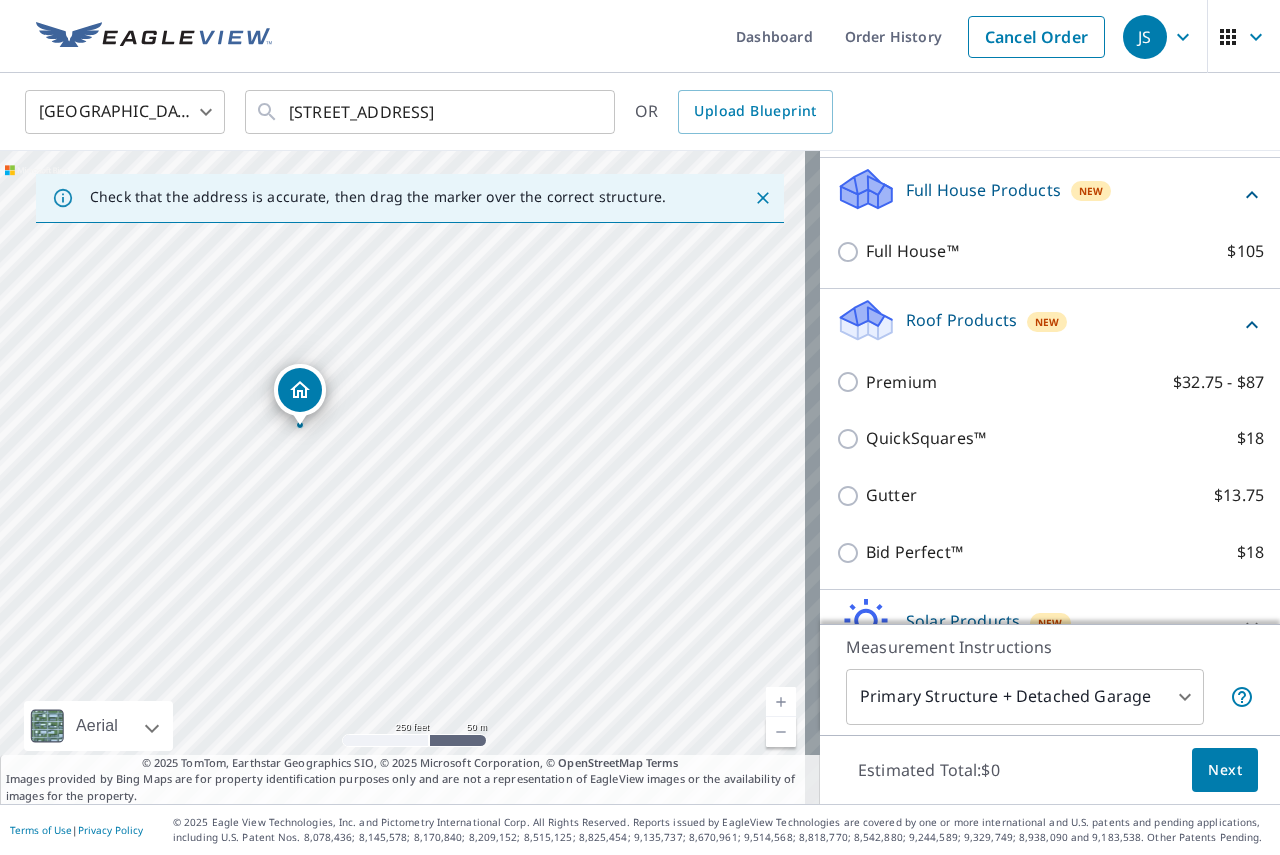 drag, startPoint x: 231, startPoint y: 372, endPoint x: 296, endPoint y: 398, distance: 70.00714 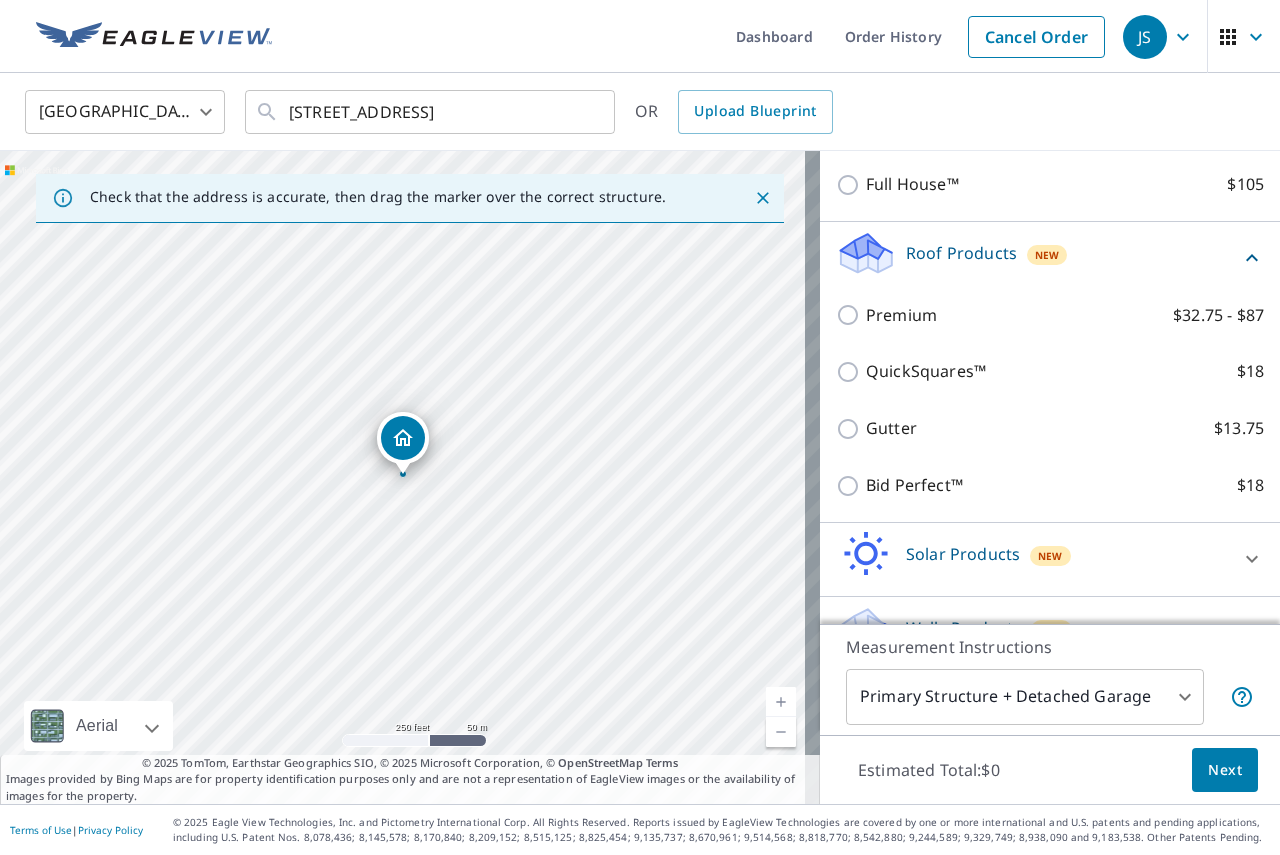 scroll, scrollTop: 427, scrollLeft: 0, axis: vertical 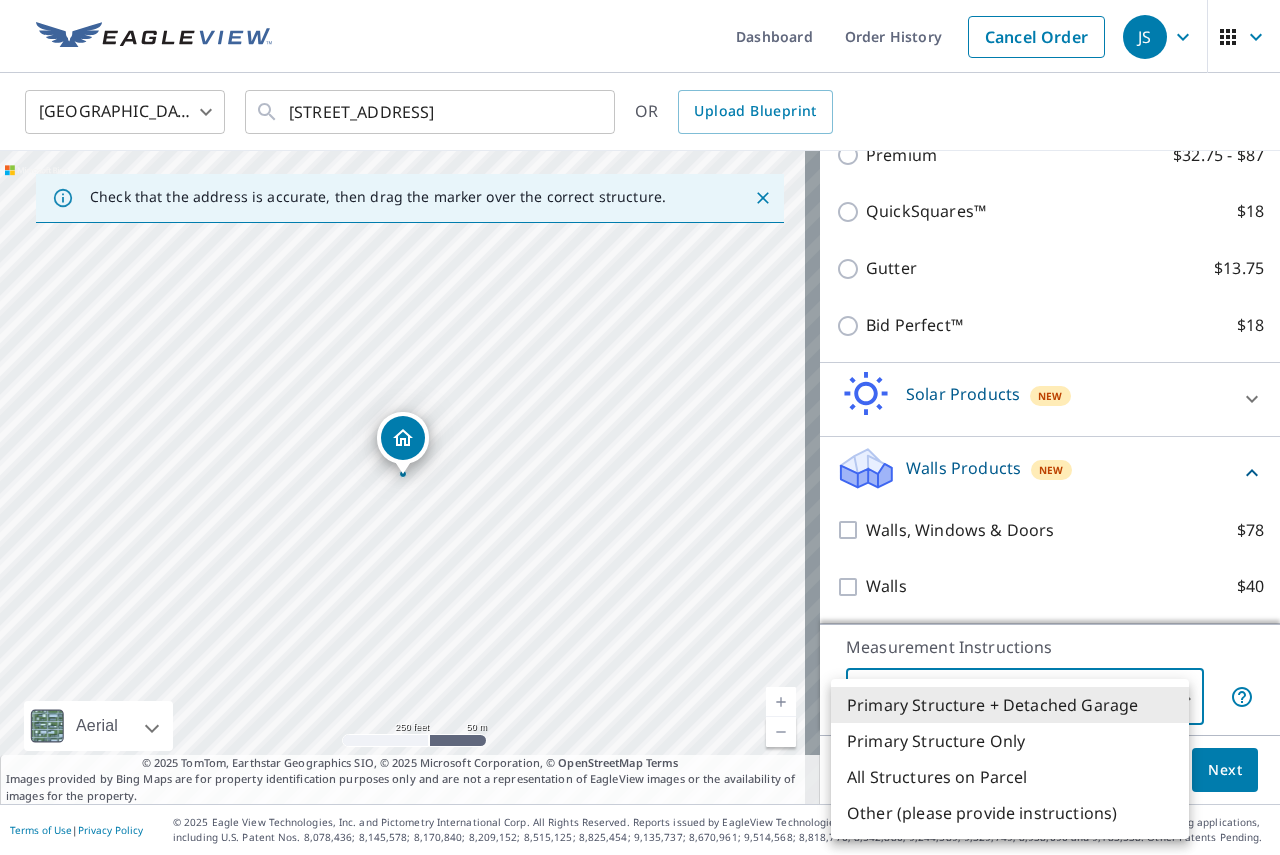 click on "JS JS
Dashboard Order History Cancel Order JS United States US ​ 8586 Old State Rd Chardon, OH 44024 ​ OR Upload Blueprint Check that the address is accurate, then drag the marker over the correct structure. 8590 Old State Rd Chardon, OH 44024 Aerial Road A standard road map Aerial A detailed look from above Labels Labels 250 feet 50 m © 2025 TomTom, © Vexcel Imaging, © 2025 Maxar, © 2025 Microsoft Corporation,  © OpenStreetMap Terms © 2025 TomTom, Earthstar Geographics SIO, © 2025 Microsoft Corporation, ©   OpenStreetMap   Terms Images provided by Bing Maps are for property identification purposes only and are not a representation of EagleView images or the availability of images for the property. PROPERTY TYPE Residential Commercial Multi-Family This is a complex BUILDING ID 8590 Old State Rd, Chardon, OH, 44024 Full House Products New Full House™ $105 Roof Products New Premium $32.75 - $87 QuickSquares™ $18 Gutter $13.75 Bid Perfect™ $18 Solar Products New Inform Essentials+ $63.25" at bounding box center (640, 427) 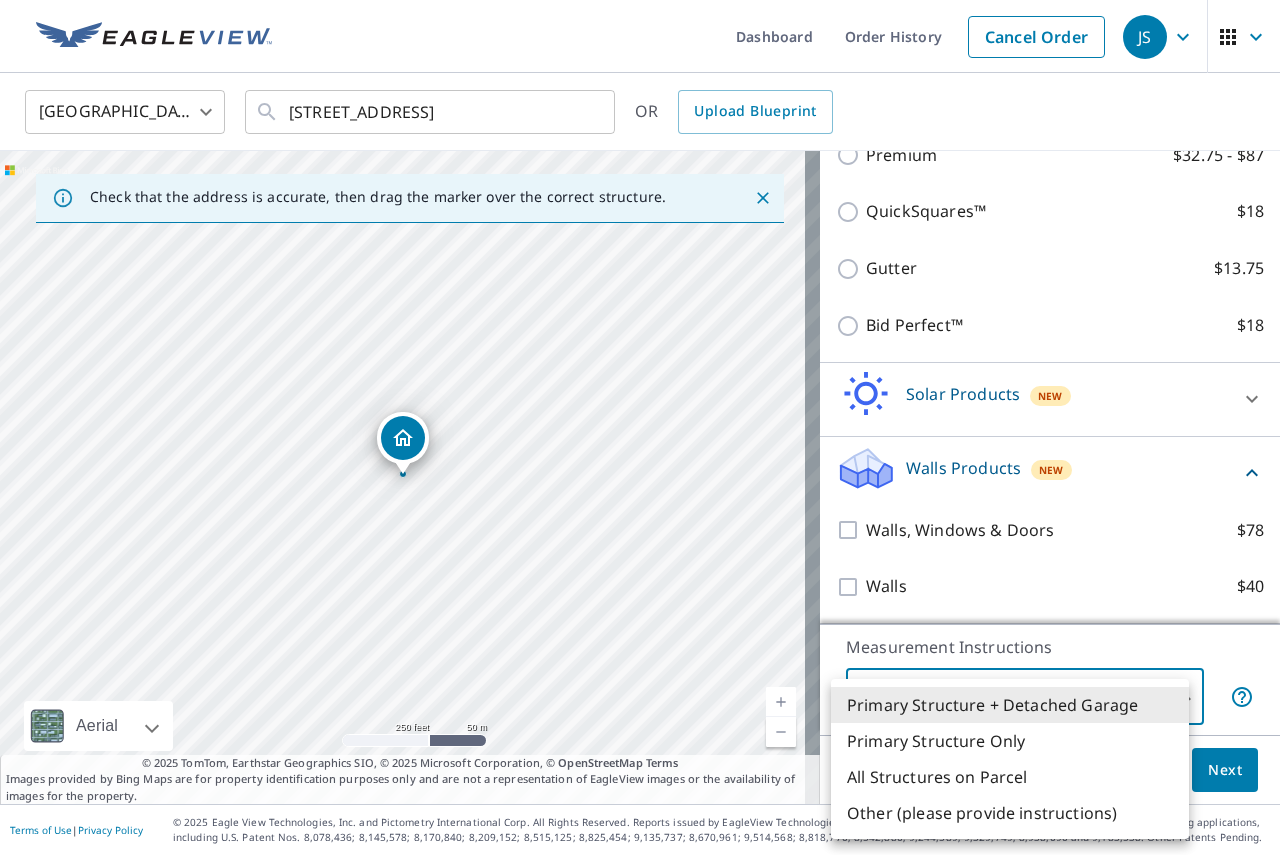 click on "Primary Structure Only" at bounding box center (1010, 741) 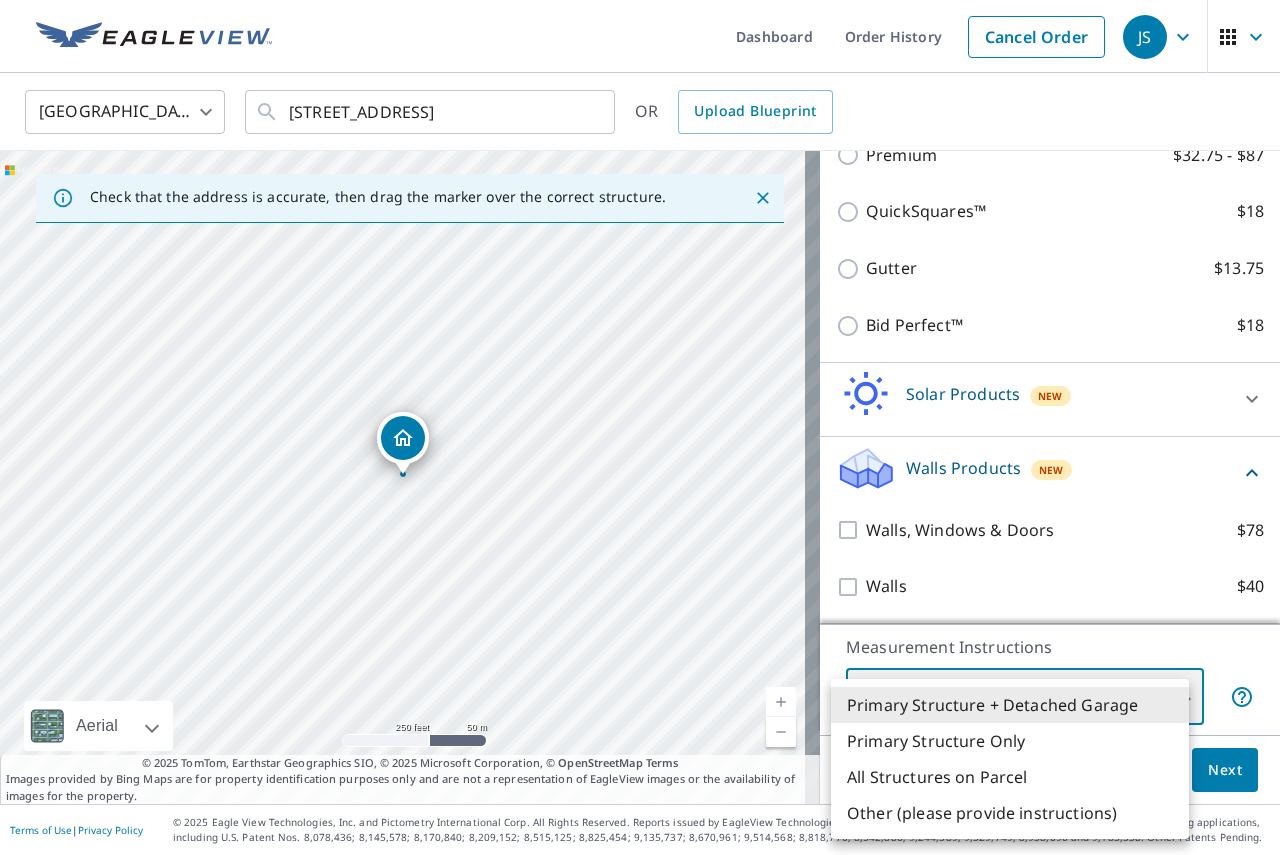 type on "2" 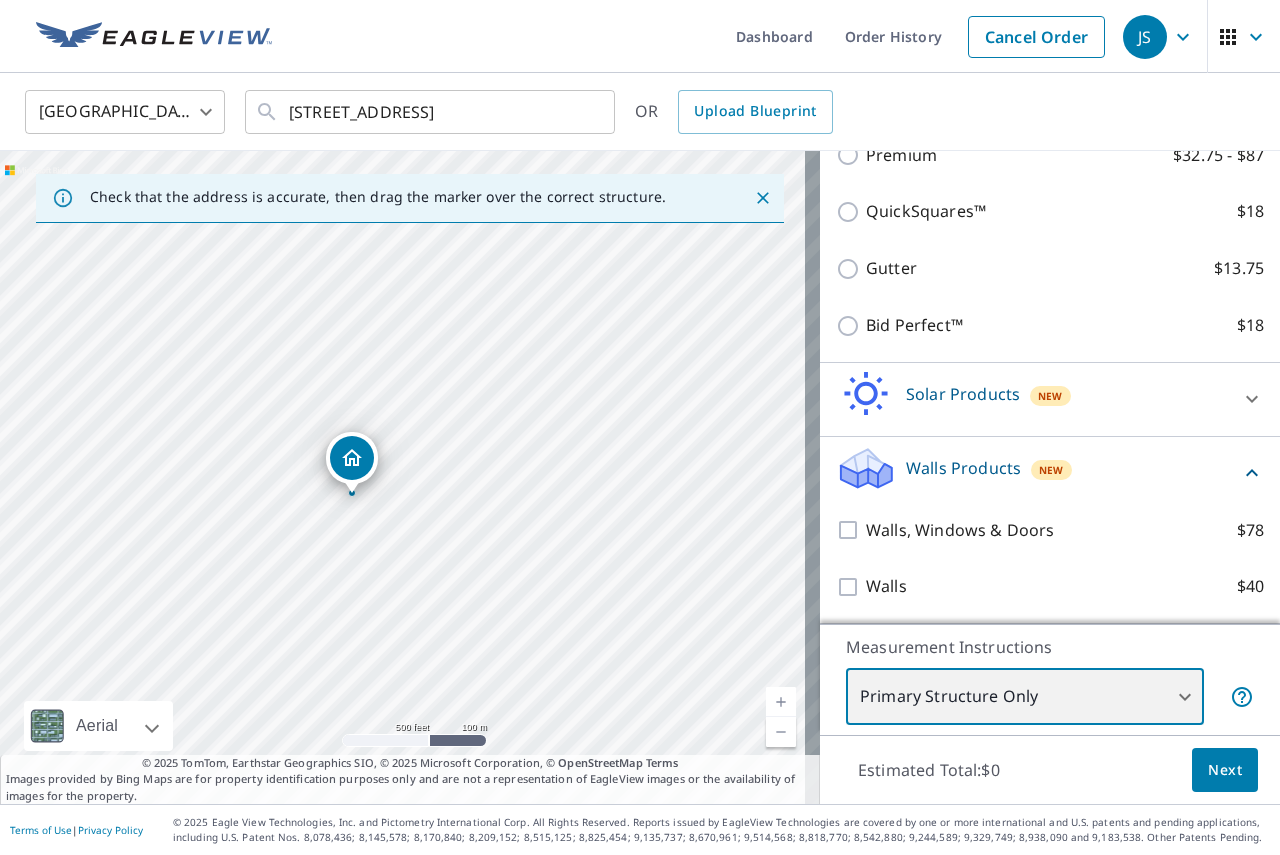 drag, startPoint x: 417, startPoint y: 580, endPoint x: 418, endPoint y: 477, distance: 103.00485 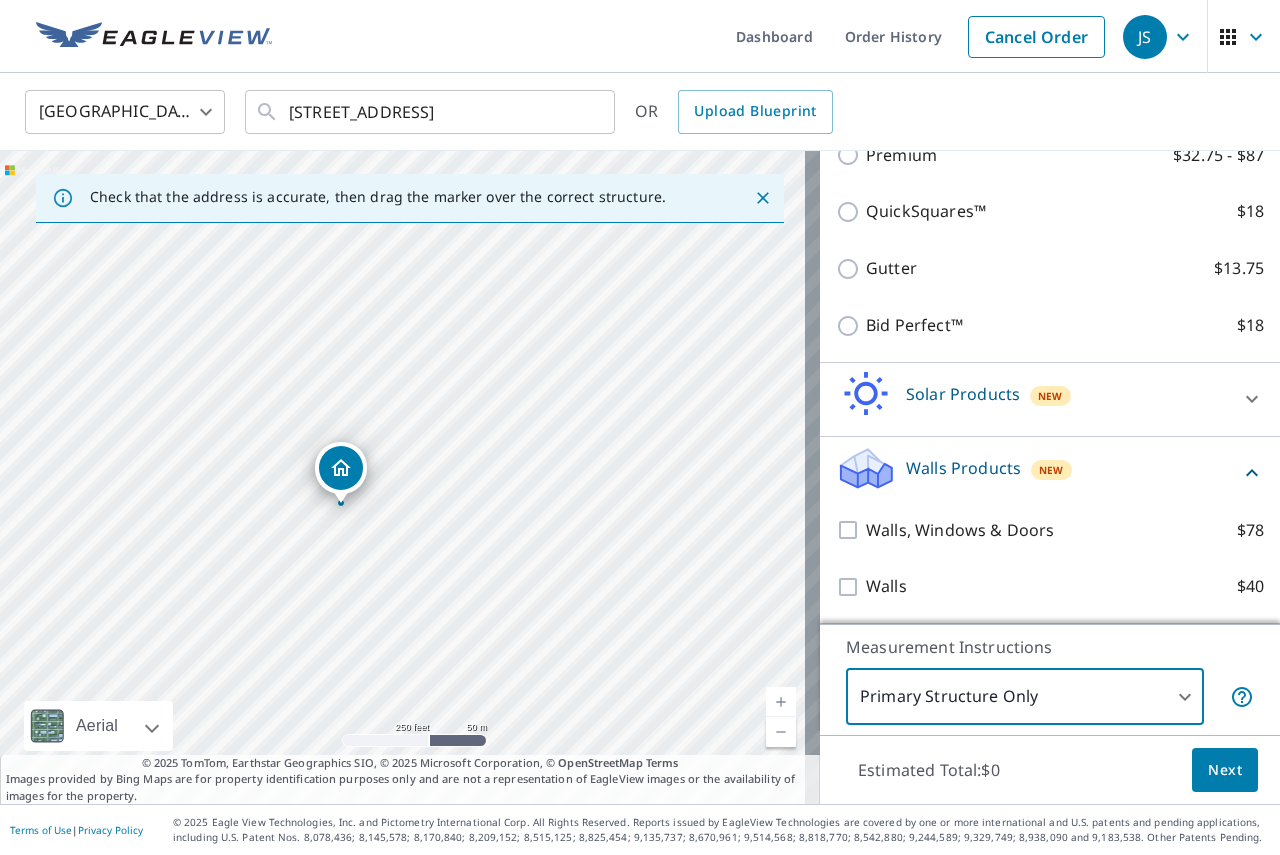 click 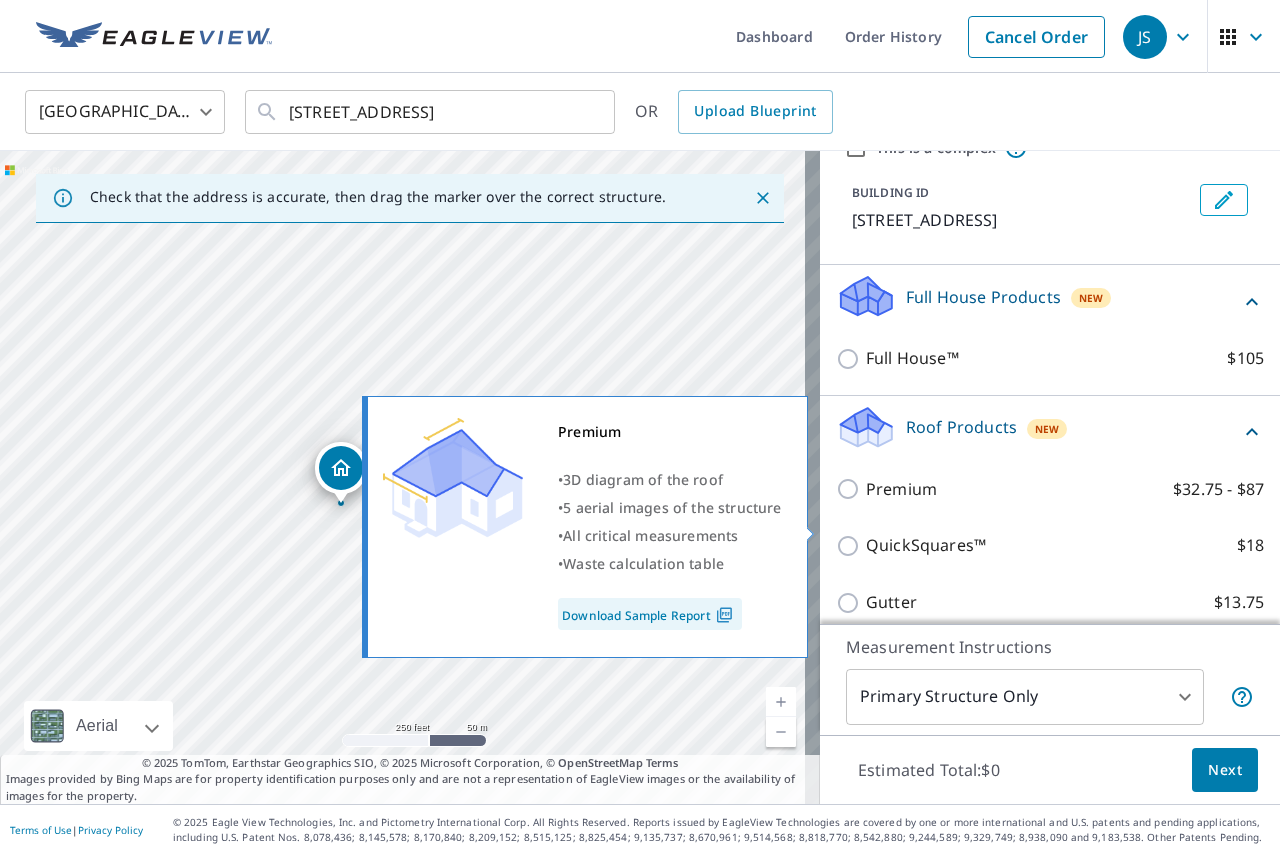 scroll, scrollTop: 0, scrollLeft: 0, axis: both 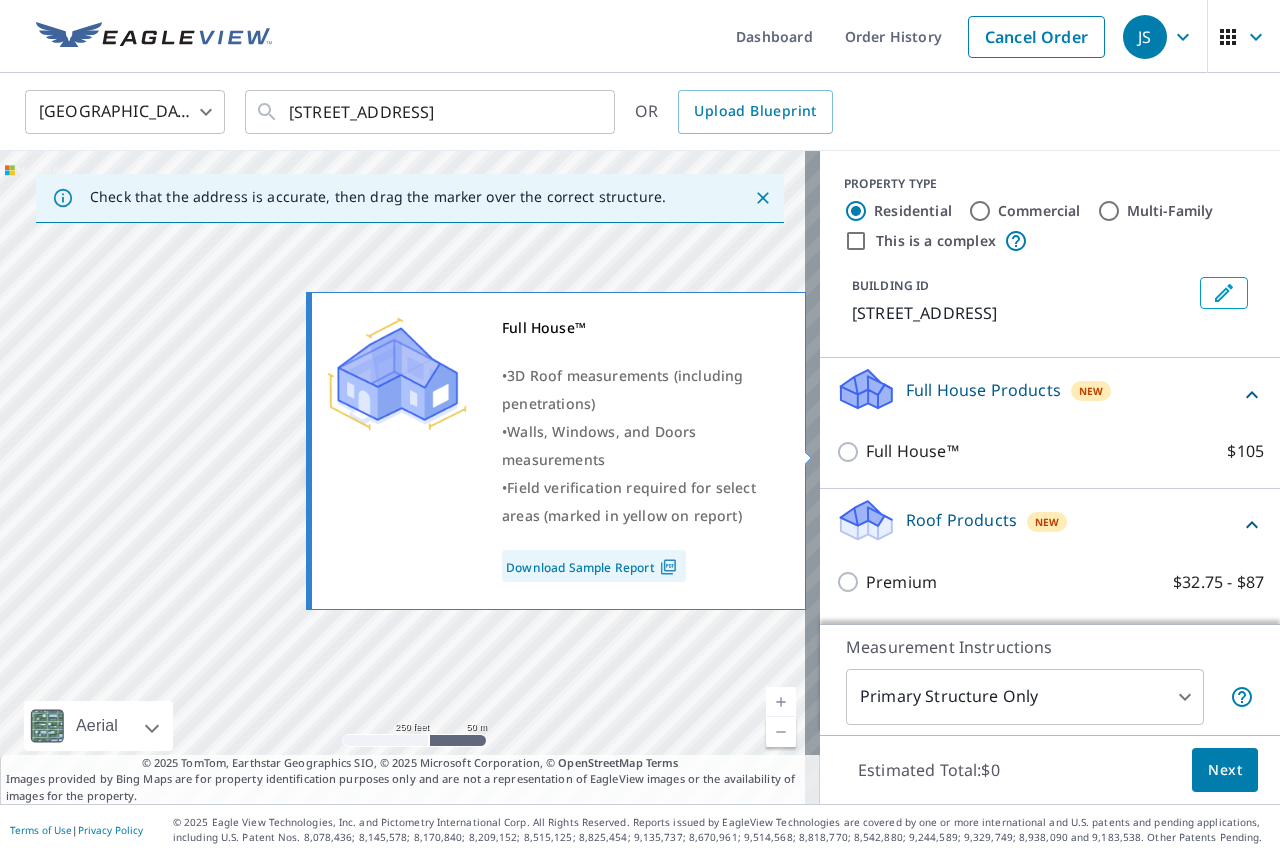 click on "Full House™" at bounding box center (912, 451) 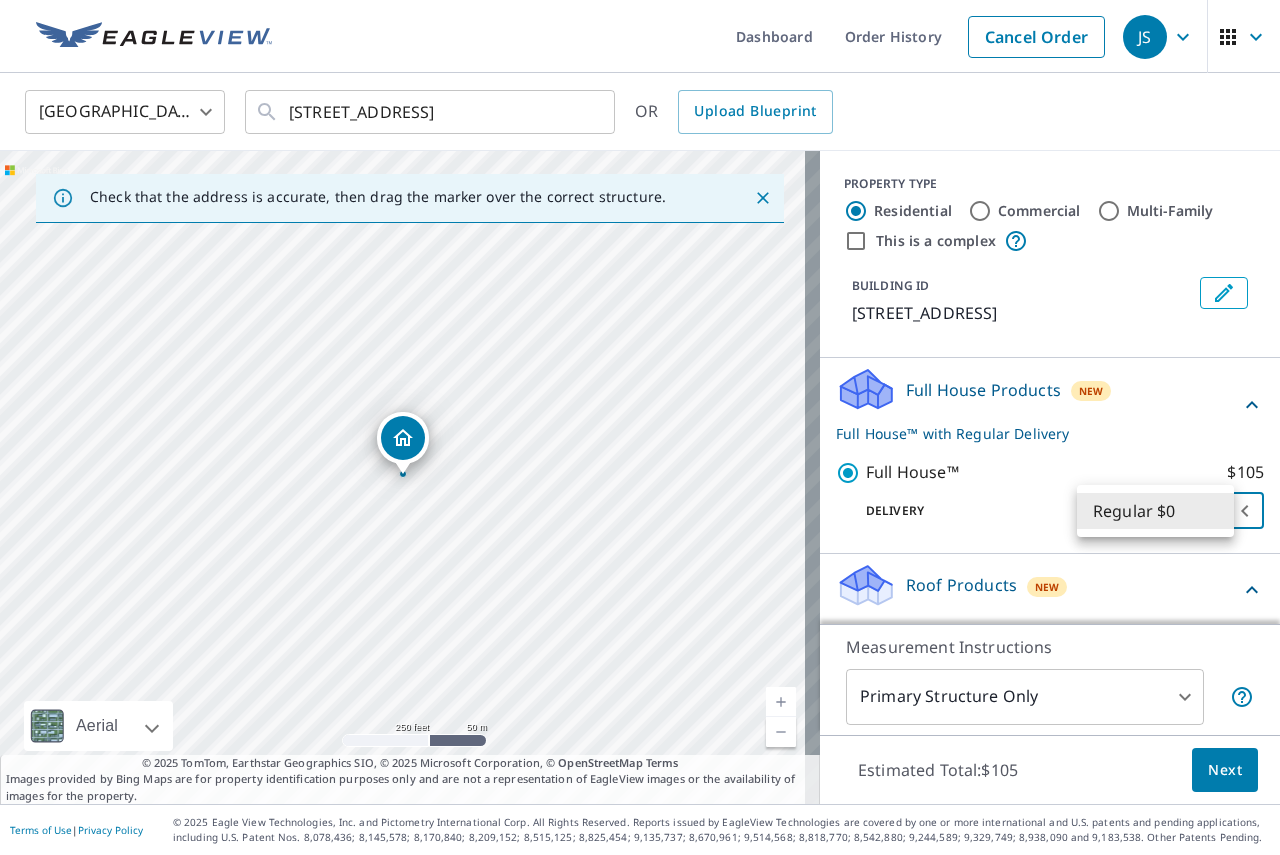 click on "JS JS
Dashboard Order History Cancel Order JS United States US ​ 8586 Old State Rd Chardon, OH 44024 ​ OR Upload Blueprint Check that the address is accurate, then drag the marker over the correct structure. 8590 Old State Rd Chardon, OH 44024 Aerial Road A standard road map Aerial A detailed look from above Labels Labels 250 feet 50 m © 2025 TomTom, © Vexcel Imaging, © 2025 Maxar, © 2025 Microsoft Corporation,  © OpenStreetMap Terms © 2025 TomTom, Earthstar Geographics SIO, © 2025 Microsoft Corporation, ©   OpenStreetMap   Terms Images provided by Bing Maps are for property identification purposes only and are not a representation of EagleView images or the availability of images for the property. PROPERTY TYPE Residential Commercial Multi-Family This is a complex BUILDING ID 8590 Old State Rd, Chardon, OH, 44024 Full House Products New Full House™ with Regular Delivery Full House™ $105 Delivery Regular $0 8 ​ Roof Products New Premium $32.75 - $87 QuickSquares™ $18 Gutter $13.75 2" at bounding box center (640, 427) 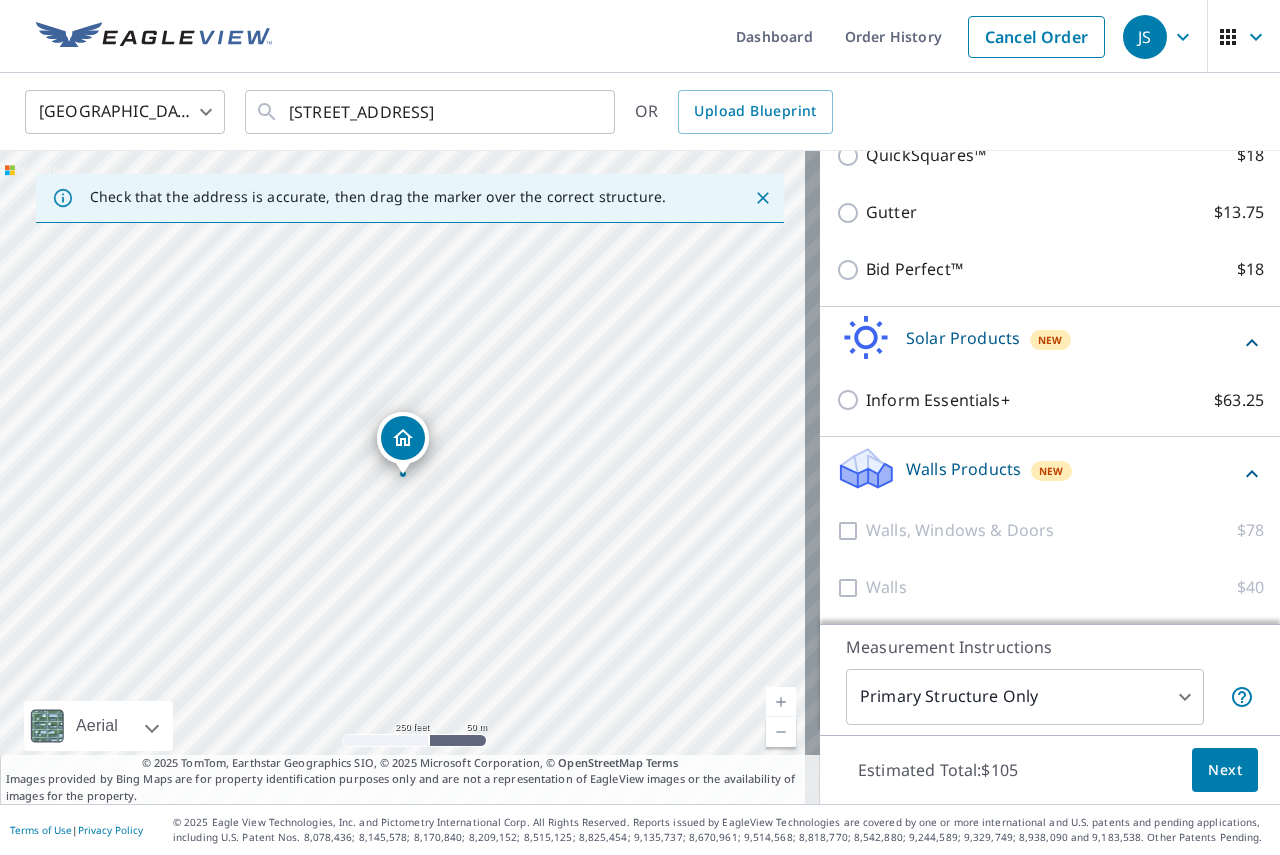 scroll, scrollTop: 549, scrollLeft: 0, axis: vertical 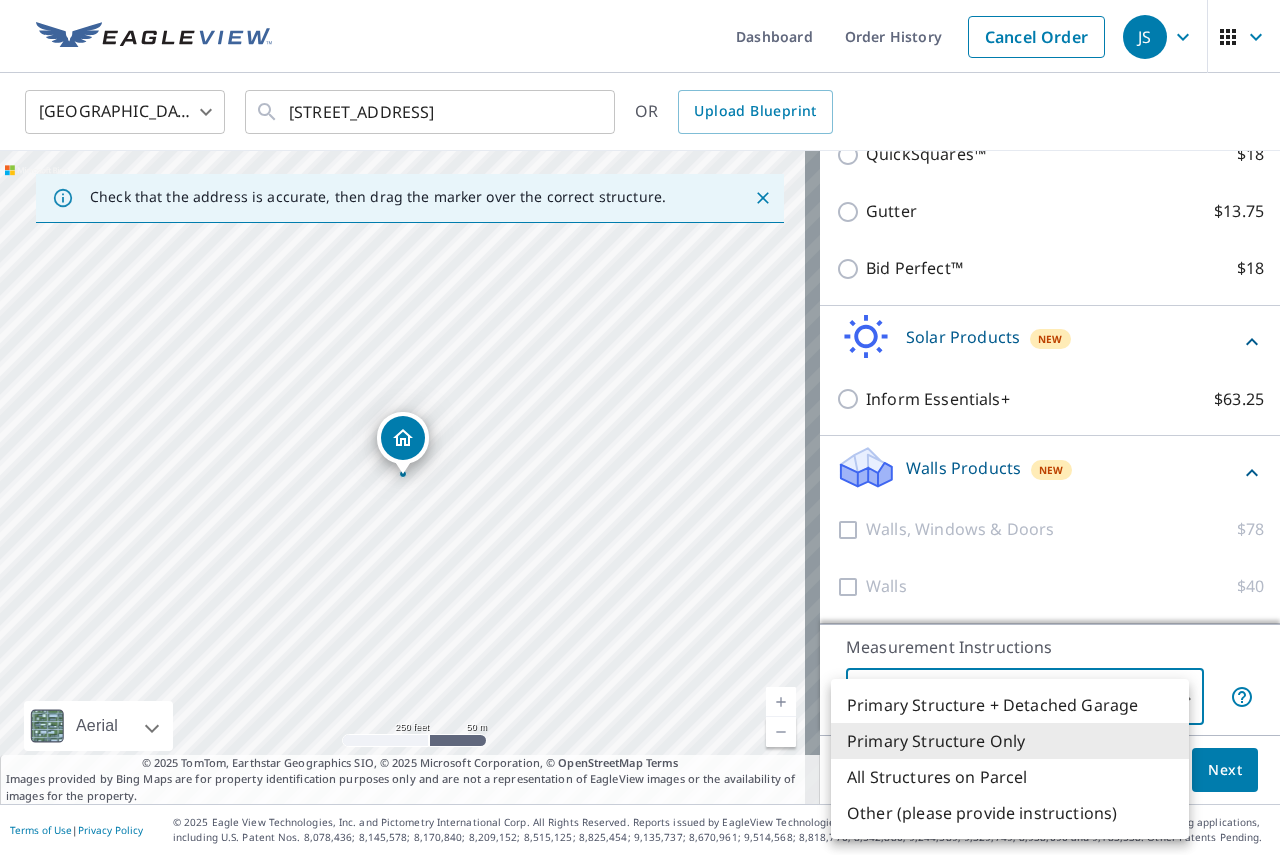 click on "JS JS
Dashboard Order History Cancel Order JS United States US ​ 8586 Old State Rd Chardon, OH 44024 ​ OR Upload Blueprint Check that the address is accurate, then drag the marker over the correct structure. 8590 Old State Rd Chardon, OH 44024 Aerial Road A standard road map Aerial A detailed look from above Labels Labels 250 feet 50 m © 2025 TomTom, © Vexcel Imaging, © 2025 Maxar, © 2025 Microsoft Corporation,  © OpenStreetMap Terms © 2025 TomTom, Earthstar Geographics SIO, © 2025 Microsoft Corporation, ©   OpenStreetMap   Terms Images provided by Bing Maps are for property identification purposes only and are not a representation of EagleView images or the availability of images for the property. PROPERTY TYPE Residential Commercial Multi-Family This is a complex BUILDING ID 8590 Old State Rd, Chardon, OH, 44024 Full House Products New Full House™ with Regular Delivery Full House™ $105 Delivery Regular $0 8 ​ Roof Products New Premium $32.75 - $87 QuickSquares™ $18 Gutter $13.75 2" at bounding box center (640, 427) 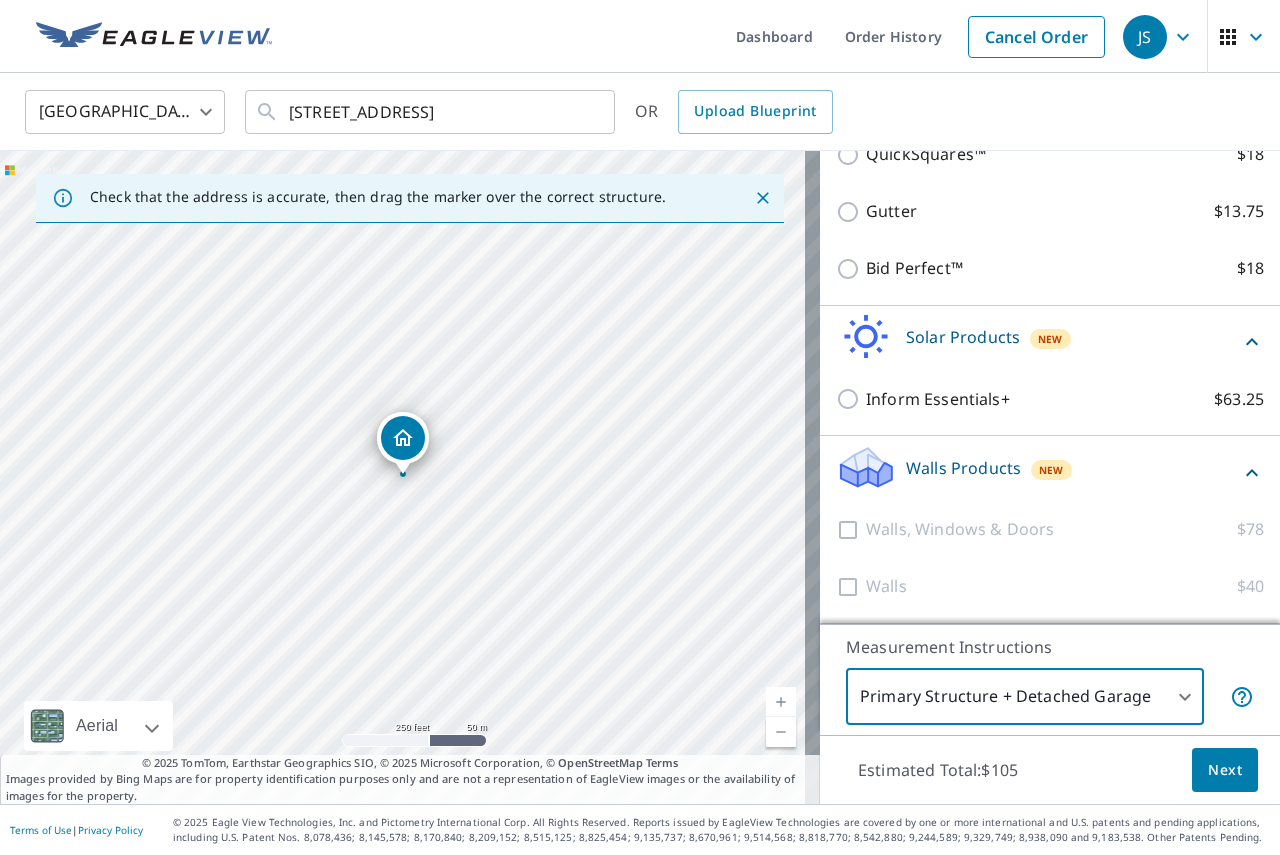 click on "JS JS
Dashboard Order History Cancel Order JS United States US ​ 8586 Old State Rd Chardon, OH 44024 ​ OR Upload Blueprint Check that the address is accurate, then drag the marker over the correct structure. 8590 Old State Rd Chardon, OH 44024 Aerial Road A standard road map Aerial A detailed look from above Labels Labels 250 feet 50 m © 2025 TomTom, © Vexcel Imaging, © 2025 Maxar, © 2025 Microsoft Corporation,  © OpenStreetMap Terms © 2025 TomTom, Earthstar Geographics SIO, © 2025 Microsoft Corporation, ©   OpenStreetMap   Terms Images provided by Bing Maps are for property identification purposes only and are not a representation of EagleView images or the availability of images for the property. PROPERTY TYPE Residential Commercial Multi-Family This is a complex BUILDING ID 8590 Old State Rd, Chardon, OH, 44024 Full House Products New Full House™ with Regular Delivery Full House™ $105 Delivery Regular $0 8 ​ Roof Products New Premium $32.75 - $87 QuickSquares™ $18 Gutter $13.75 1" at bounding box center (640, 427) 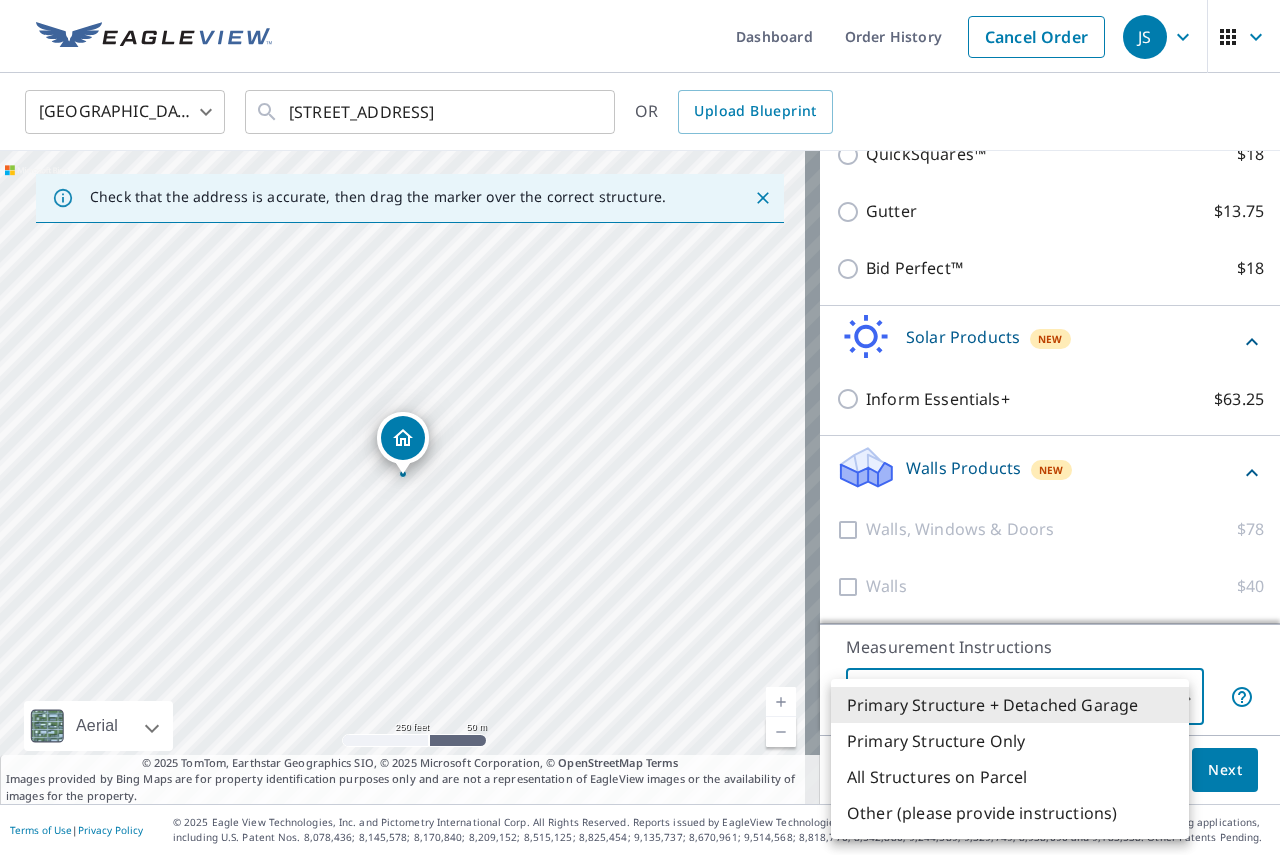 click on "Primary Structure Only" at bounding box center (1010, 741) 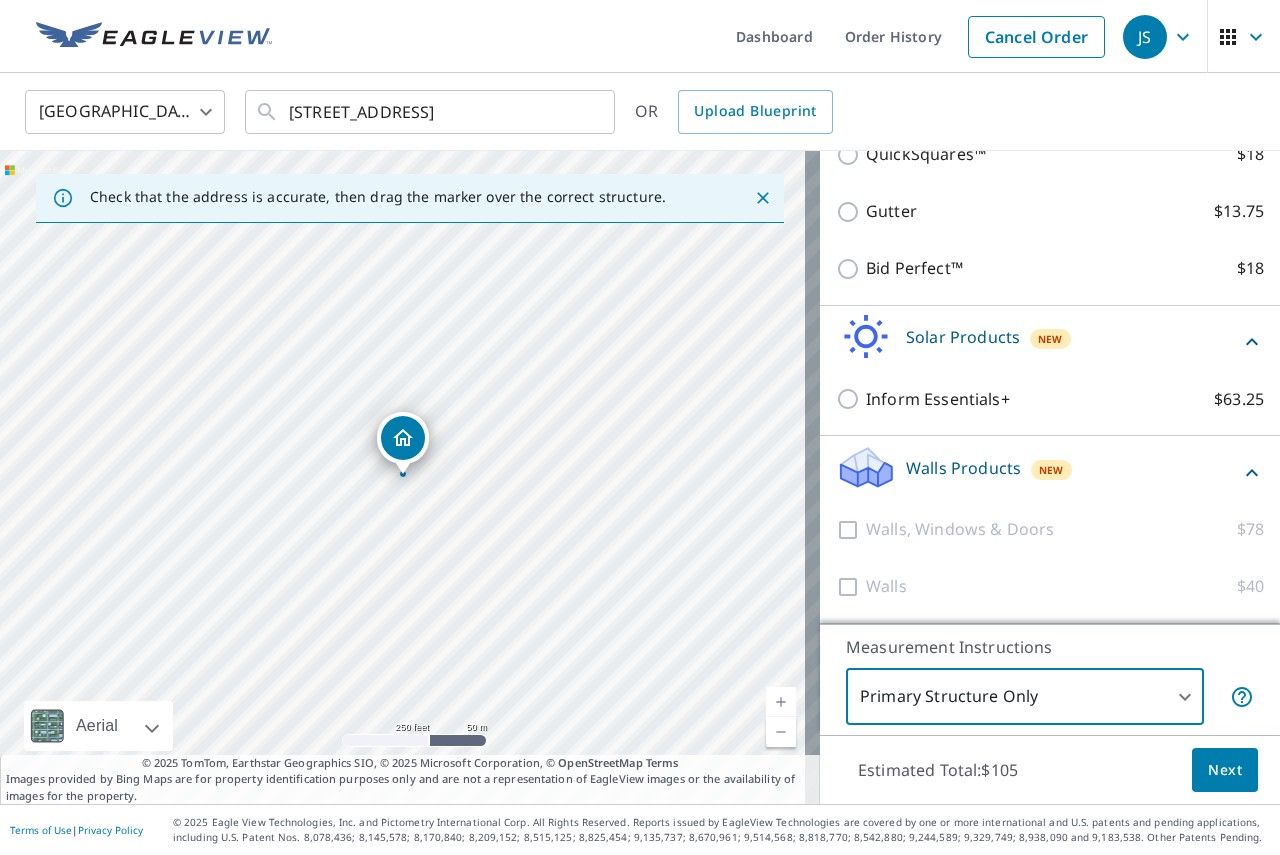 click on "JS JS
Dashboard Order History Cancel Order JS United States US ​ 8586 Old State Rd Chardon, OH 44024 ​ OR Upload Blueprint Check that the address is accurate, then drag the marker over the correct structure. 8590 Old State Rd Chardon, OH 44024 Aerial Road A standard road map Aerial A detailed look from above Labels Labels 250 feet 50 m © 2025 TomTom, © Vexcel Imaging, © 2025 Maxar, © 2025 Microsoft Corporation,  © OpenStreetMap Terms © 2025 TomTom, Earthstar Geographics SIO, © 2025 Microsoft Corporation, ©   OpenStreetMap   Terms Images provided by Bing Maps are for property identification purposes only and are not a representation of EagleView images or the availability of images for the property. PROPERTY TYPE Residential Commercial Multi-Family This is a complex BUILDING ID 8590 Old State Rd, Chardon, OH, 44024 Full House Products New Full House™ with Regular Delivery Full House™ $105 Delivery Regular $0 8 ​ Roof Products New Premium $32.75 - $87 QuickSquares™ $18 Gutter $13.75 2" at bounding box center (640, 427) 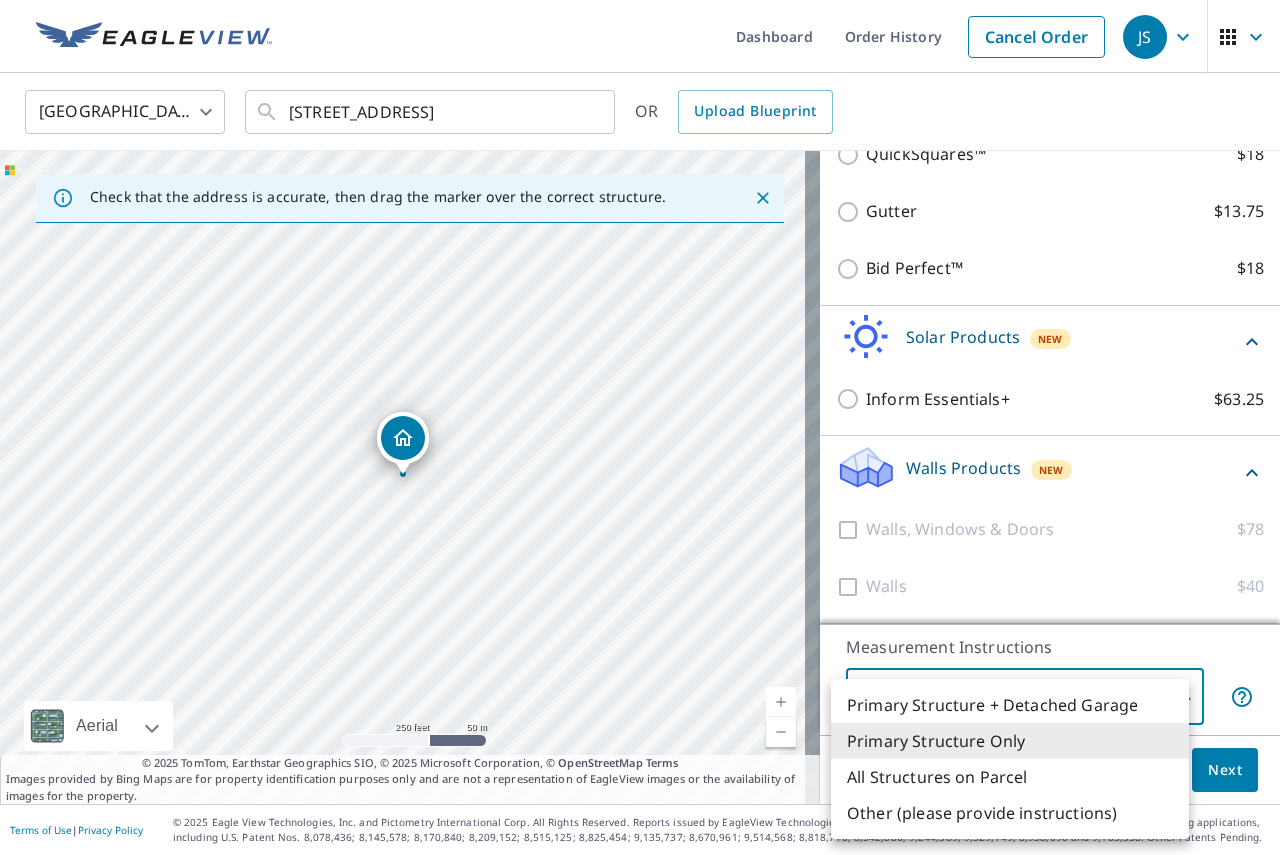 click on "Primary Structure + Detached Garage" at bounding box center [1010, 705] 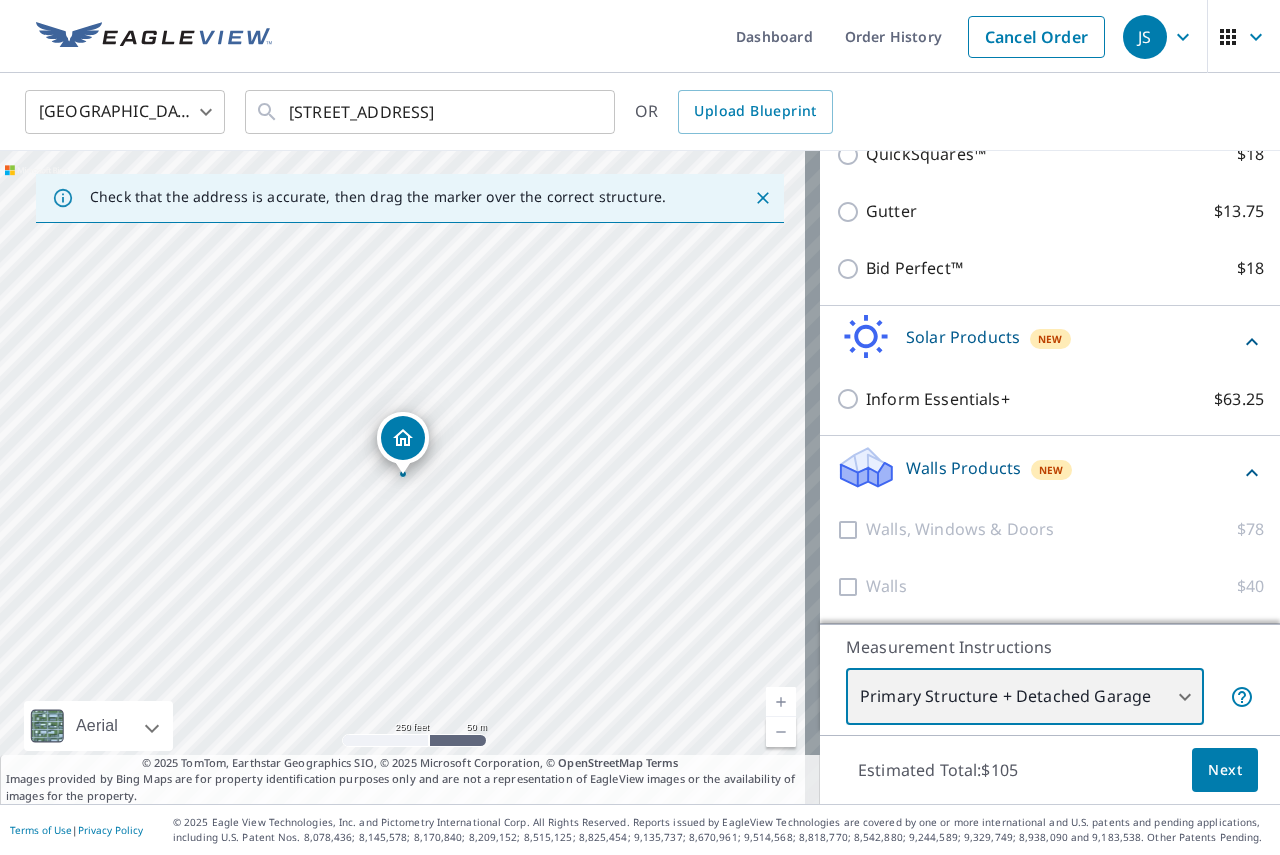 type on "1" 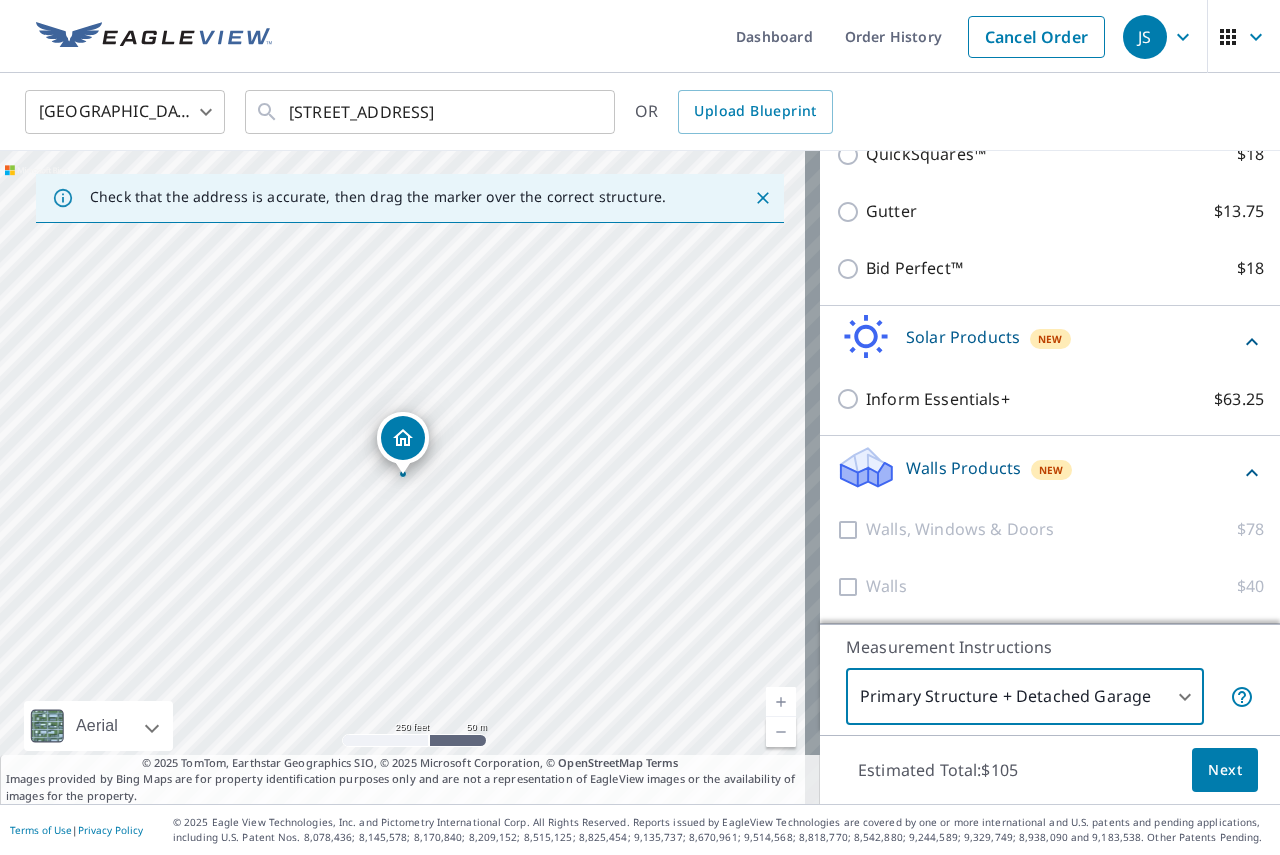 click on "Next" at bounding box center [1225, 770] 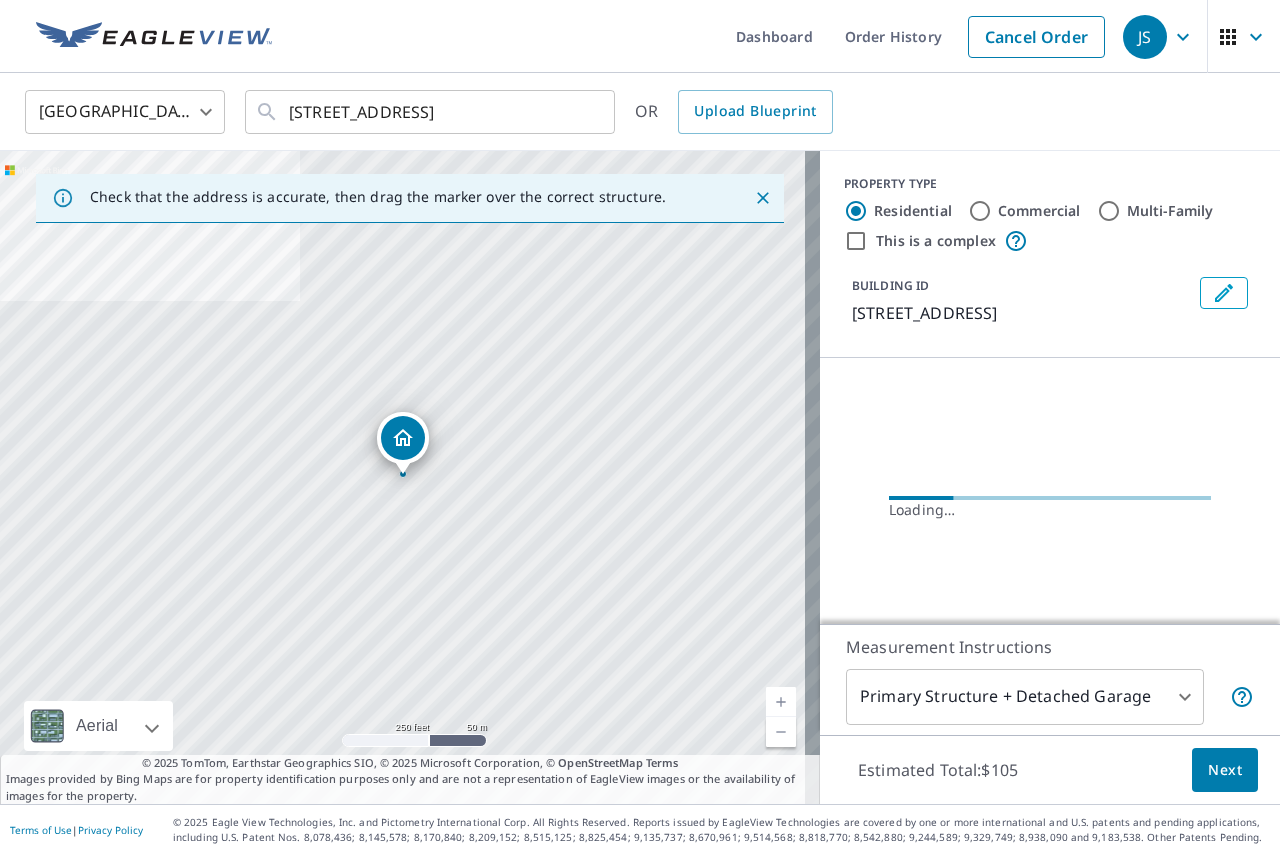 scroll, scrollTop: 34, scrollLeft: 0, axis: vertical 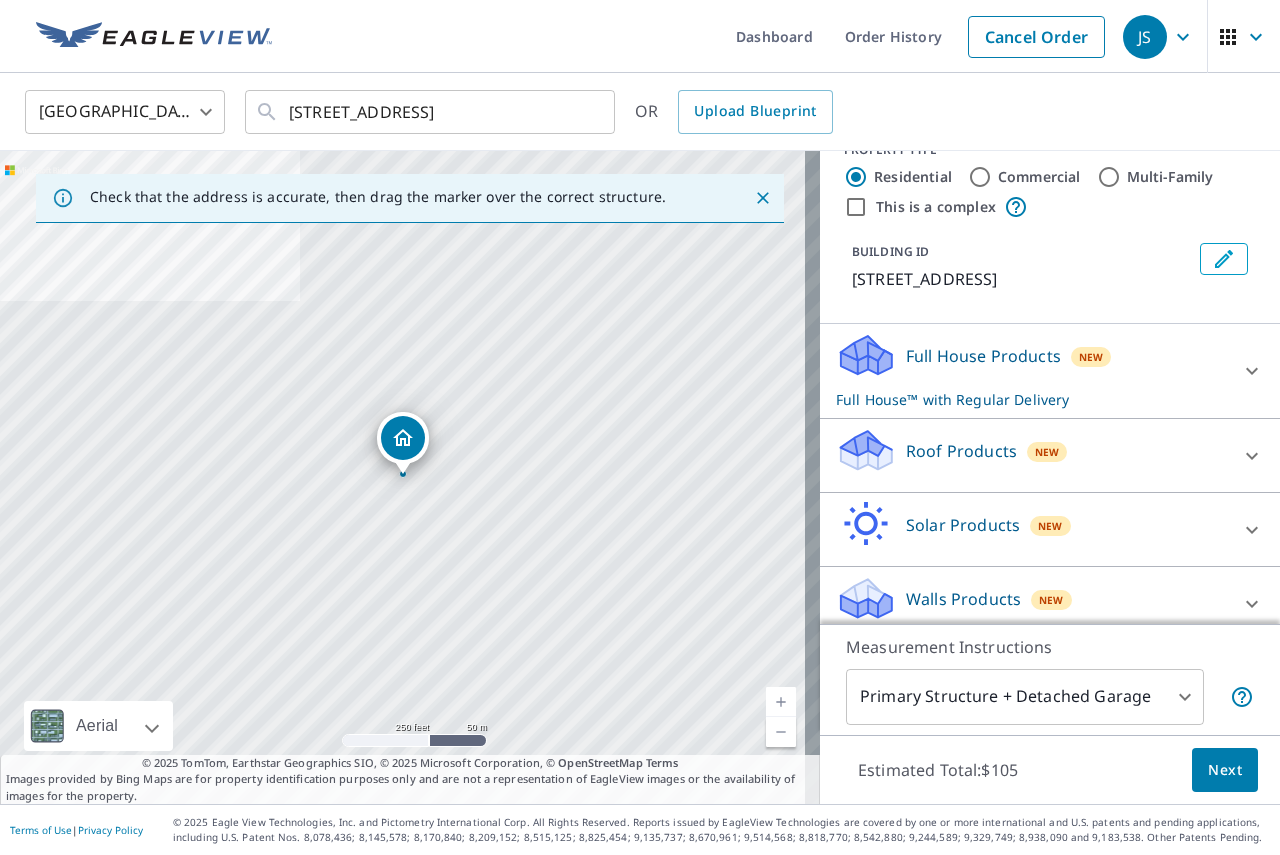 click 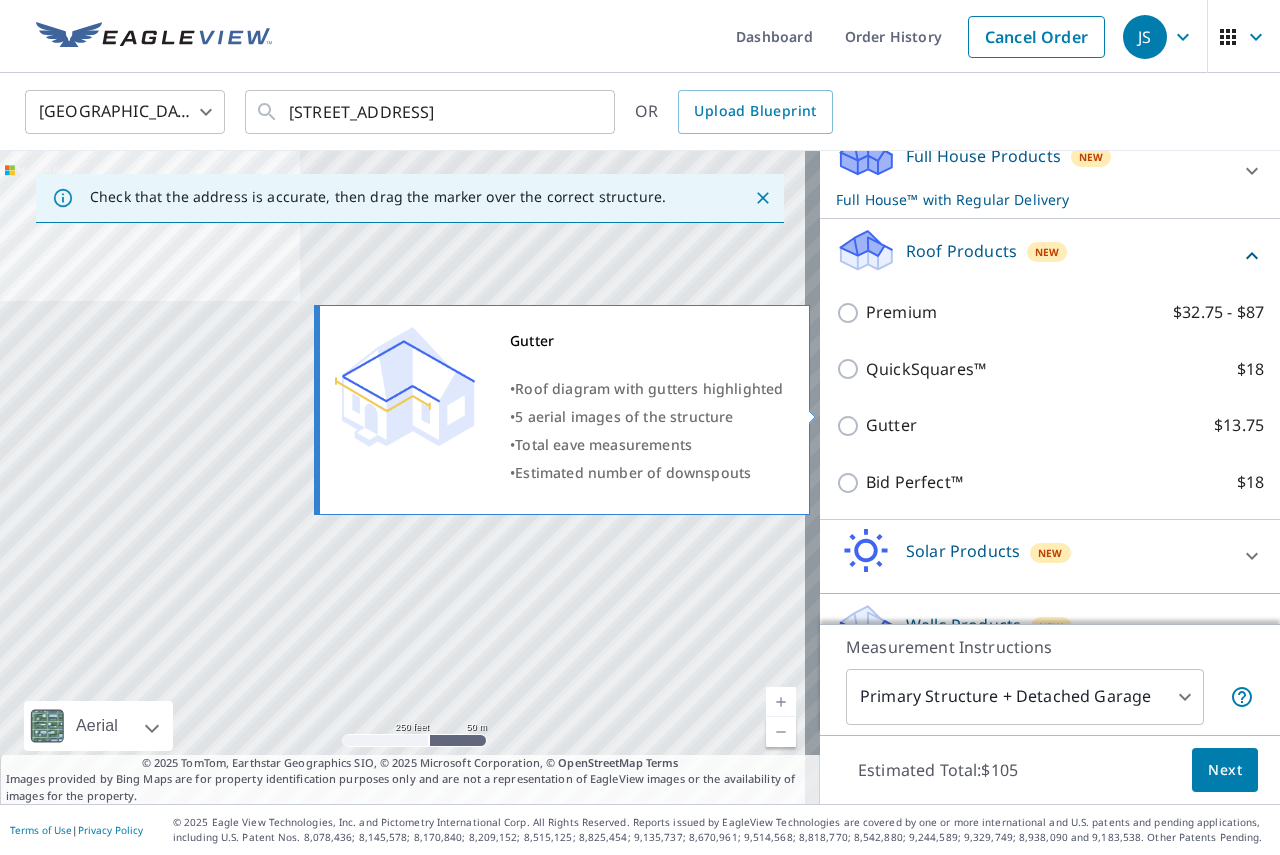 scroll, scrollTop: 278, scrollLeft: 0, axis: vertical 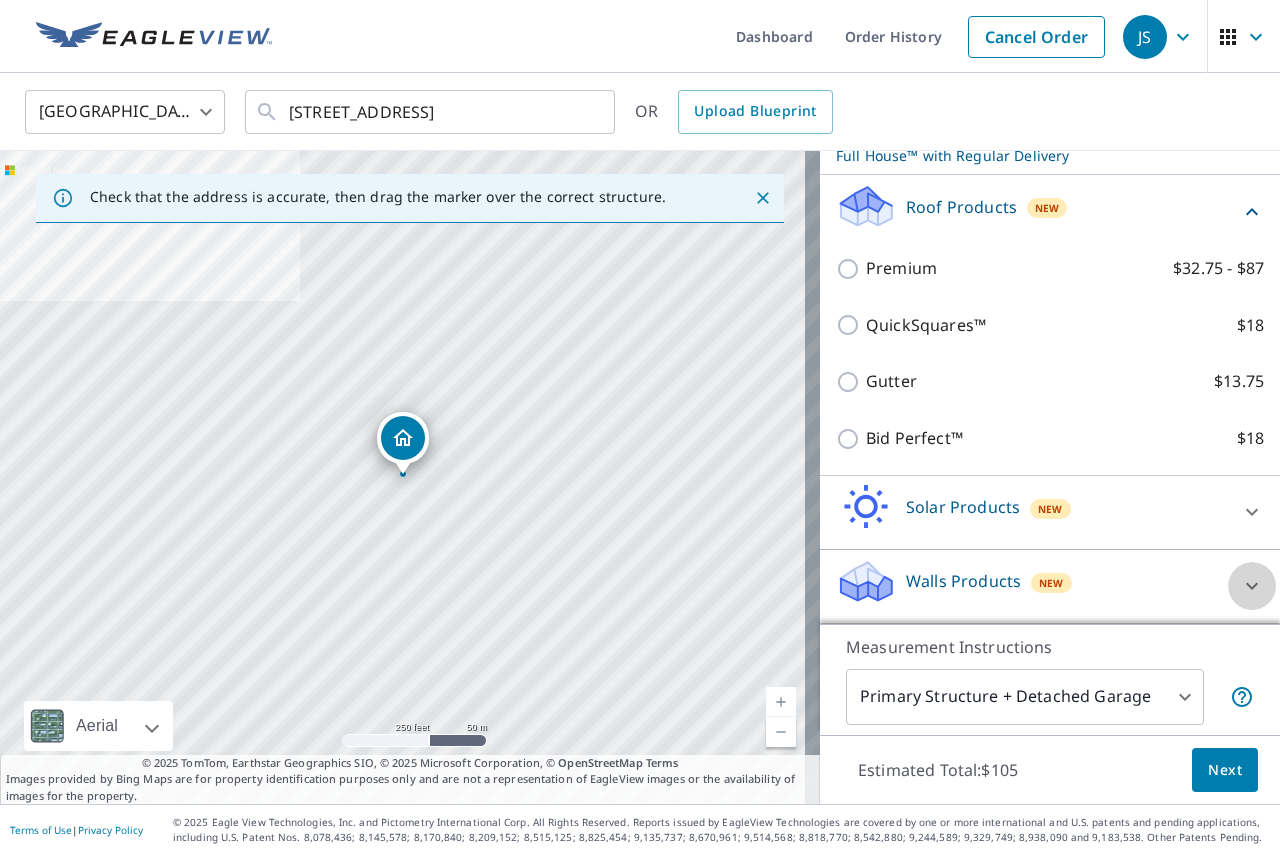 click 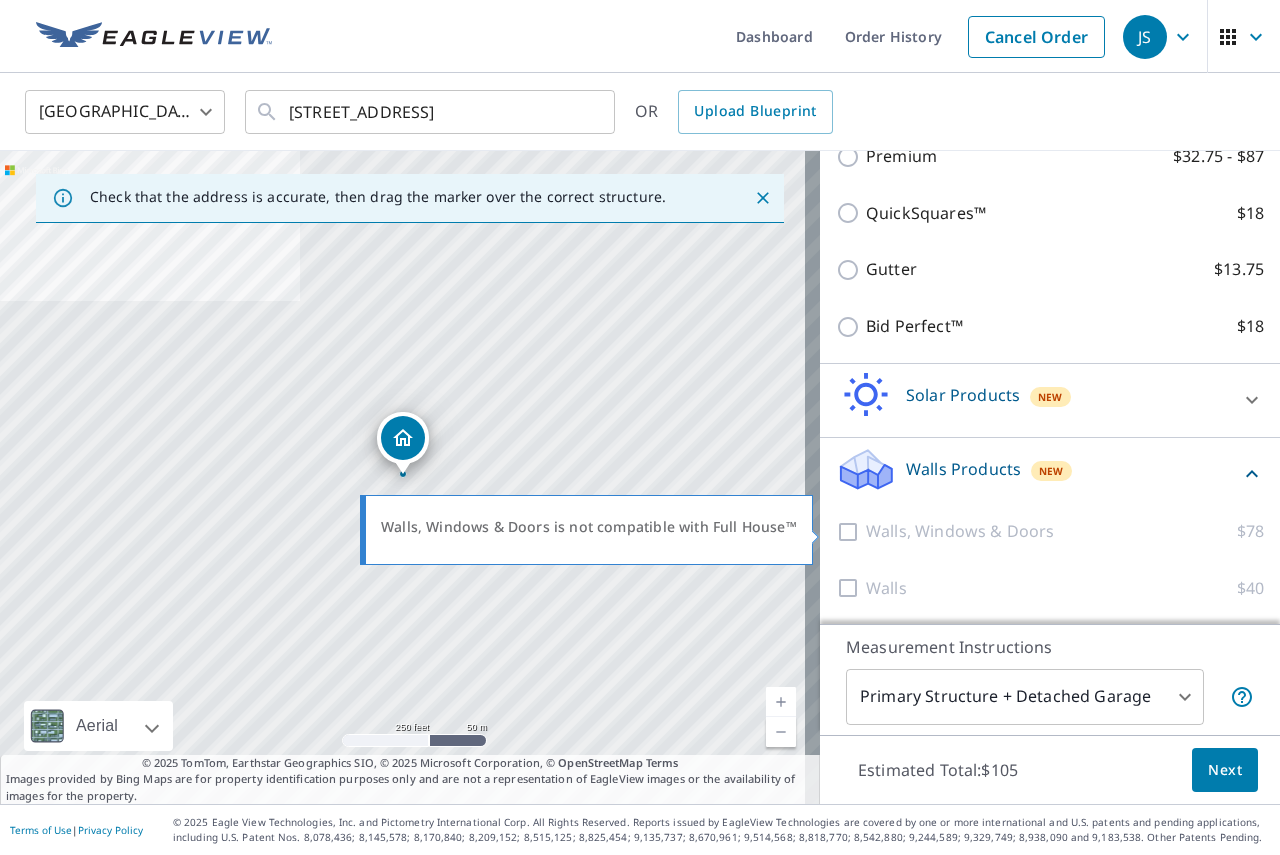 scroll, scrollTop: 391, scrollLeft: 0, axis: vertical 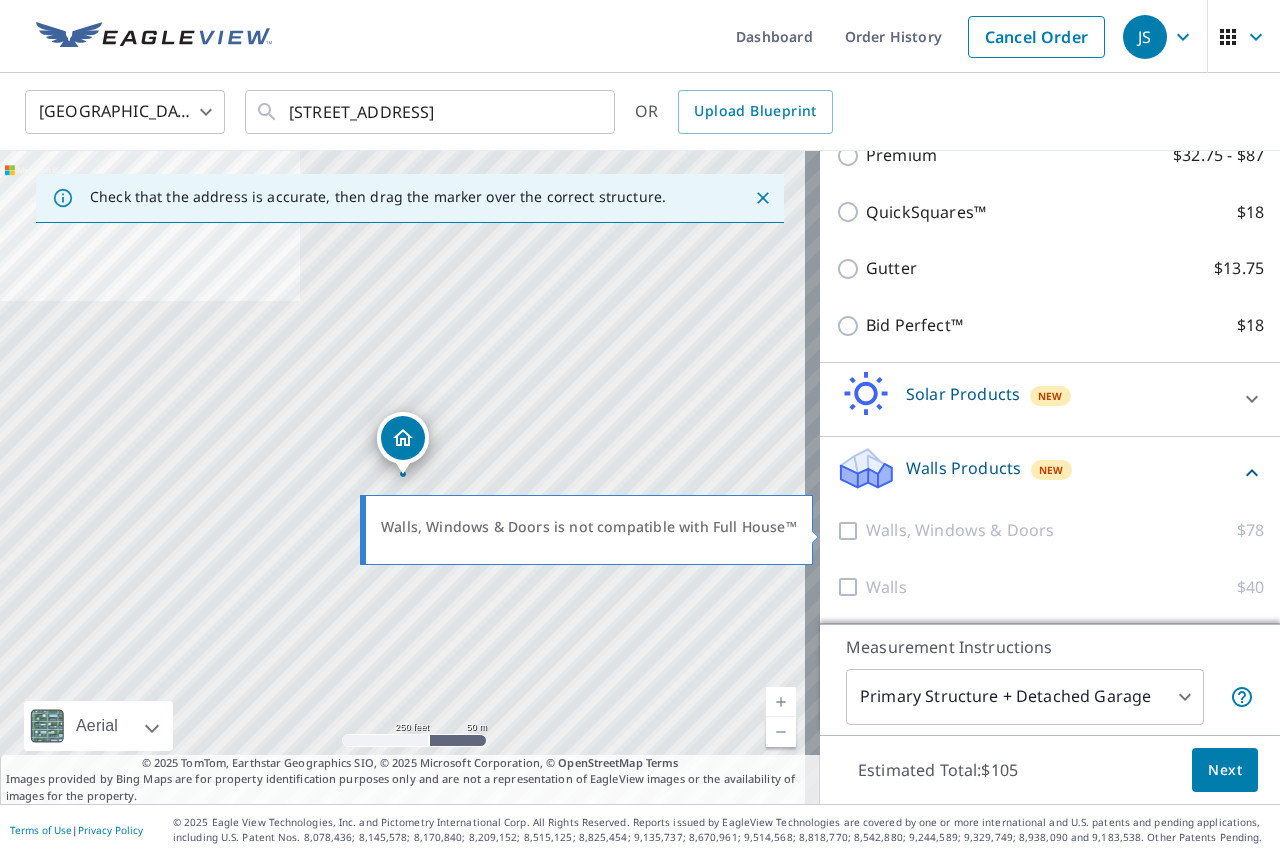 click at bounding box center [851, 530] 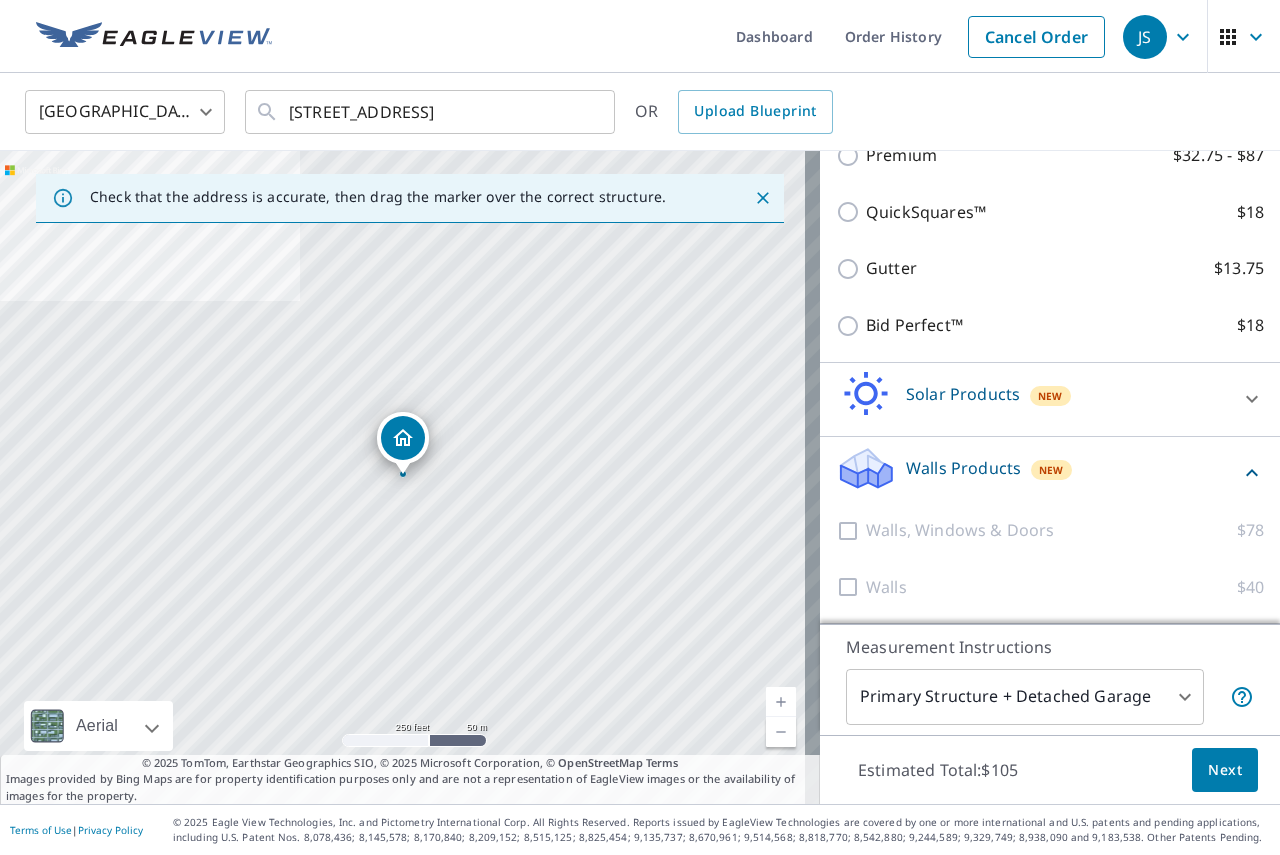 scroll, scrollTop: 0, scrollLeft: 0, axis: both 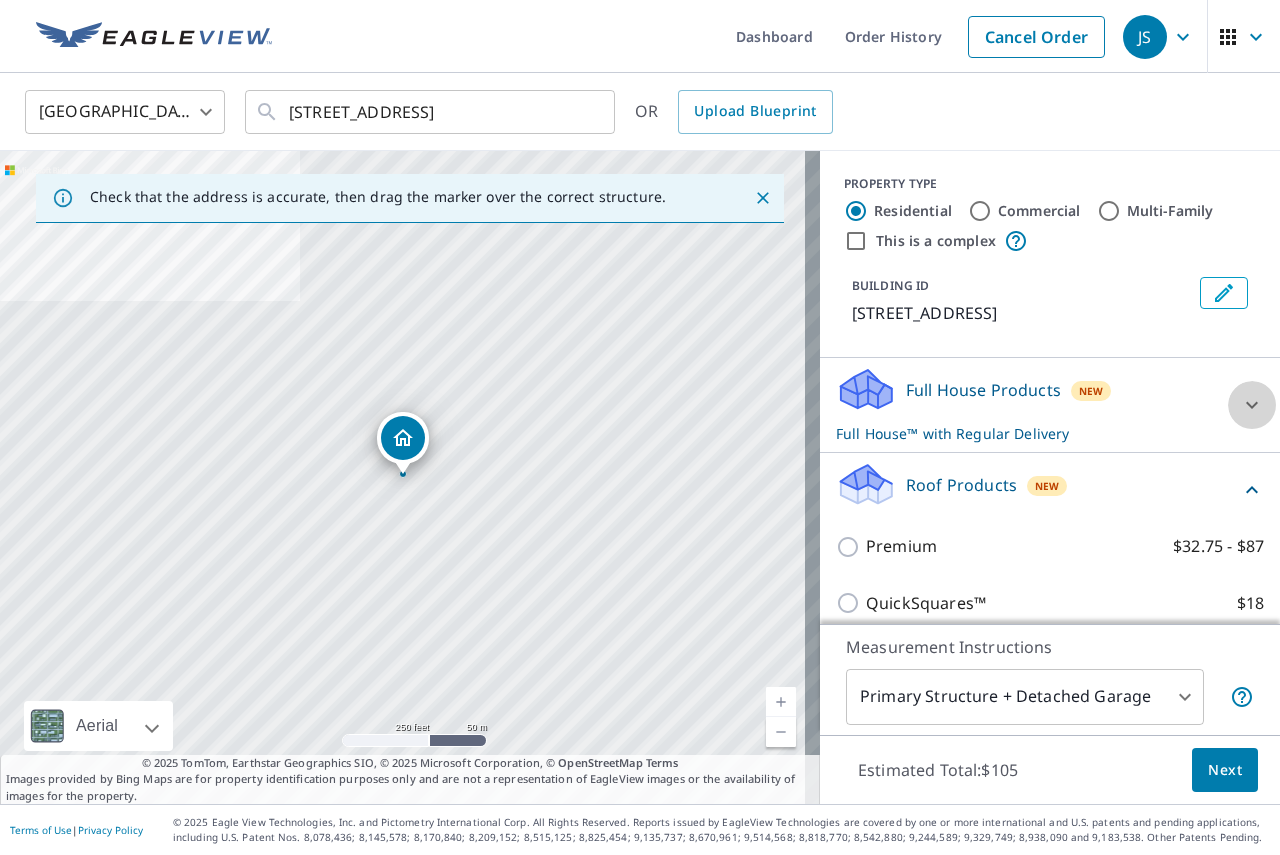 click 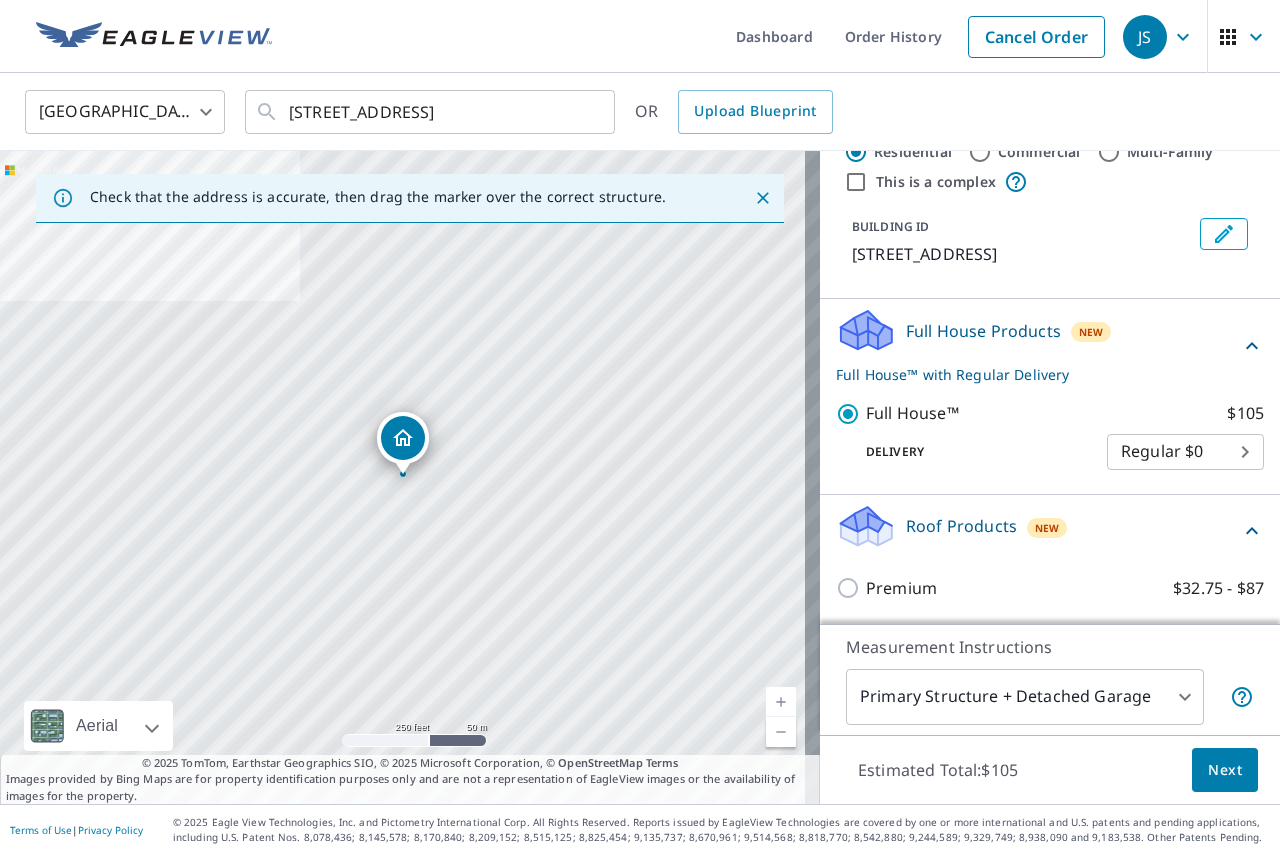 scroll, scrollTop: 0, scrollLeft: 0, axis: both 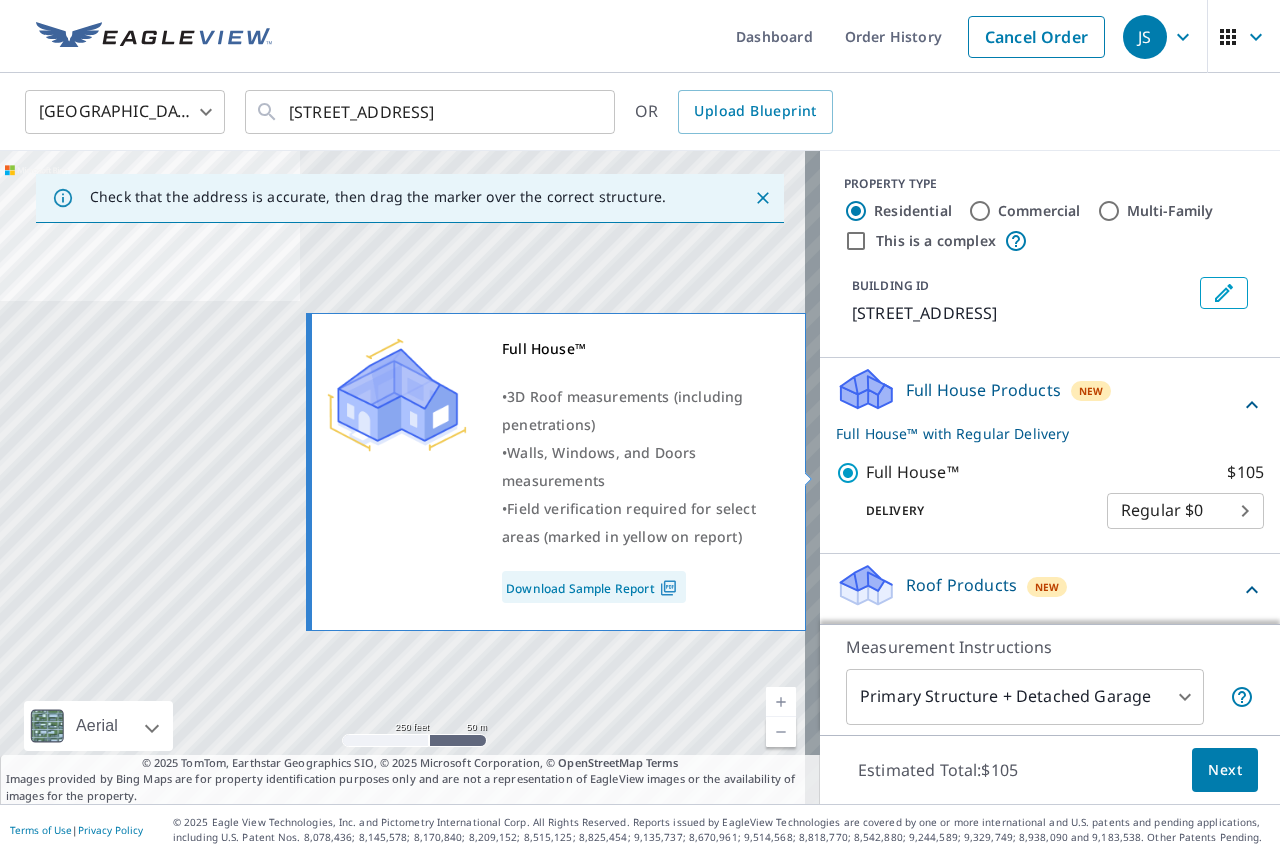 click on "Full House™ $105" at bounding box center [851, 473] 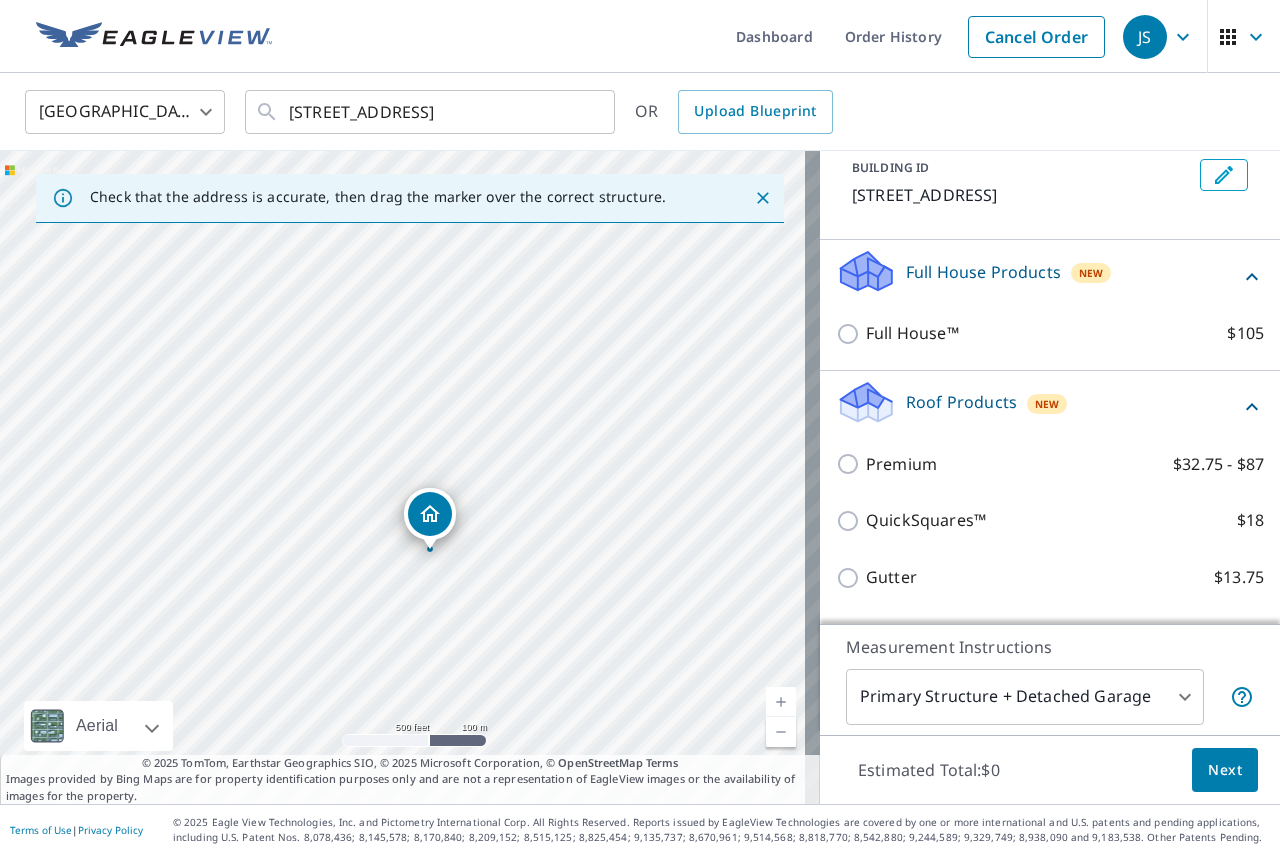 scroll, scrollTop: 0, scrollLeft: 0, axis: both 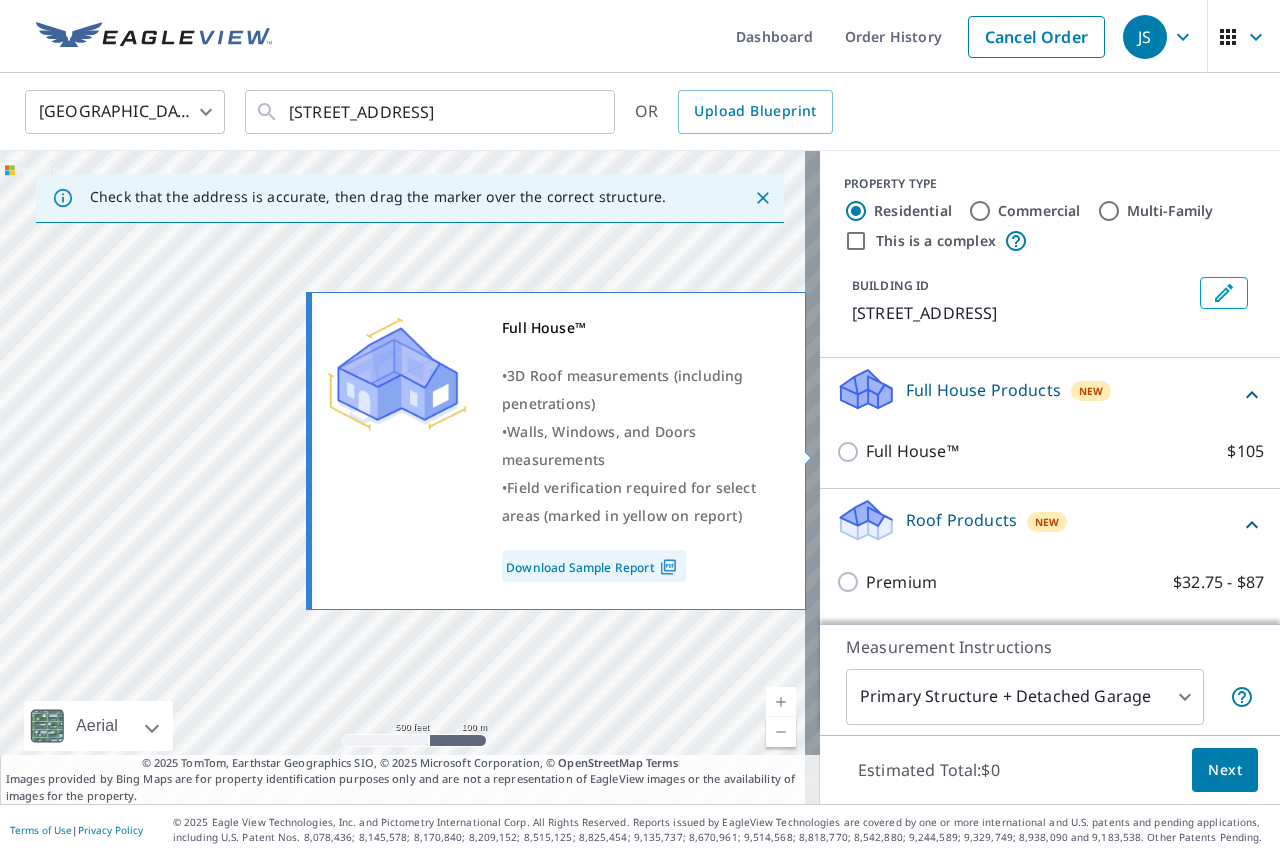 click on "Full House™ $105" at bounding box center (851, 452) 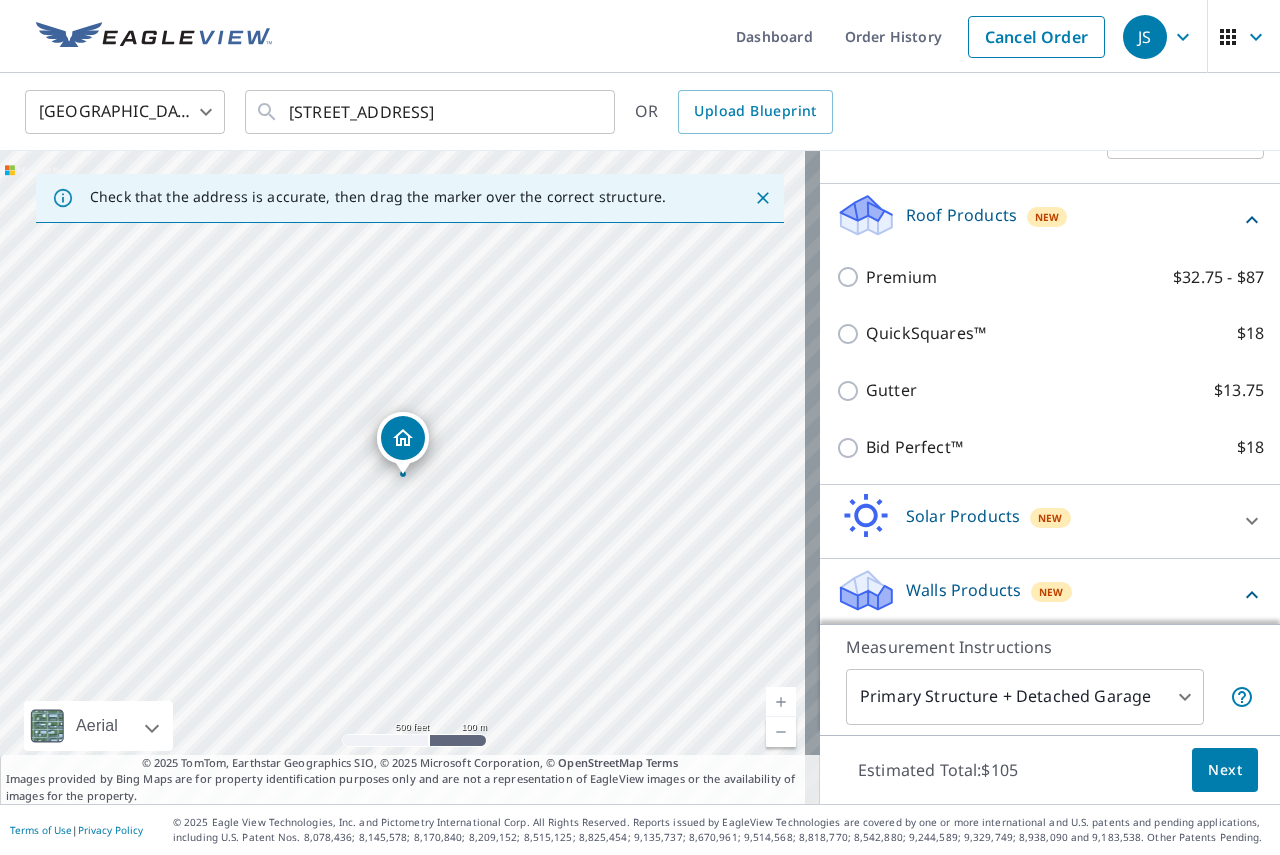 scroll, scrollTop: 492, scrollLeft: 0, axis: vertical 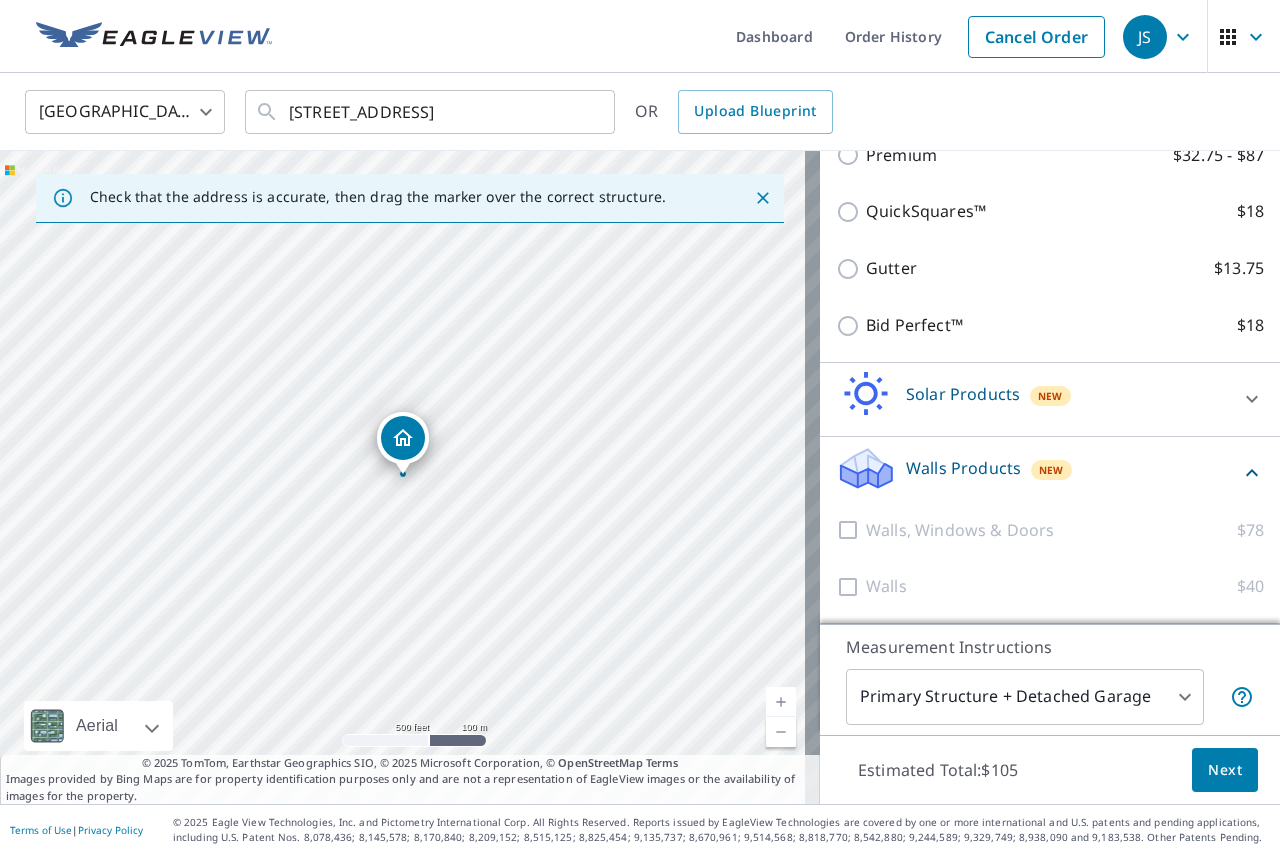 click on "Next" at bounding box center (1225, 770) 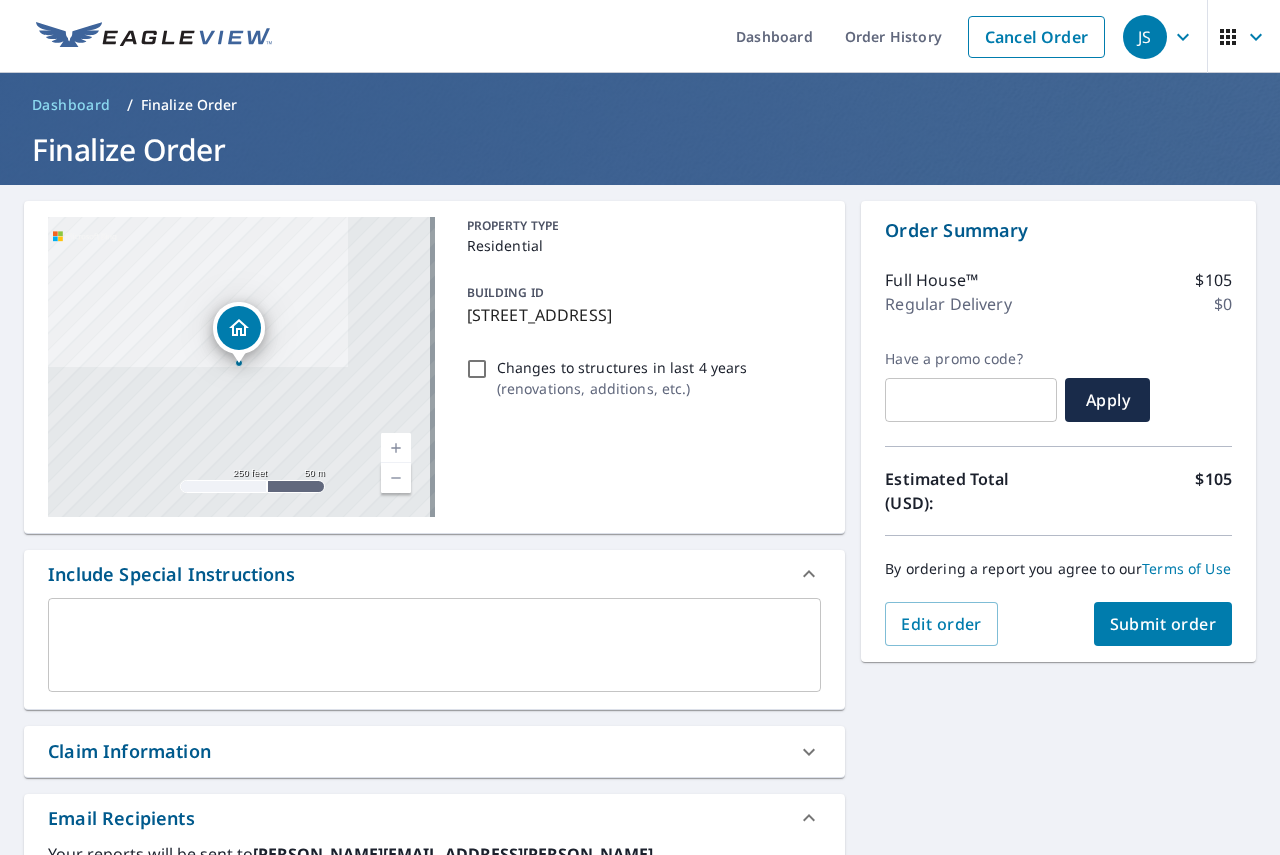 click at bounding box center [971, 400] 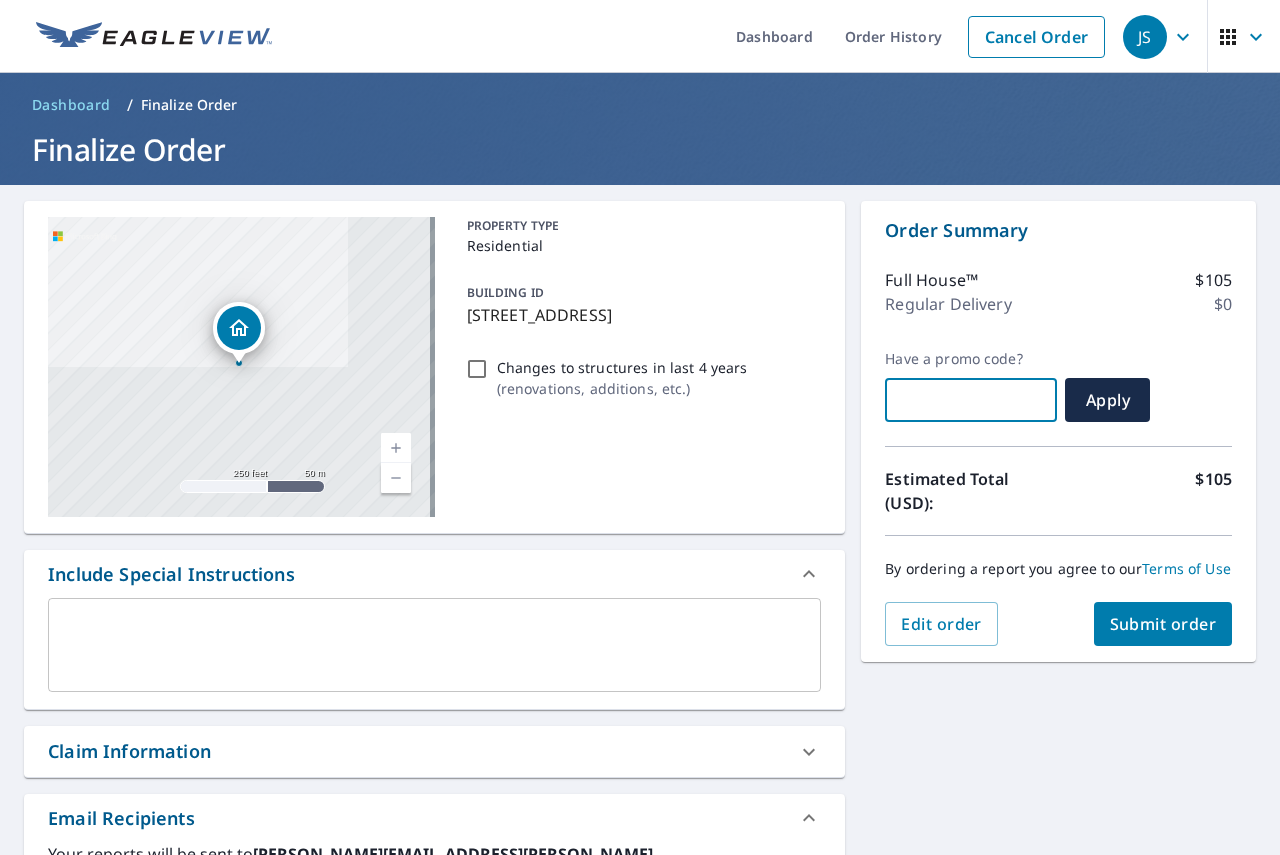 paste on "SYSETYR" 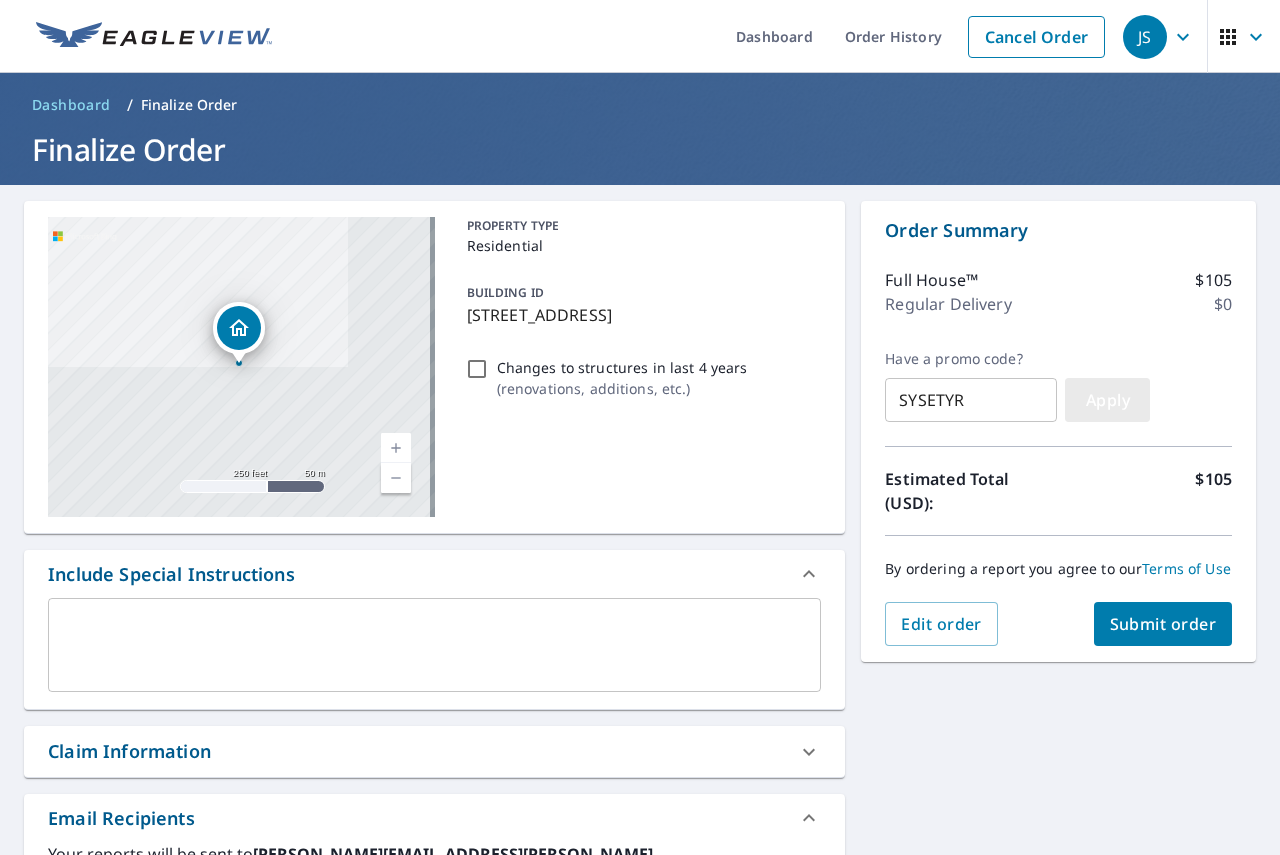 click on "Apply" at bounding box center (1107, 400) 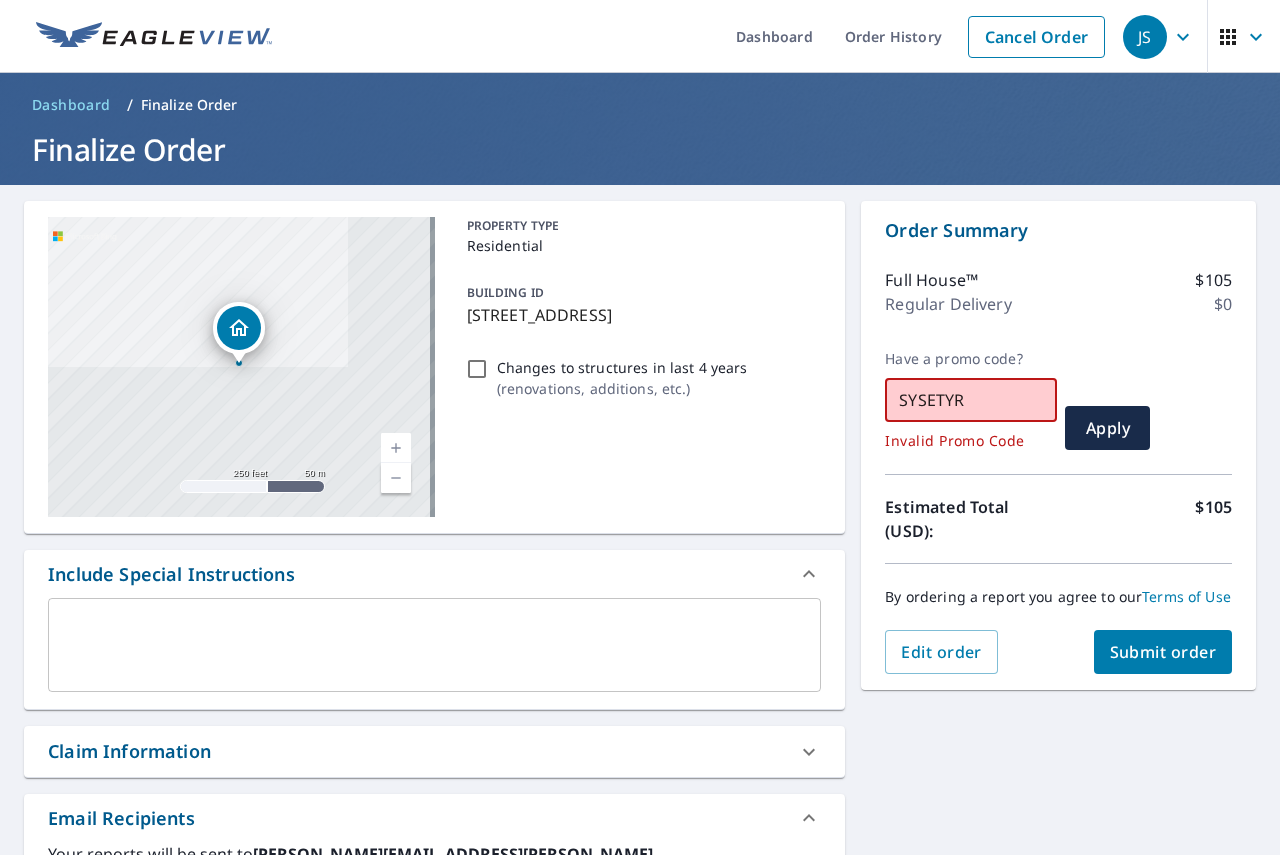 drag, startPoint x: 989, startPoint y: 380, endPoint x: 526, endPoint y: 331, distance: 465.58566 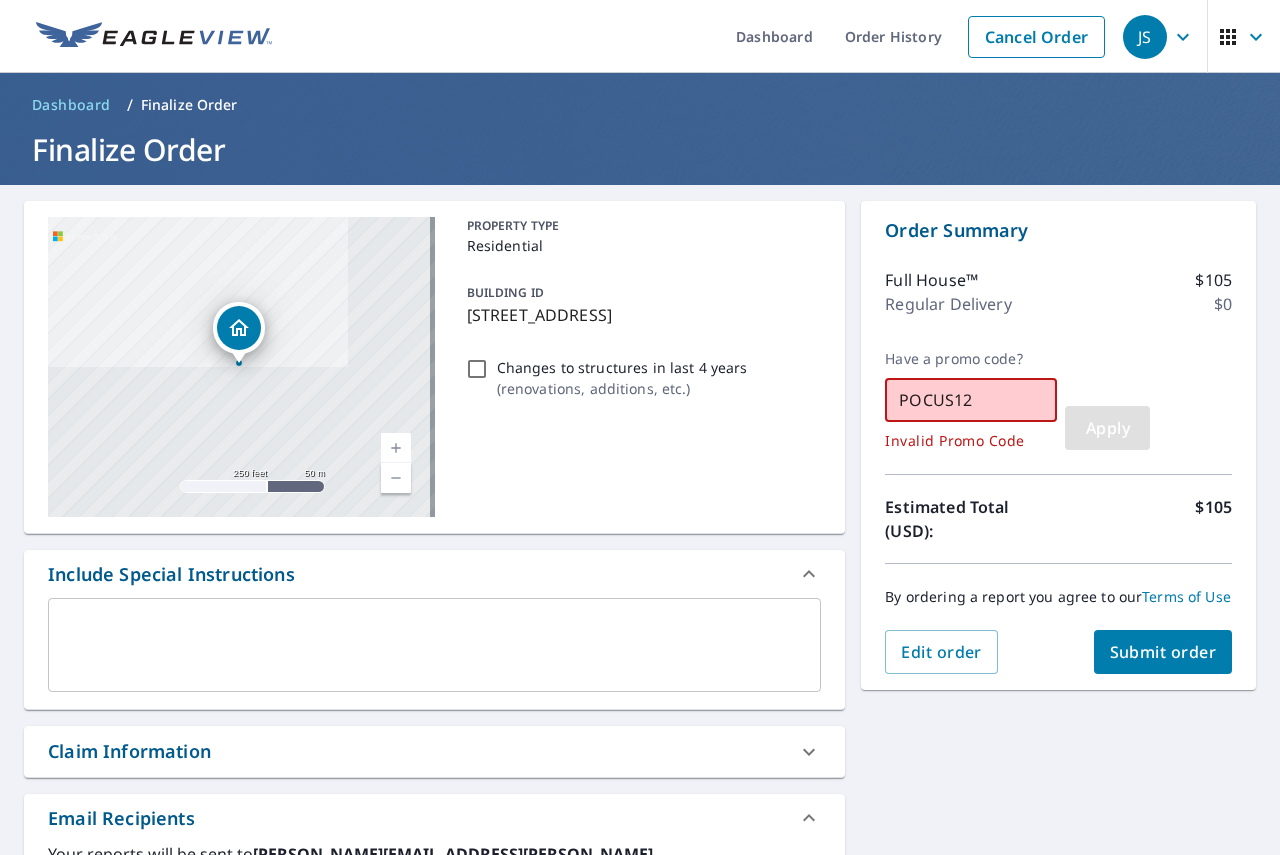 type on "POCUS12" 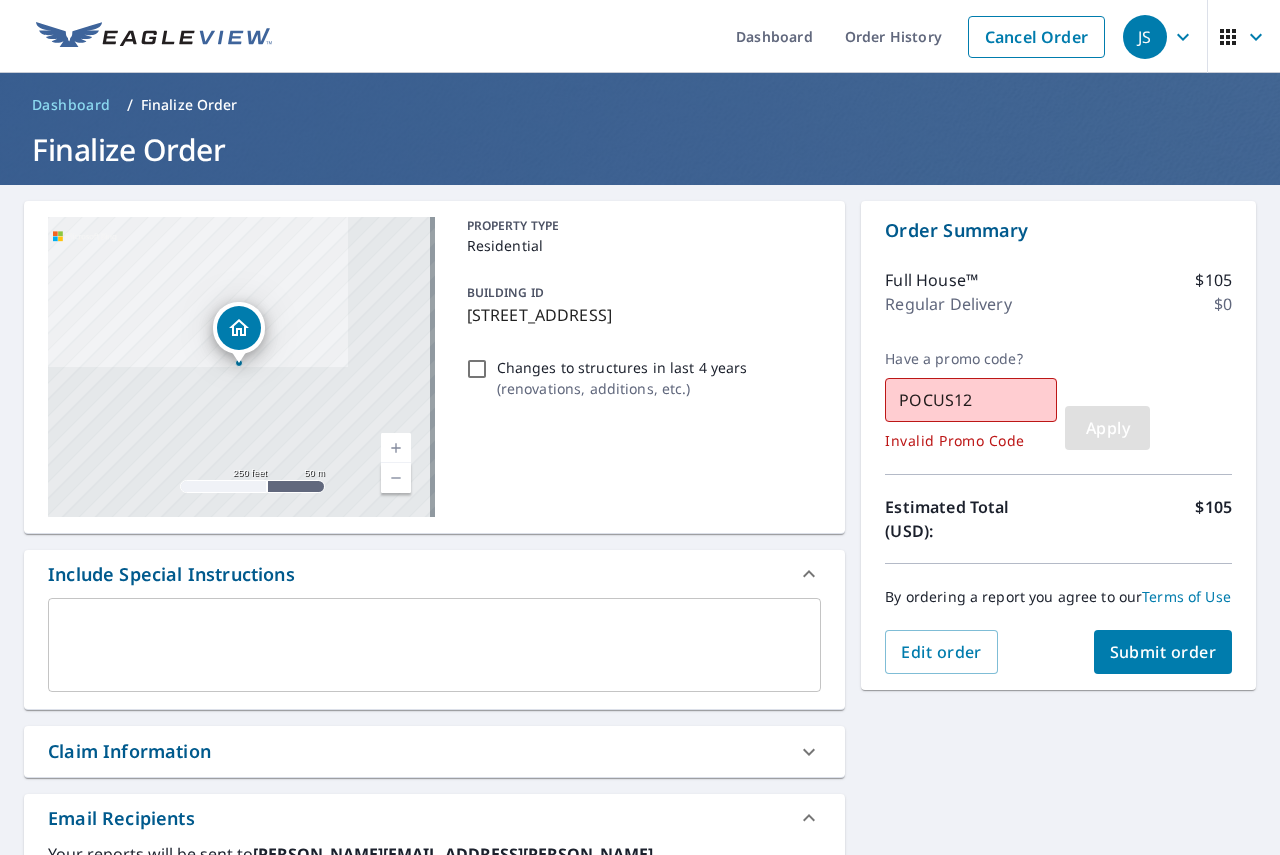 click on "Apply" at bounding box center (1107, 428) 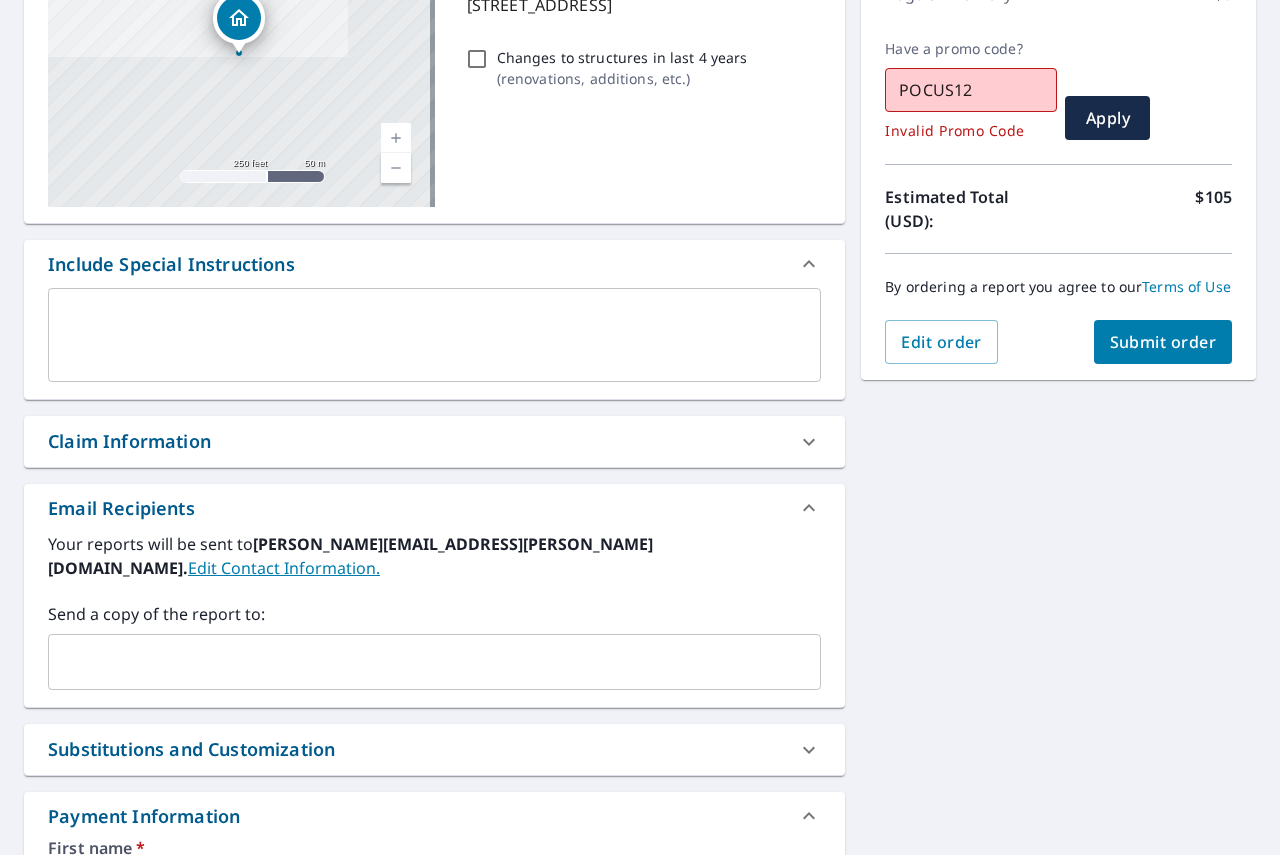 scroll, scrollTop: 300, scrollLeft: 0, axis: vertical 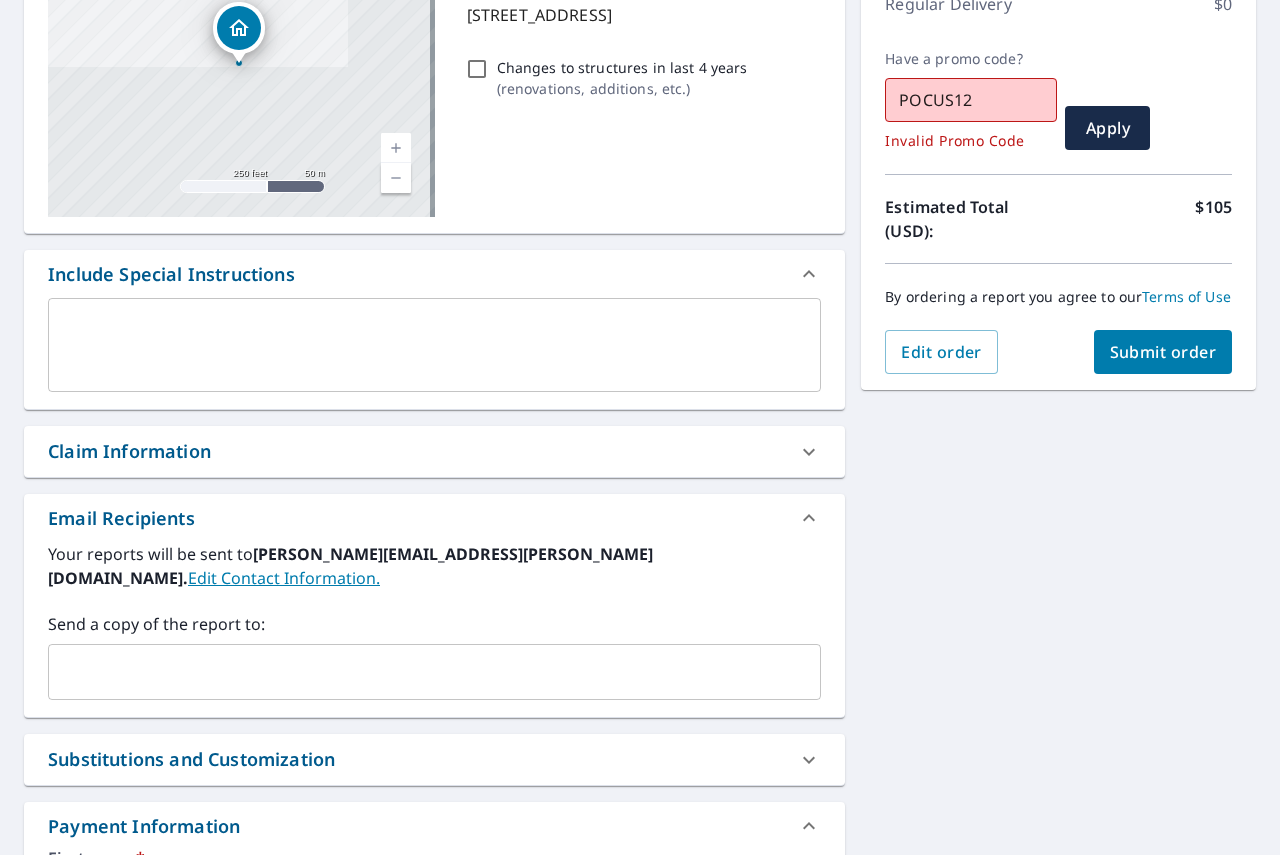 click on "Submit order" at bounding box center [1163, 352] 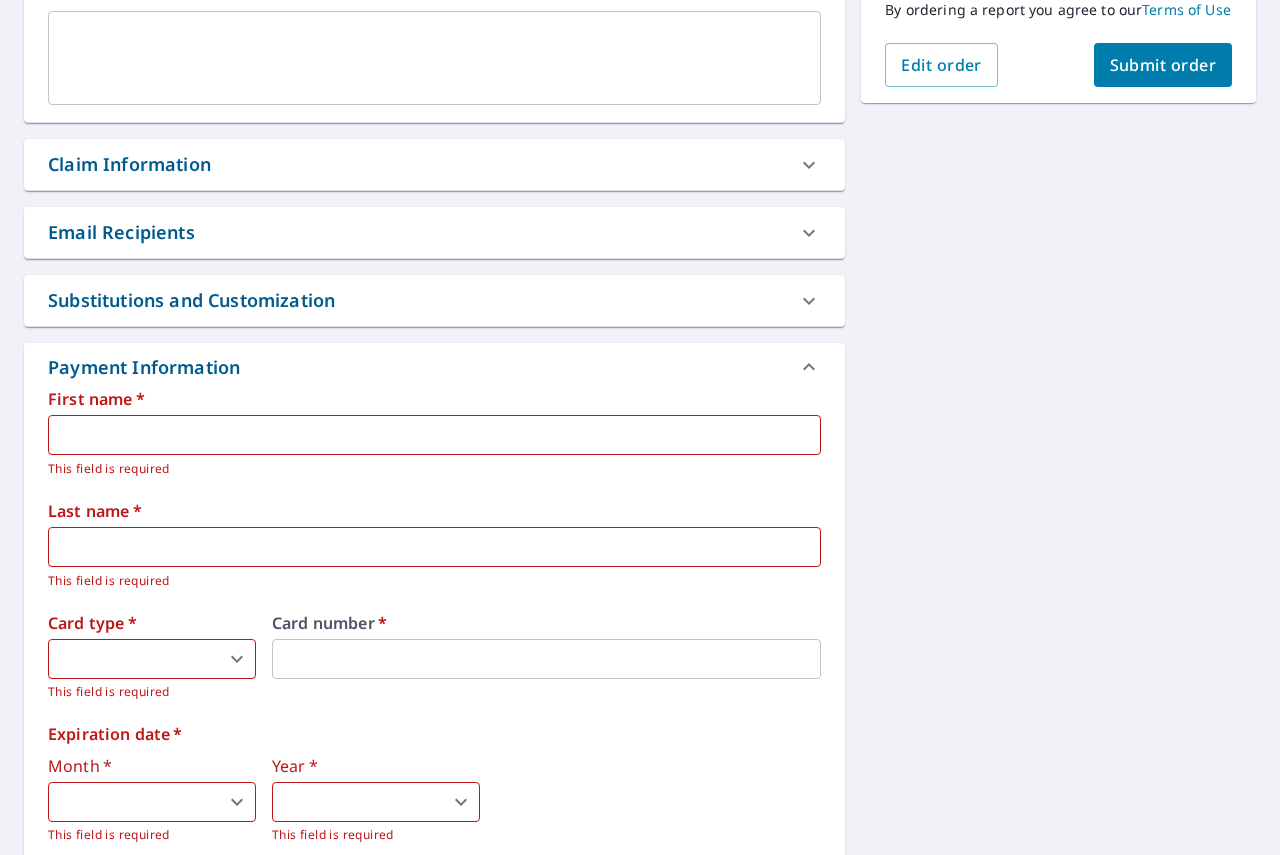 scroll, scrollTop: 600, scrollLeft: 0, axis: vertical 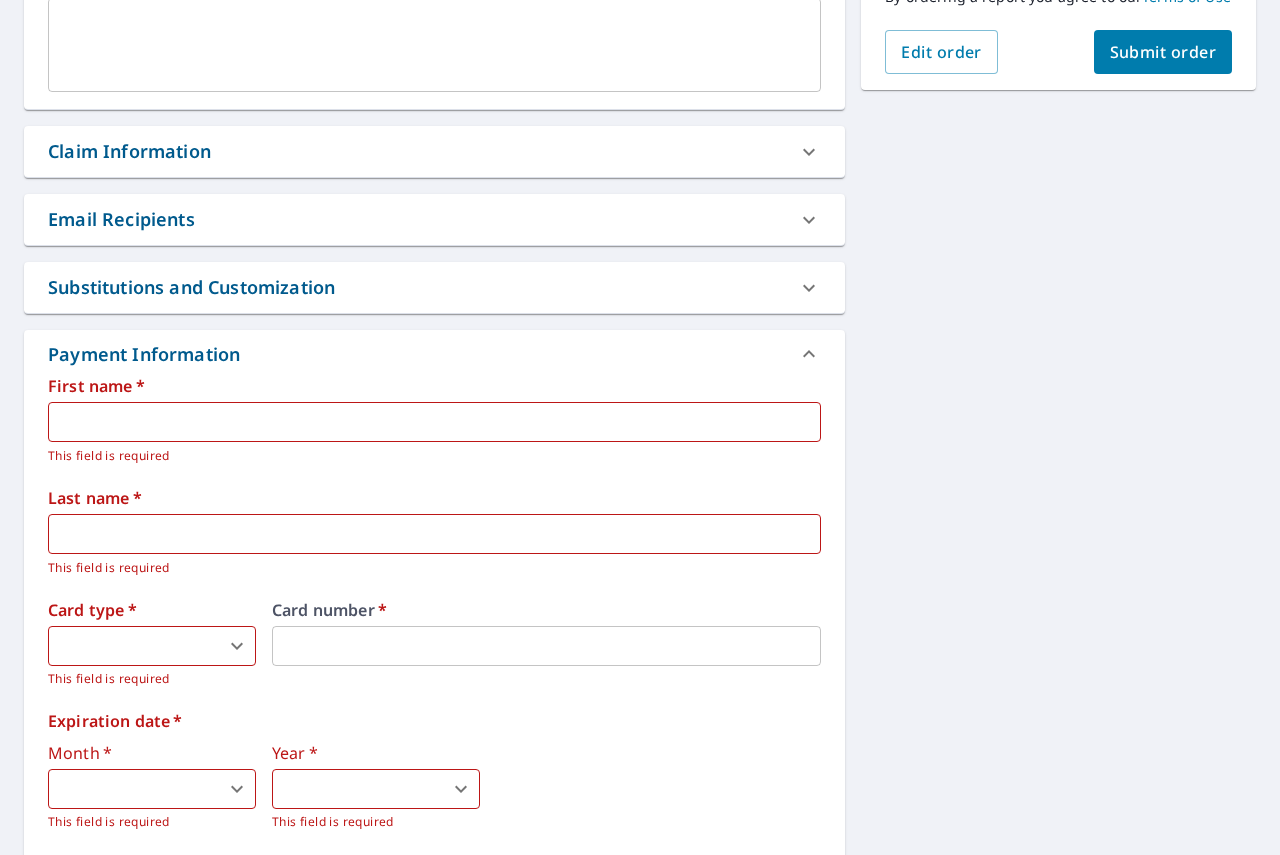 click at bounding box center (434, 422) 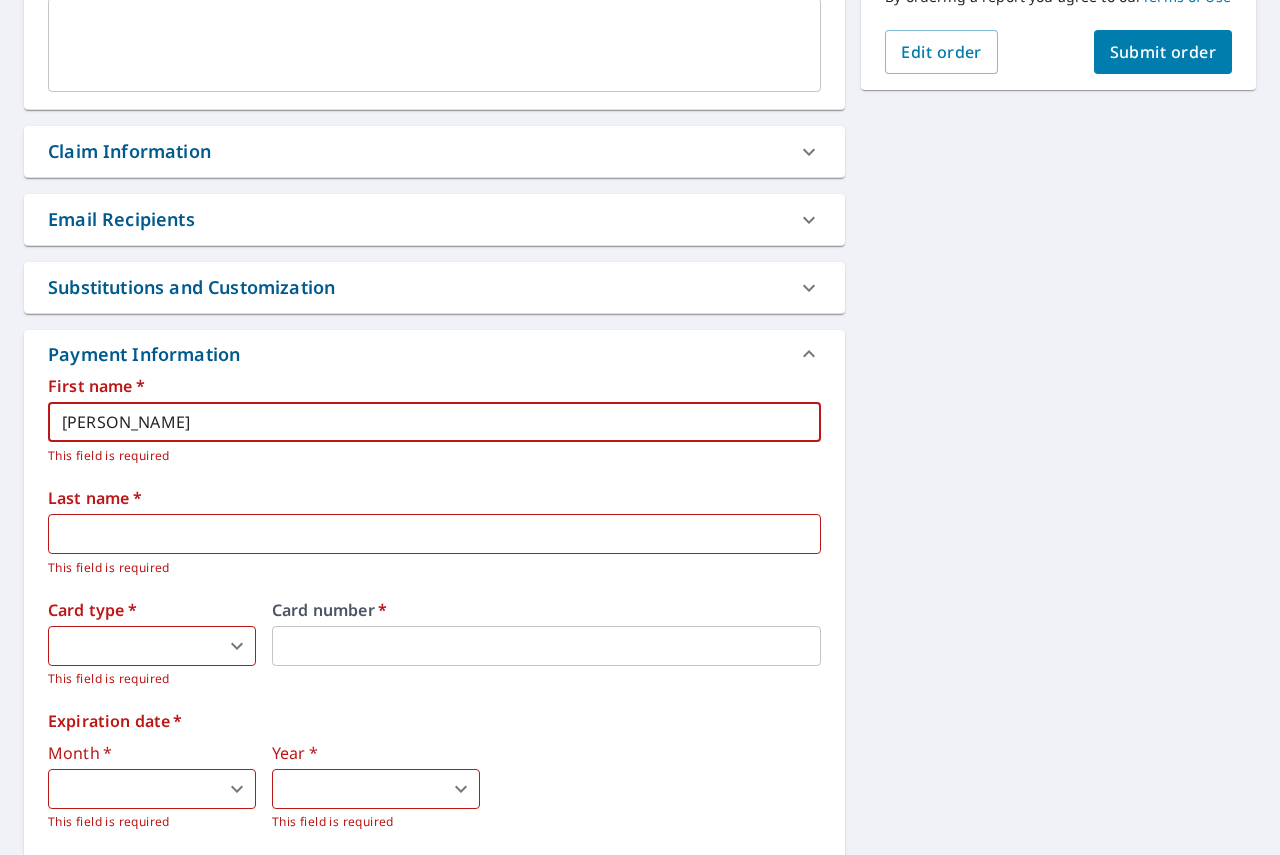type on "John" 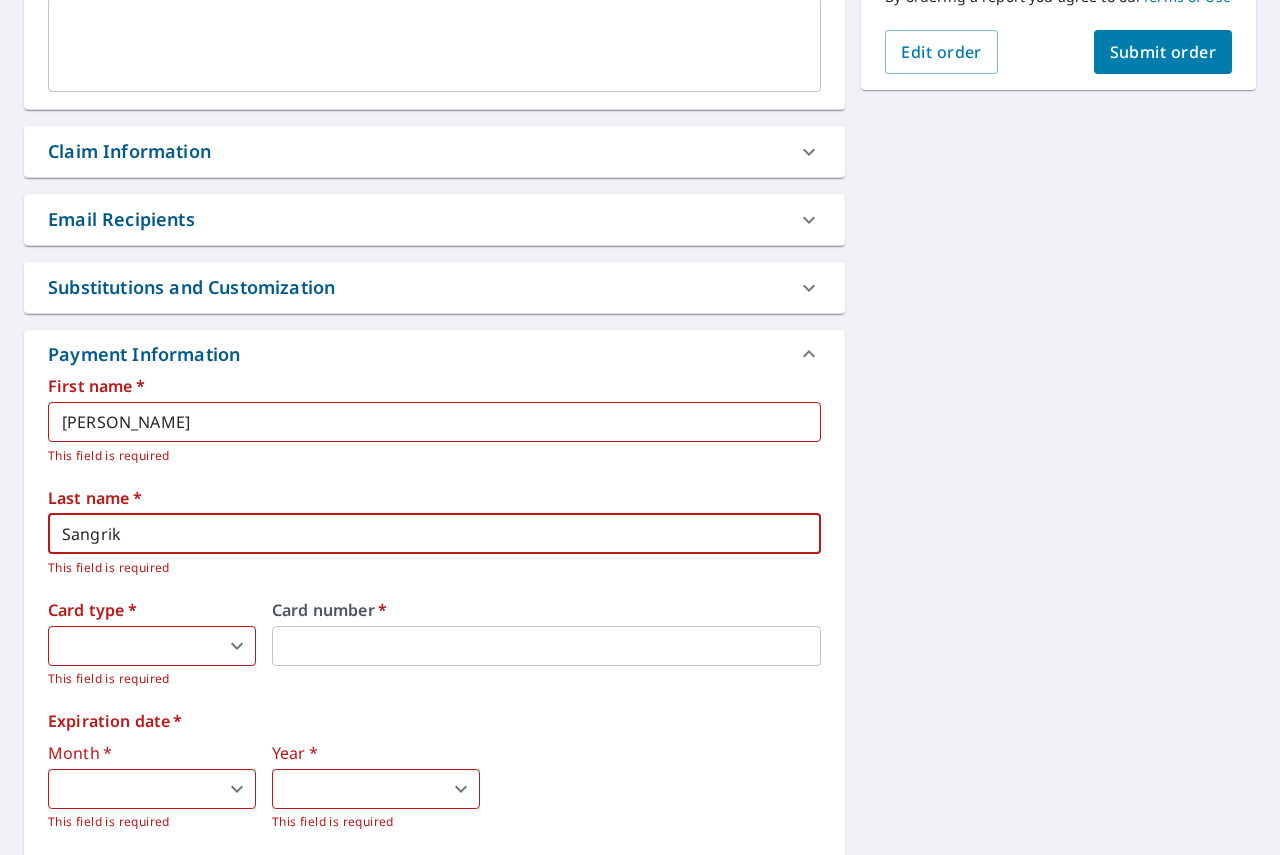 type on "Sangrik" 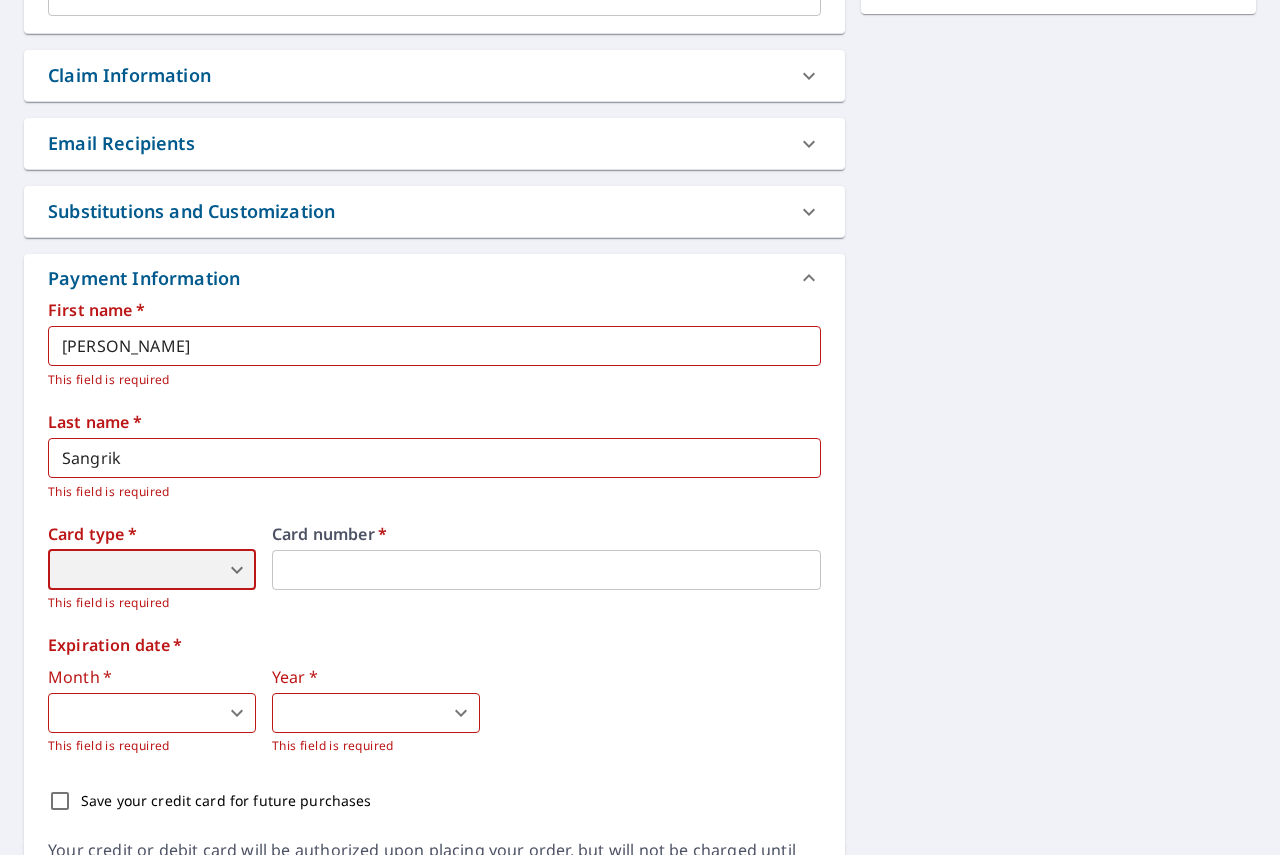 scroll, scrollTop: 800, scrollLeft: 0, axis: vertical 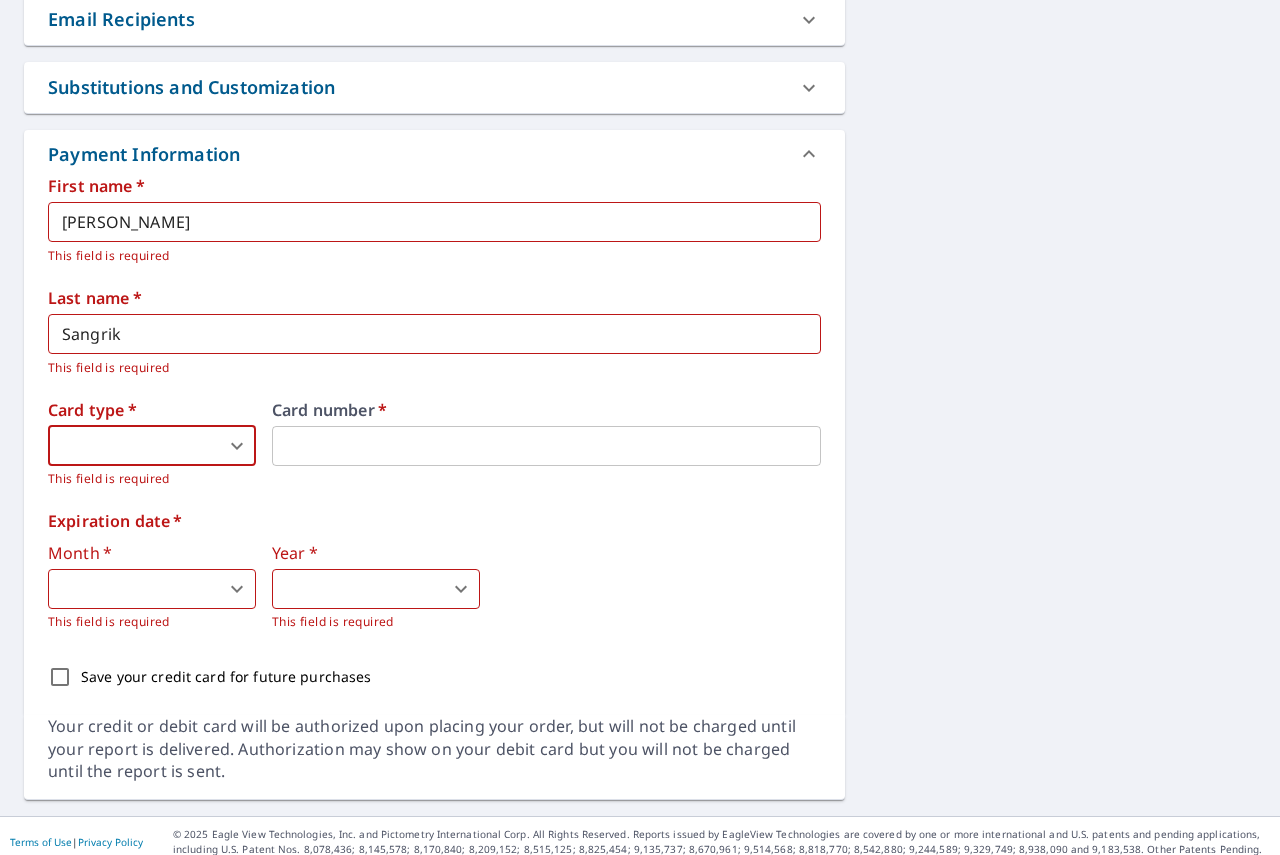 click on "JS JS
Dashboard Order History Cancel Order JS Dashboard / Finalize Order Finalize Order 8590 Old State Rd Chardon, OH 44024 Aerial Road A standard road map Aerial A detailed look from above Labels Labels 250 feet 50 m © 2025 TomTom, © Vexcel Imaging, © 2025 Maxar, © 2025 Microsoft Corporation,  © OpenStreetMap Terms PROPERTY TYPE Residential BUILDING ID 8590 Old State Rd, Chardon, OH, 44024 Changes to structures in last 4 years ( renovations, additions, etc. ) Include Special Instructions x ​ Claim Information Claim number ​ Claim information ​ PO number ​ Date of loss ​ Cat ID ​ Email Recipients Your reports will be sent to  john.g.sangrik@gmail.com.  Edit Contact Information. Send a copy of the report to: ​ Substitutions and Customization Roof measurement report substitutions If a Residential/Multi-Family Report is unavailable send me a Commercial Report: Yes No Ask If a Full House is unavailable, send me a Roof Only: Yes No Ask Yes No Ask Yes No Ask Additional Report Formats DXF *" at bounding box center (640, 427) 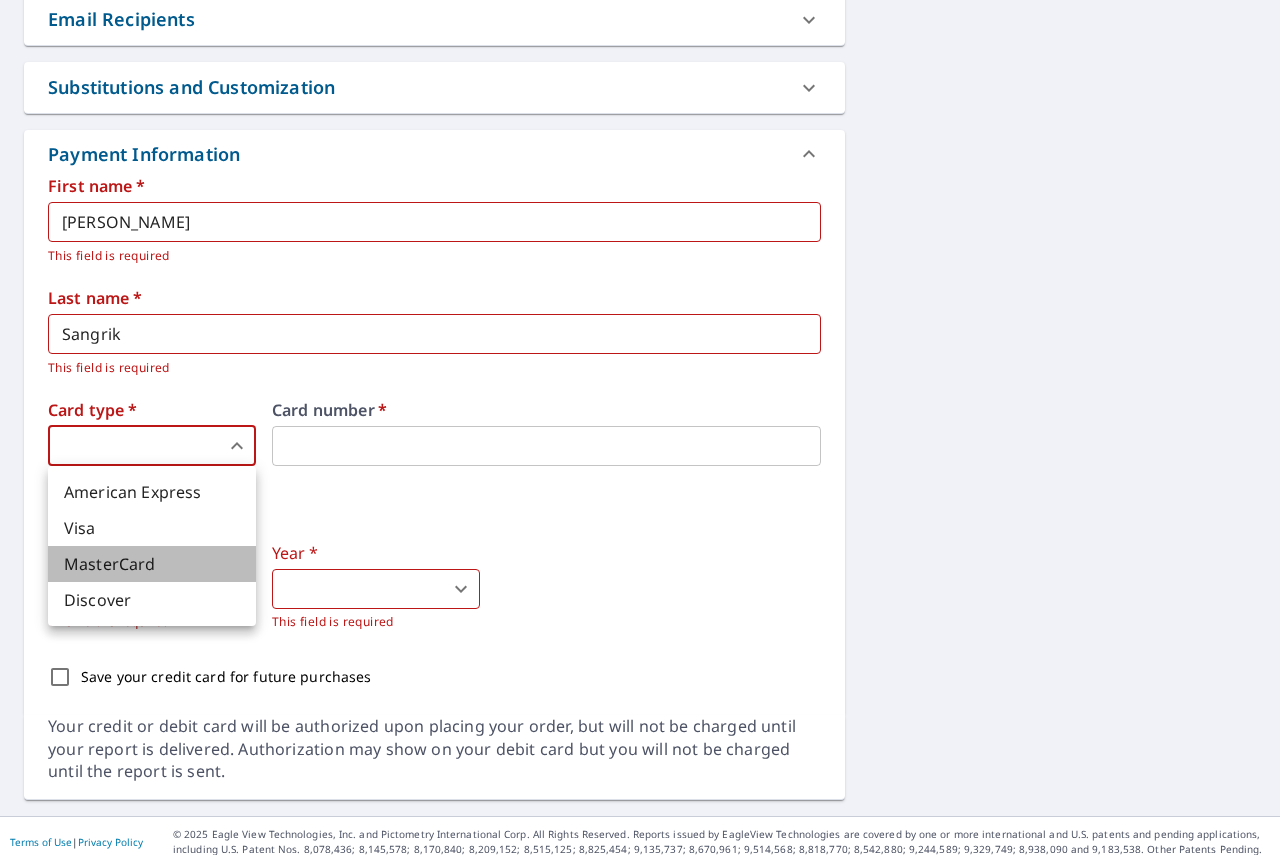click on "MasterCard" at bounding box center [152, 564] 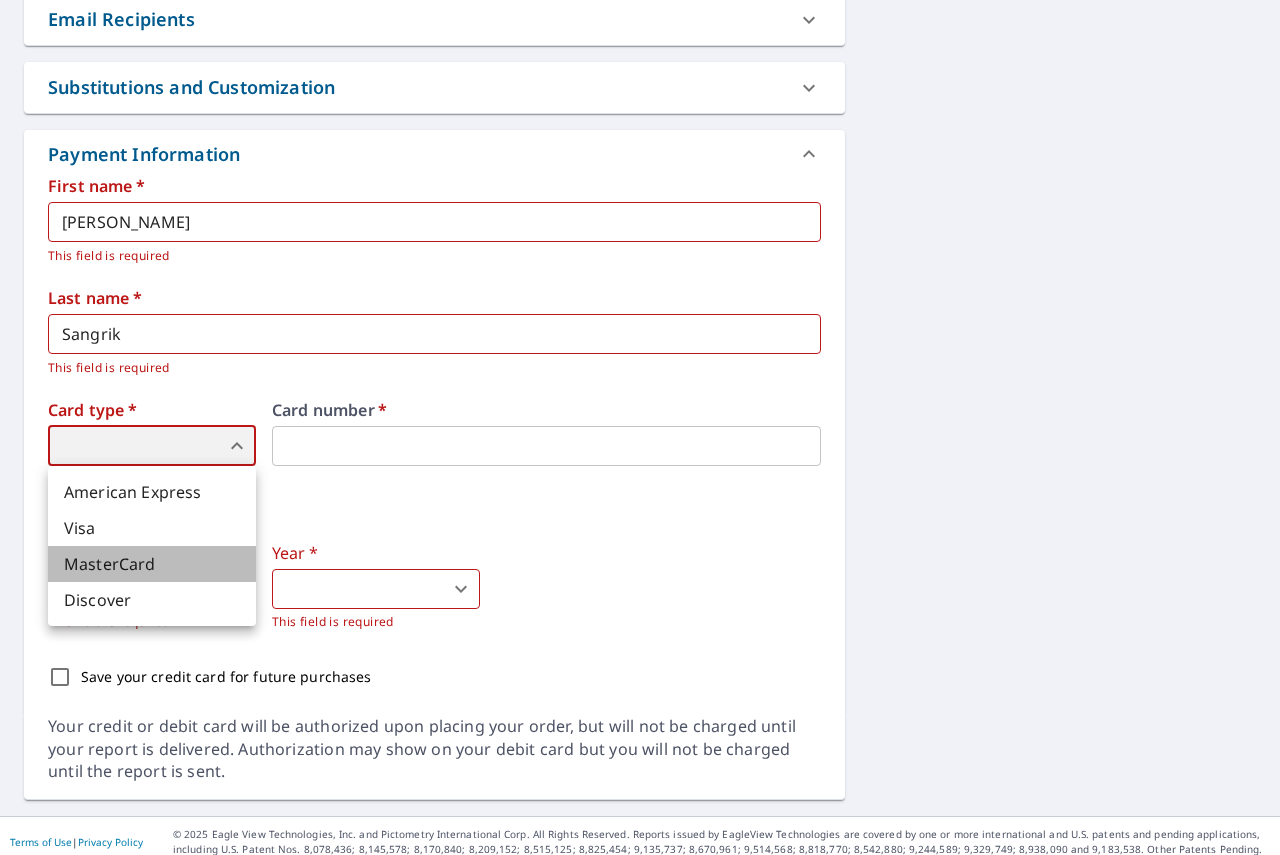 type on "3" 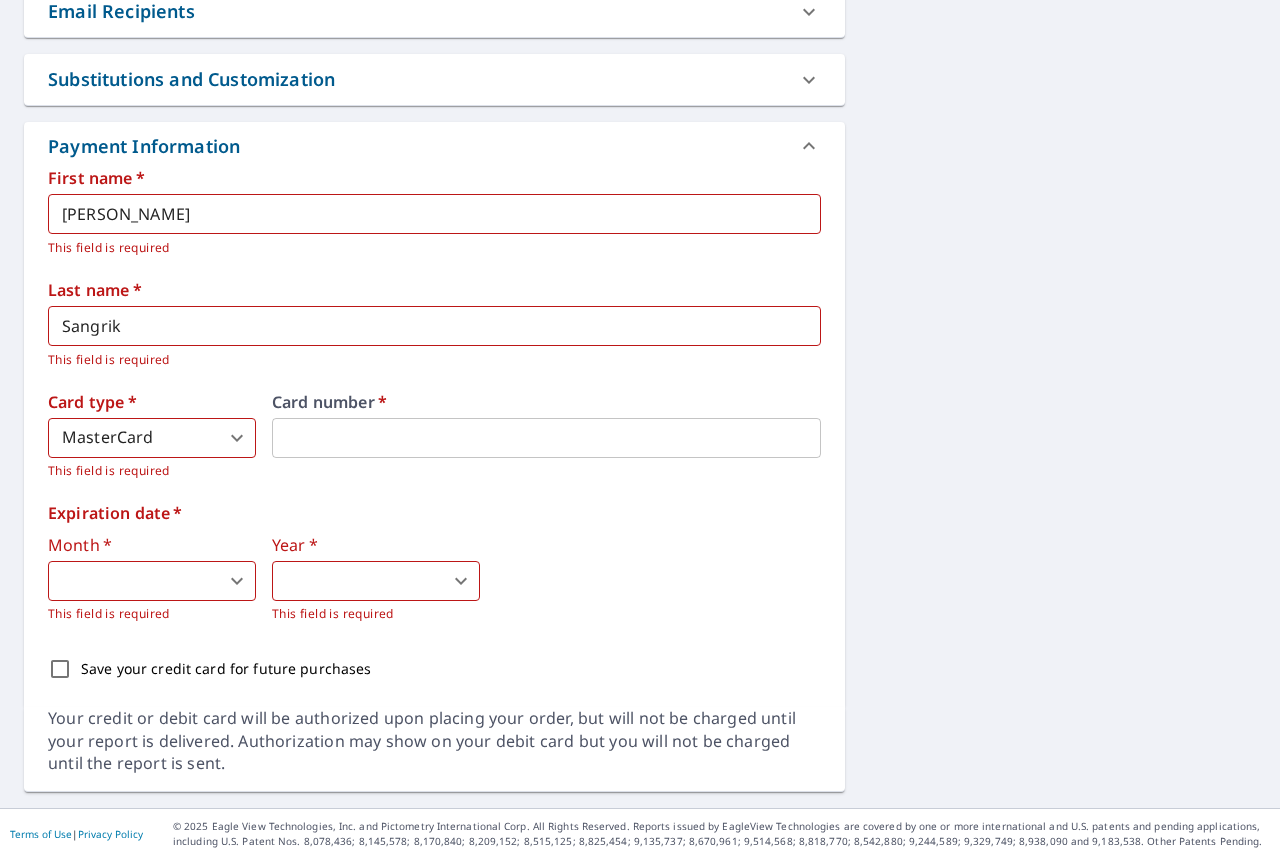 scroll, scrollTop: 812, scrollLeft: 0, axis: vertical 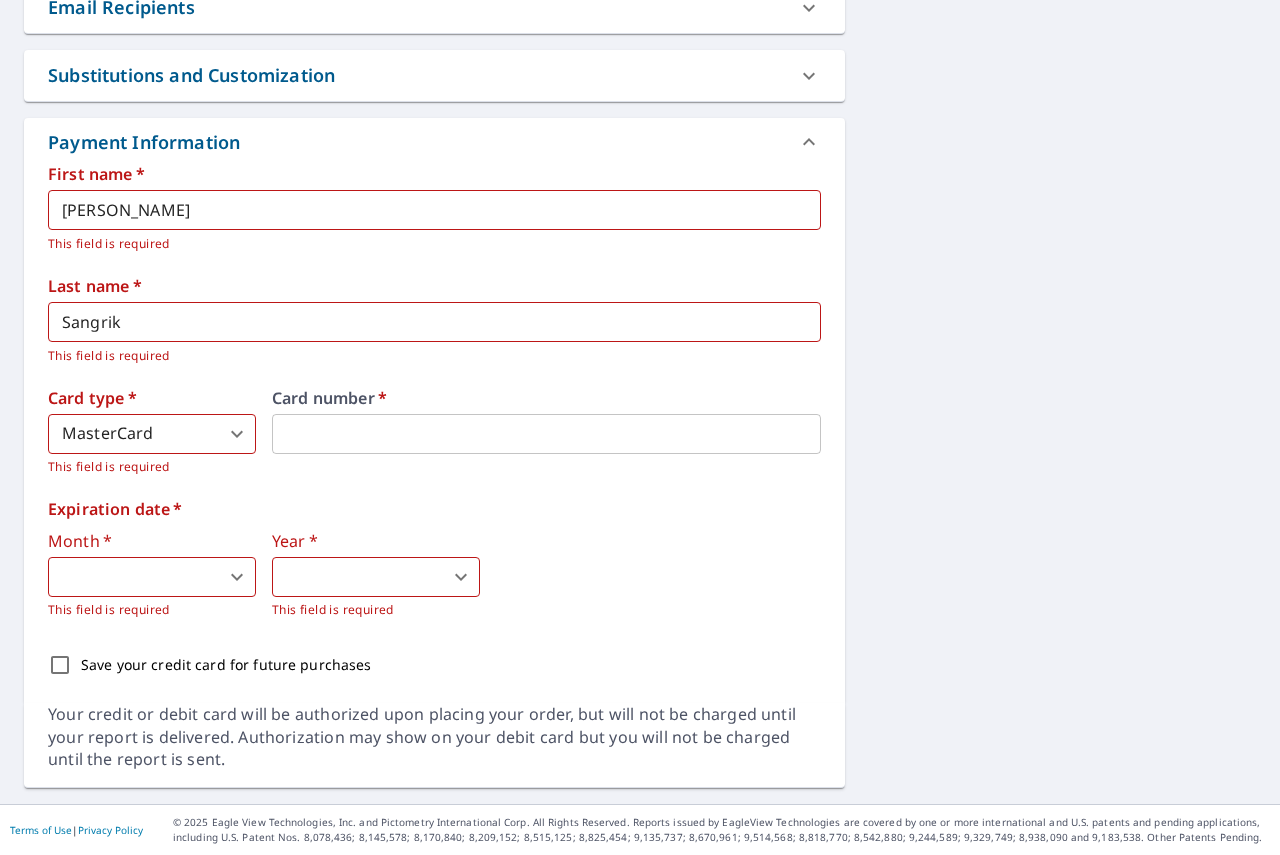 click on "JS JS
Dashboard Order History Cancel Order JS Dashboard / Finalize Order Finalize Order 8590 Old State Rd Chardon, OH 44024 Aerial Road A standard road map Aerial A detailed look from above Labels Labels 250 feet 50 m © 2025 TomTom, © Vexcel Imaging, © 2025 Maxar, © 2025 Microsoft Corporation,  © OpenStreetMap Terms PROPERTY TYPE Residential BUILDING ID 8590 Old State Rd, Chardon, OH, 44024 Changes to structures in last 4 years ( renovations, additions, etc. ) Include Special Instructions x ​ Claim Information Claim number ​ Claim information ​ PO number ​ Date of loss ​ Cat ID ​ Email Recipients Your reports will be sent to  john.g.sangrik@gmail.com.  Edit Contact Information. Send a copy of the report to: ​ Substitutions and Customization Roof measurement report substitutions If a Residential/Multi-Family Report is unavailable send me a Commercial Report: Yes No Ask If a Full House is unavailable, send me a Roof Only: Yes No Ask Yes No Ask Yes No Ask Additional Report Formats DXF *" at bounding box center (640, 427) 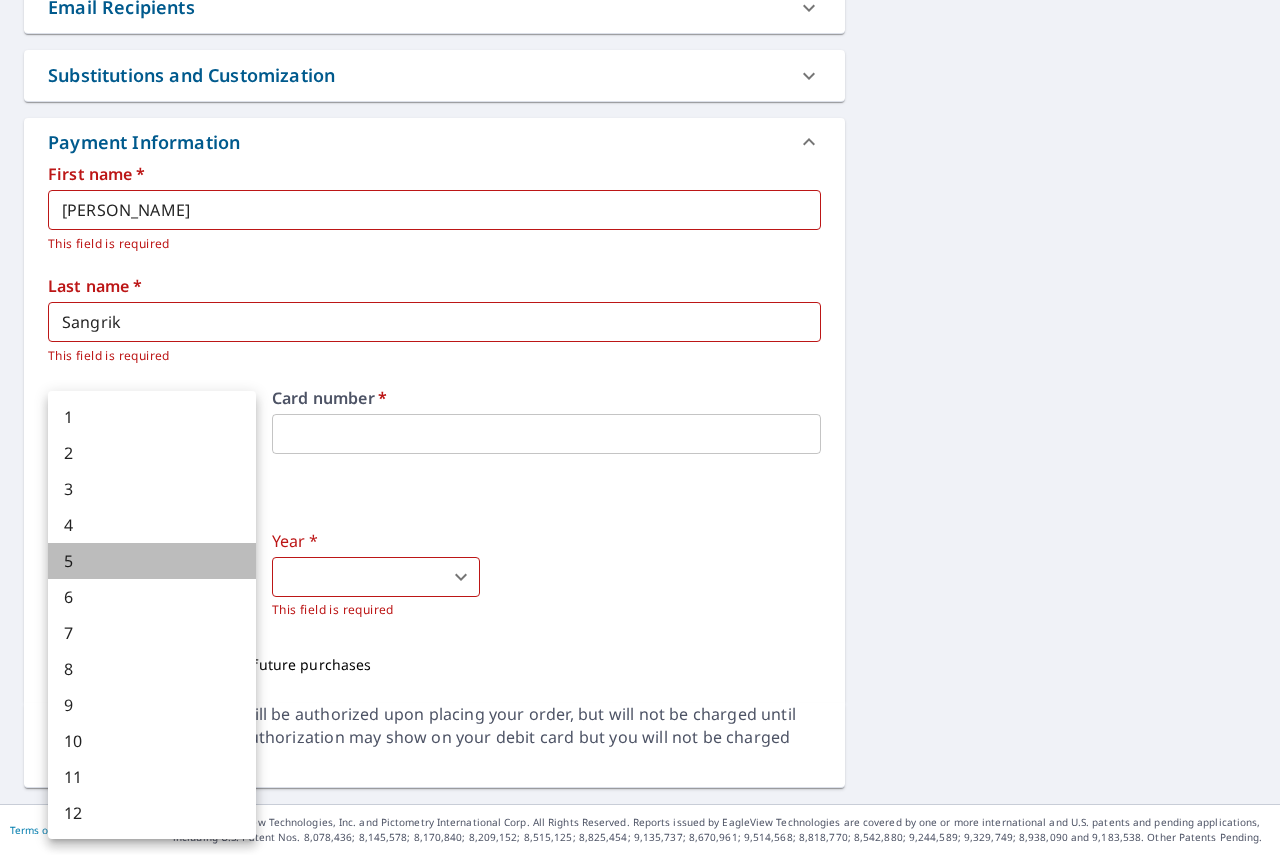 click on "5" at bounding box center [152, 561] 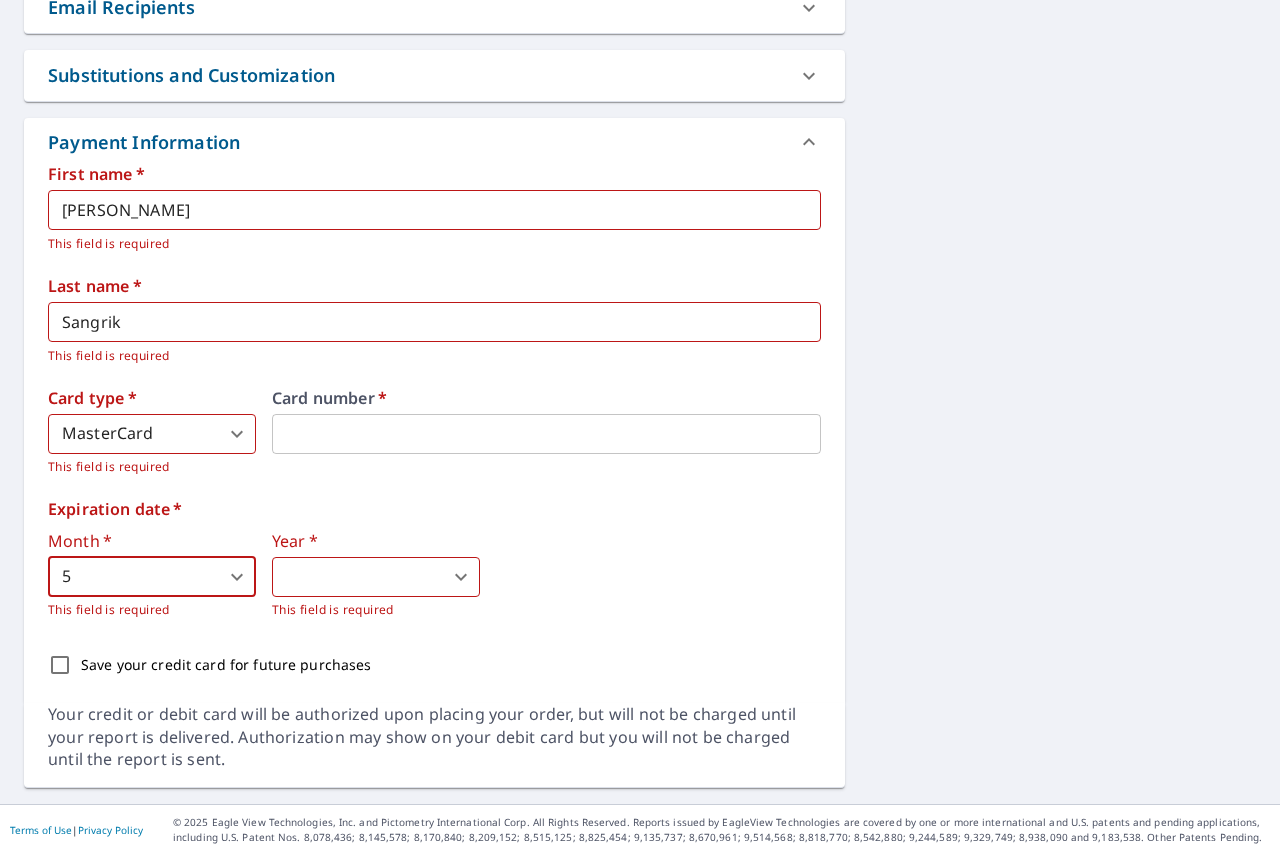 click on "JS JS
Dashboard Order History Cancel Order JS Dashboard / Finalize Order Finalize Order 8590 Old State Rd Chardon, OH 44024 Aerial Road A standard road map Aerial A detailed look from above Labels Labels 250 feet 50 m © 2025 TomTom, © Vexcel Imaging, © 2025 Maxar, © 2025 Microsoft Corporation,  © OpenStreetMap Terms PROPERTY TYPE Residential BUILDING ID 8590 Old State Rd, Chardon, OH, 44024 Changes to structures in last 4 years ( renovations, additions, etc. ) Include Special Instructions x ​ Claim Information Claim number ​ Claim information ​ PO number ​ Date of loss ​ Cat ID ​ Email Recipients Your reports will be sent to  john.g.sangrik@gmail.com.  Edit Contact Information. Send a copy of the report to: ​ Substitutions and Customization Roof measurement report substitutions If a Residential/Multi-Family Report is unavailable send me a Commercial Report: Yes No Ask If a Full House is unavailable, send me a Roof Only: Yes No Ask Yes No Ask Yes No Ask Additional Report Formats DXF *" at bounding box center (640, 427) 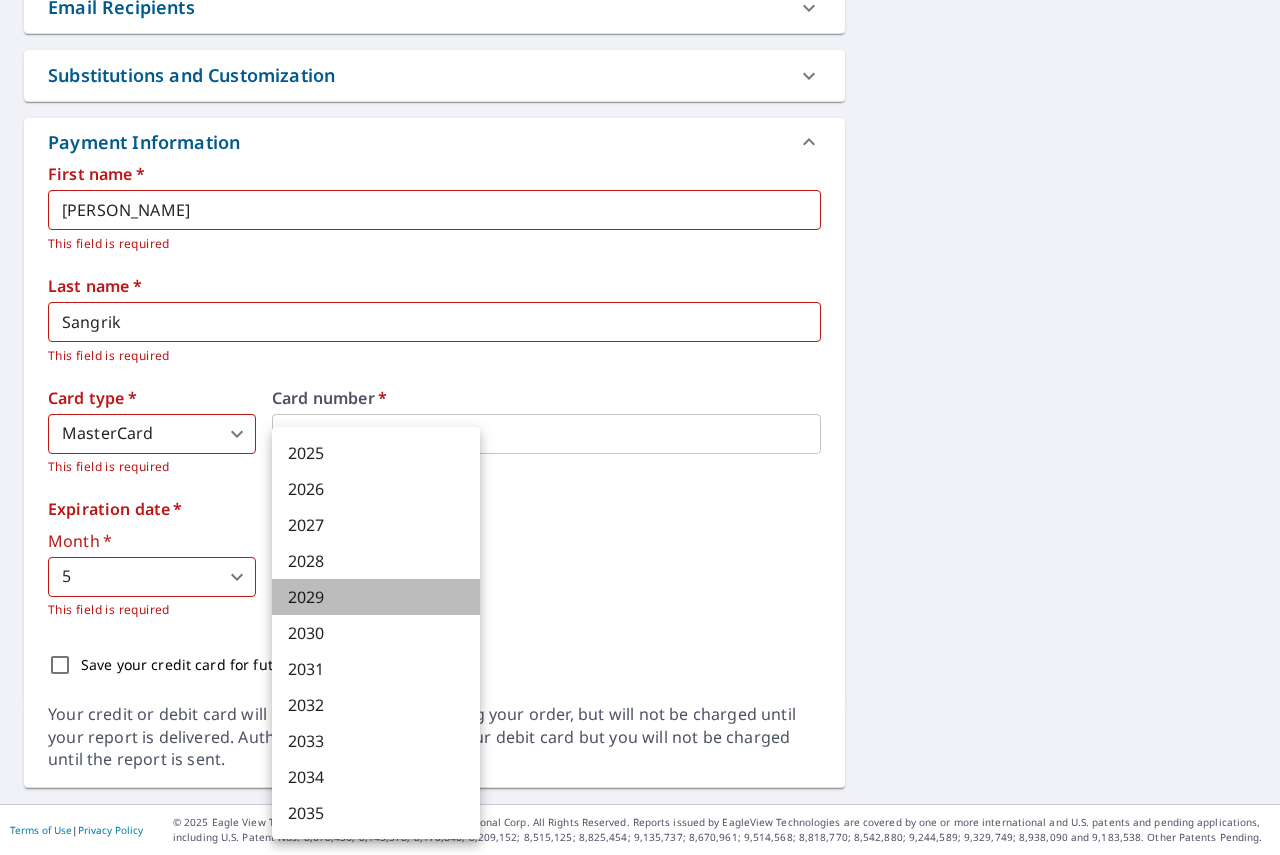 click on "2029" at bounding box center (376, 597) 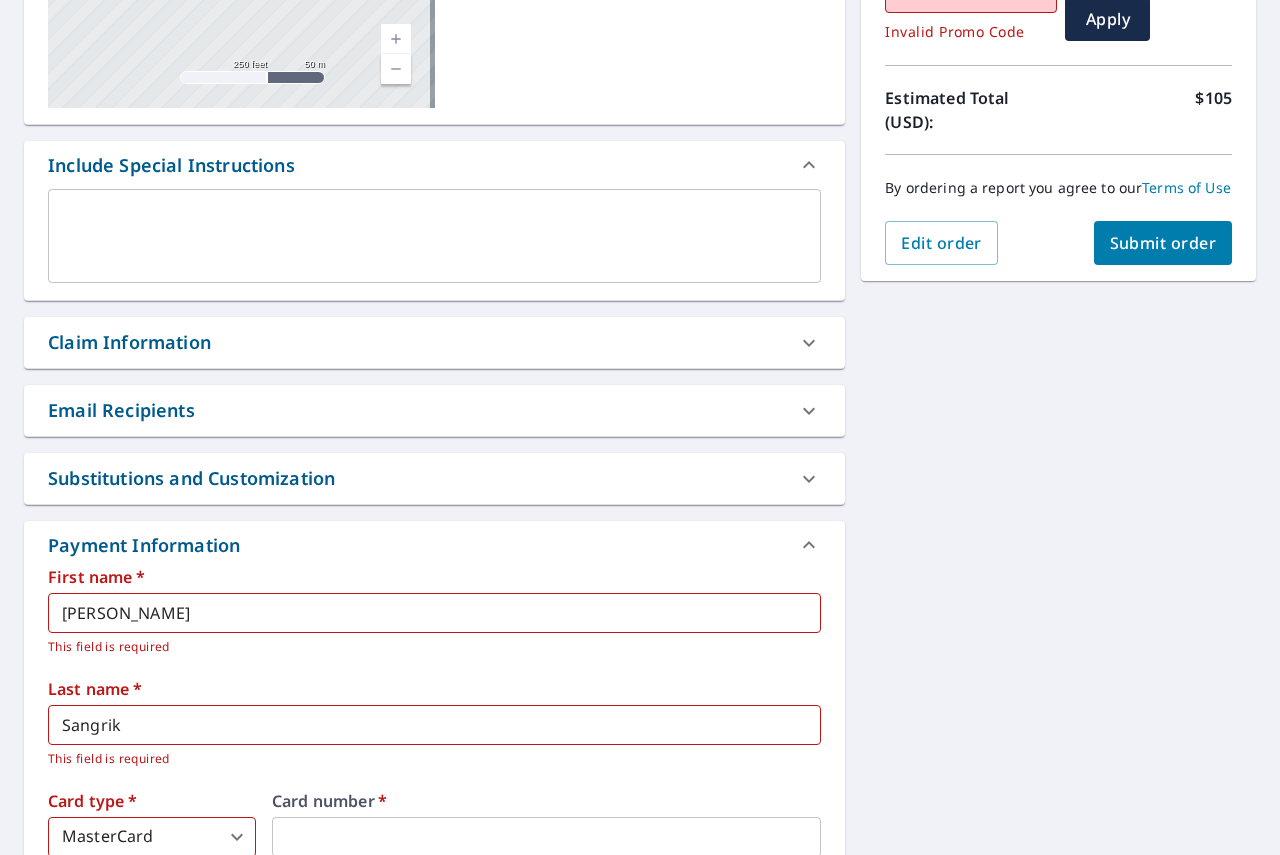 scroll, scrollTop: 812, scrollLeft: 0, axis: vertical 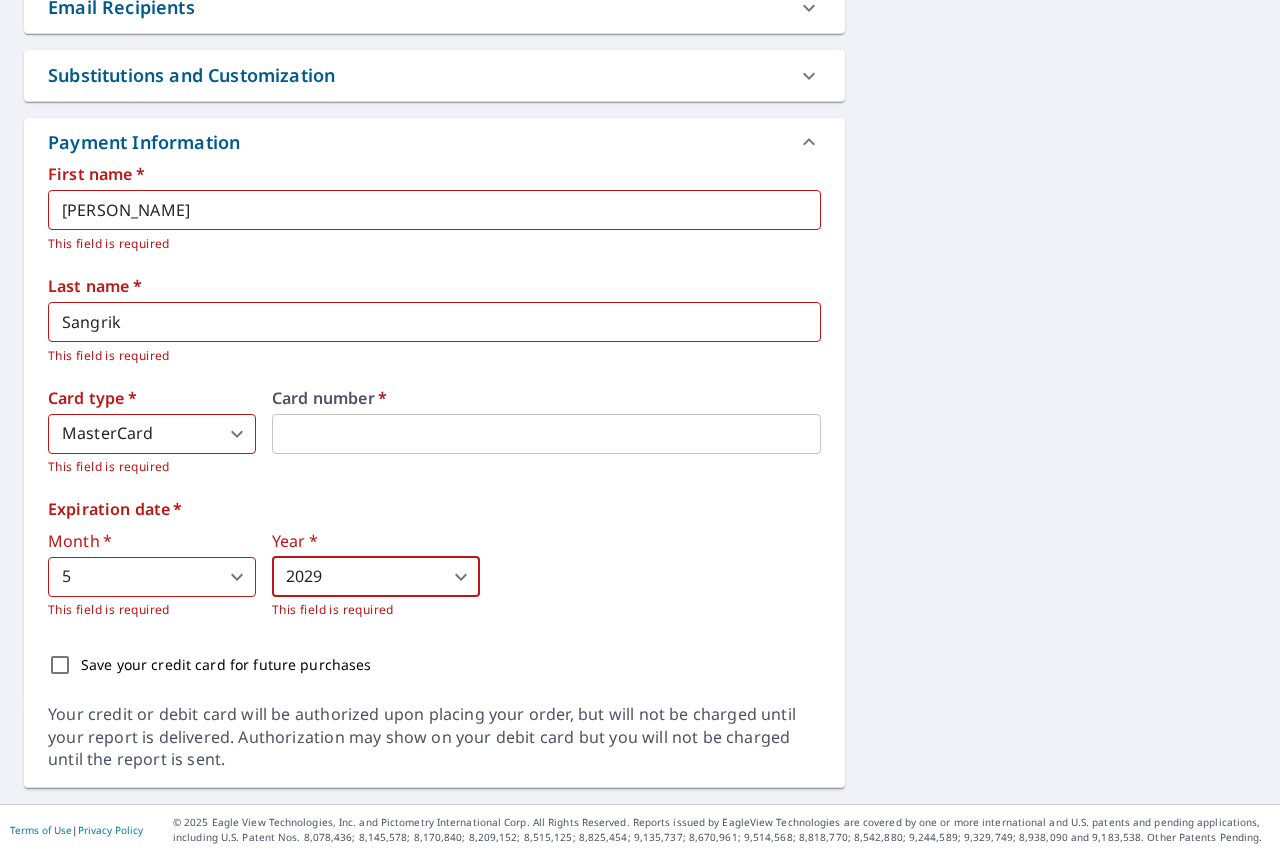 click on "8590 Old State Rd Chardon, OH 44024 Aerial Road A standard road map Aerial A detailed look from above Labels Labels 250 feet 50 m © 2025 TomTom, © Vexcel Imaging, © 2025 Maxar, © 2025 Microsoft Corporation,  © OpenStreetMap Terms PROPERTY TYPE Residential BUILDING ID 8590 Old State Rd, Chardon, OH, 44024 Changes to structures in last 4 years ( renovations, additions, etc. ) Include Special Instructions x ​ Claim Information Claim number ​ Claim information ​ PO number ​ Date of loss ​ Cat ID ​ Email Recipients Your reports will be sent to  john.g.sangrik@gmail.com.  Edit Contact Information. Send a copy of the report to: ​ Substitutions and Customization Roof measurement report substitutions If a Residential/Multi-Family Report is unavailable send me a Commercial Report: Yes No Ask If a Full House is unavailable, send me a Roof Only: Yes No Ask If a Premium Report is unavailable send me an Extended Coverage 3D Report: Yes No Ask Yes No Ask Additional Report Formats DXF RXF XML First name *" at bounding box center [640, 88] 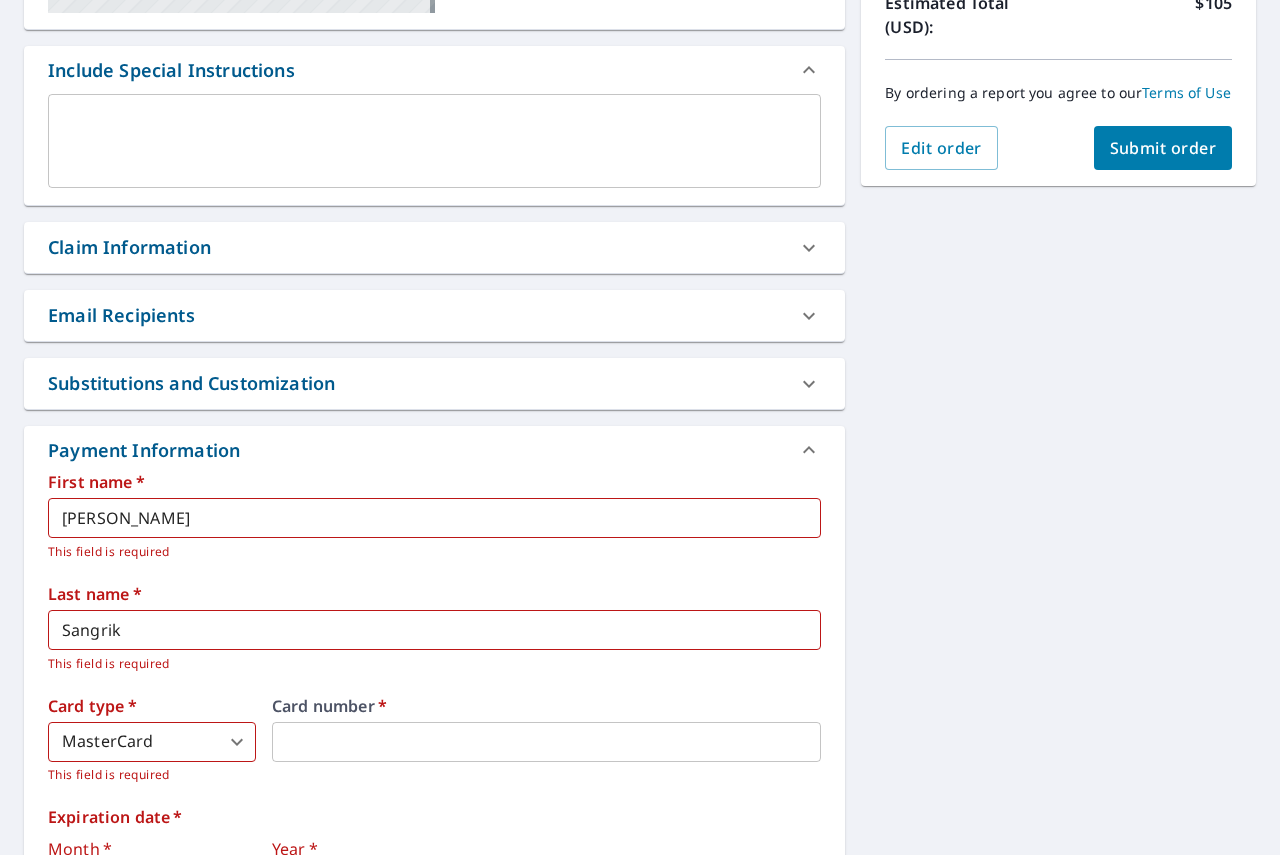 scroll, scrollTop: 312, scrollLeft: 0, axis: vertical 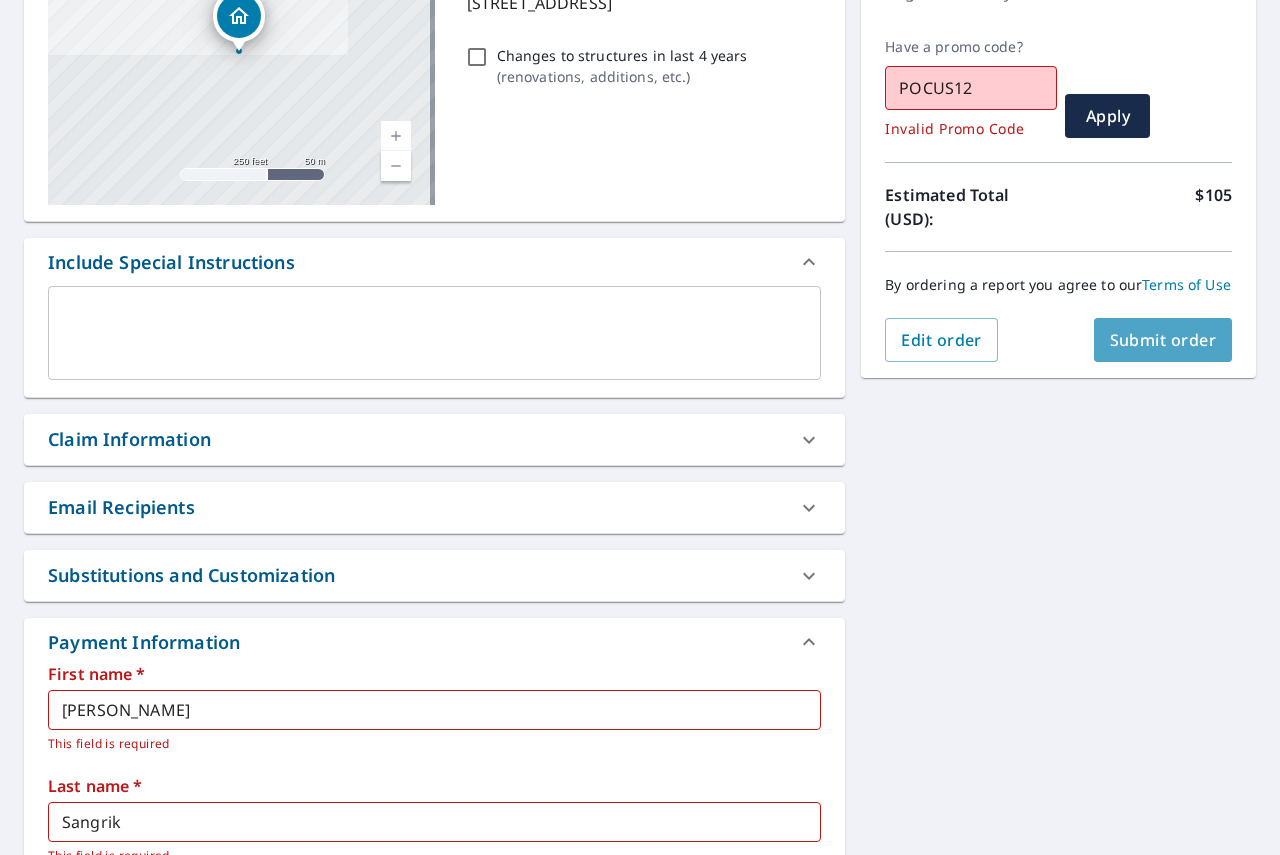 click on "Submit order" at bounding box center [1163, 340] 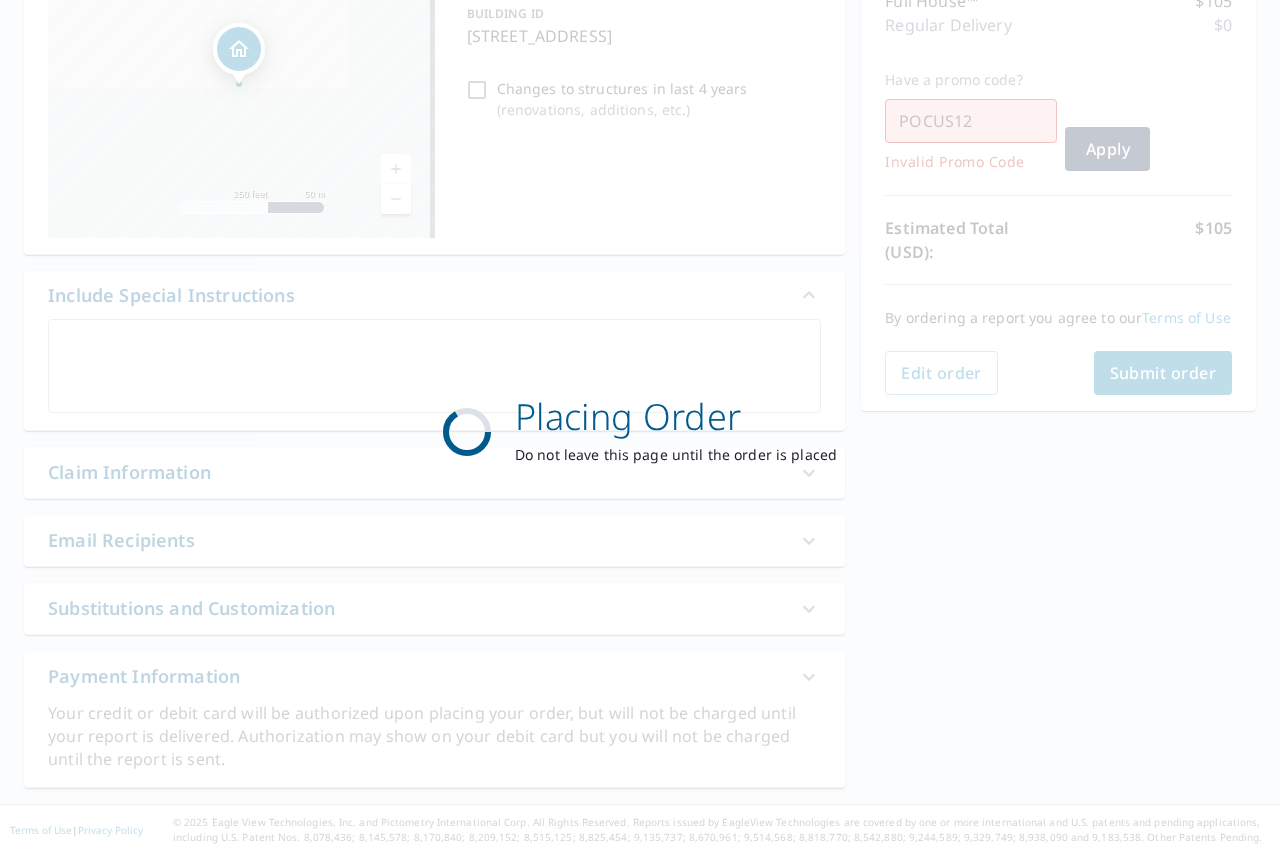 scroll, scrollTop: 279, scrollLeft: 0, axis: vertical 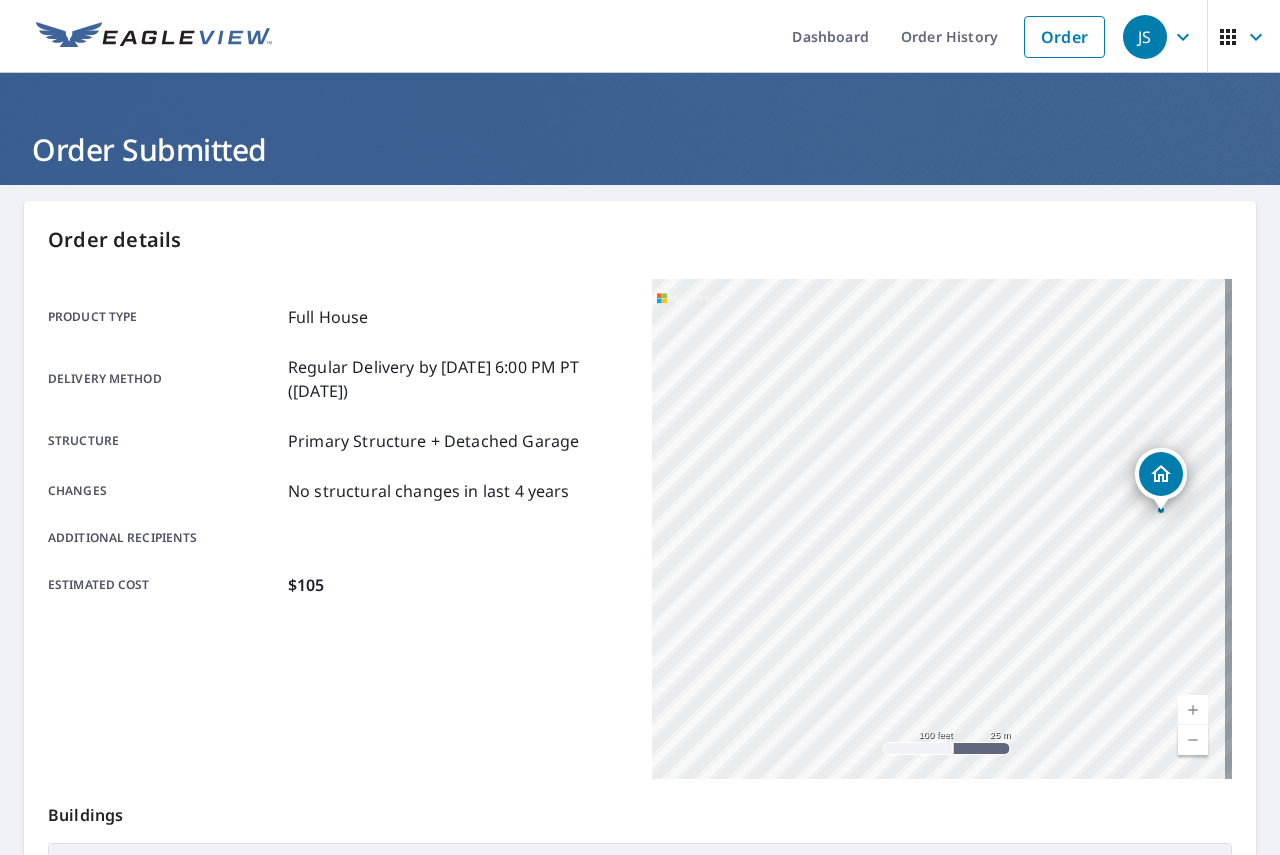 drag, startPoint x: 805, startPoint y: 512, endPoint x: 1050, endPoint y: 476, distance: 247.63077 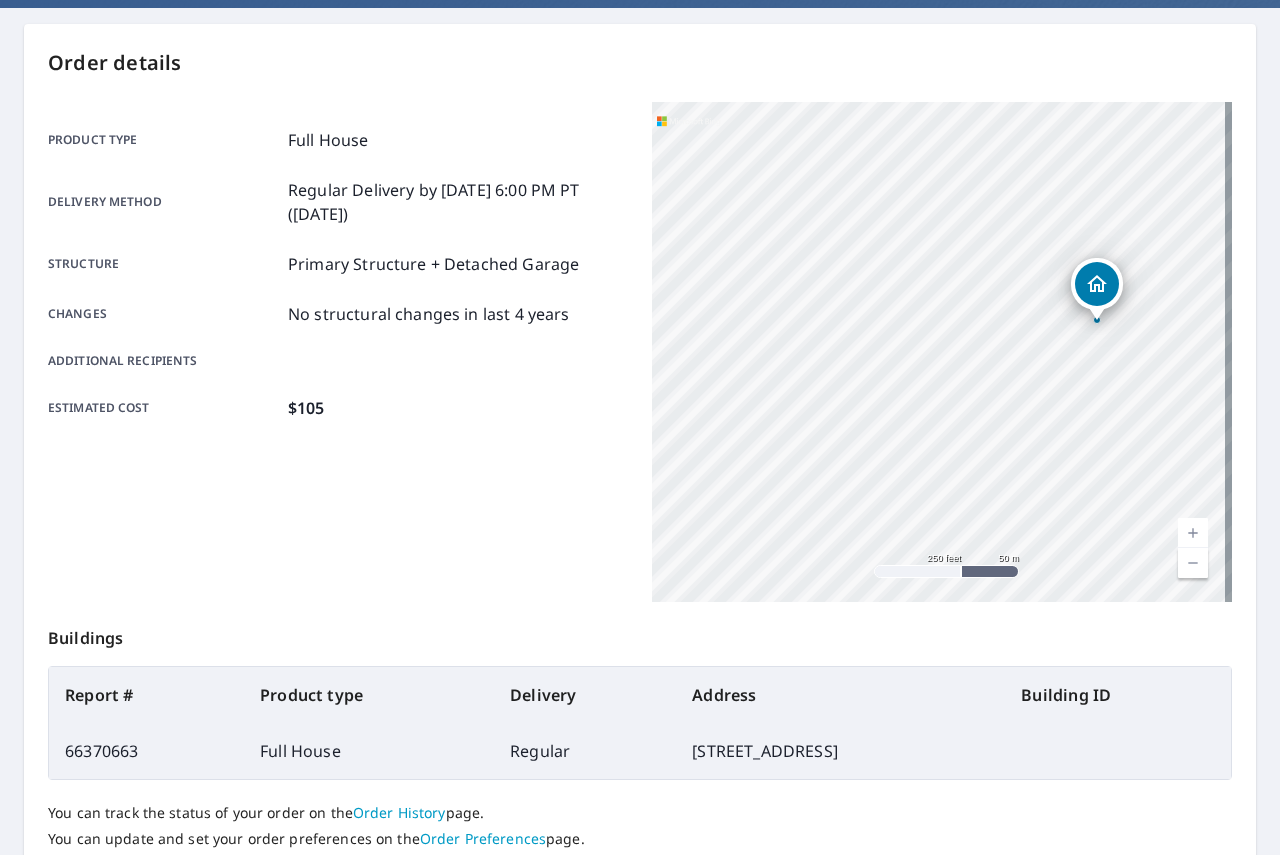 scroll, scrollTop: 322, scrollLeft: 0, axis: vertical 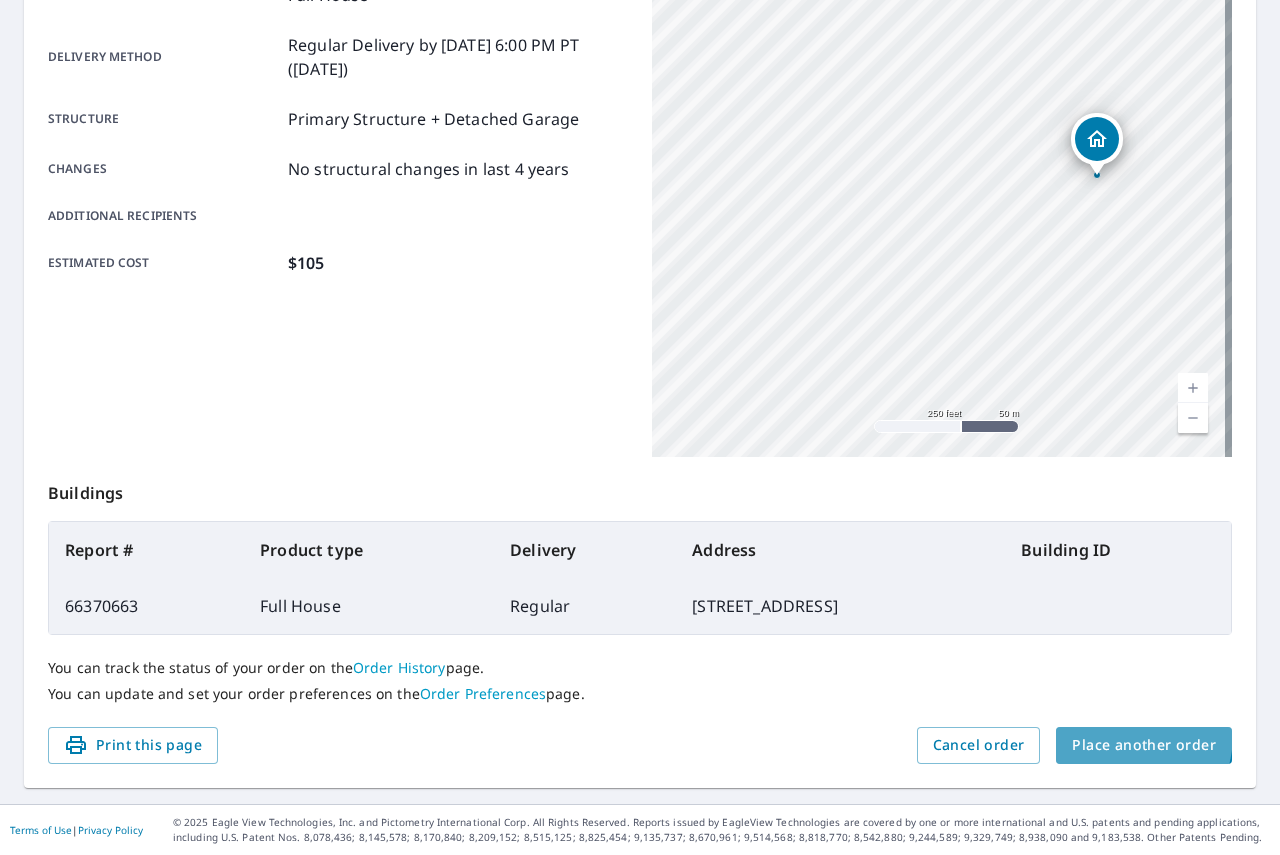 click on "Place another order" at bounding box center [1144, 745] 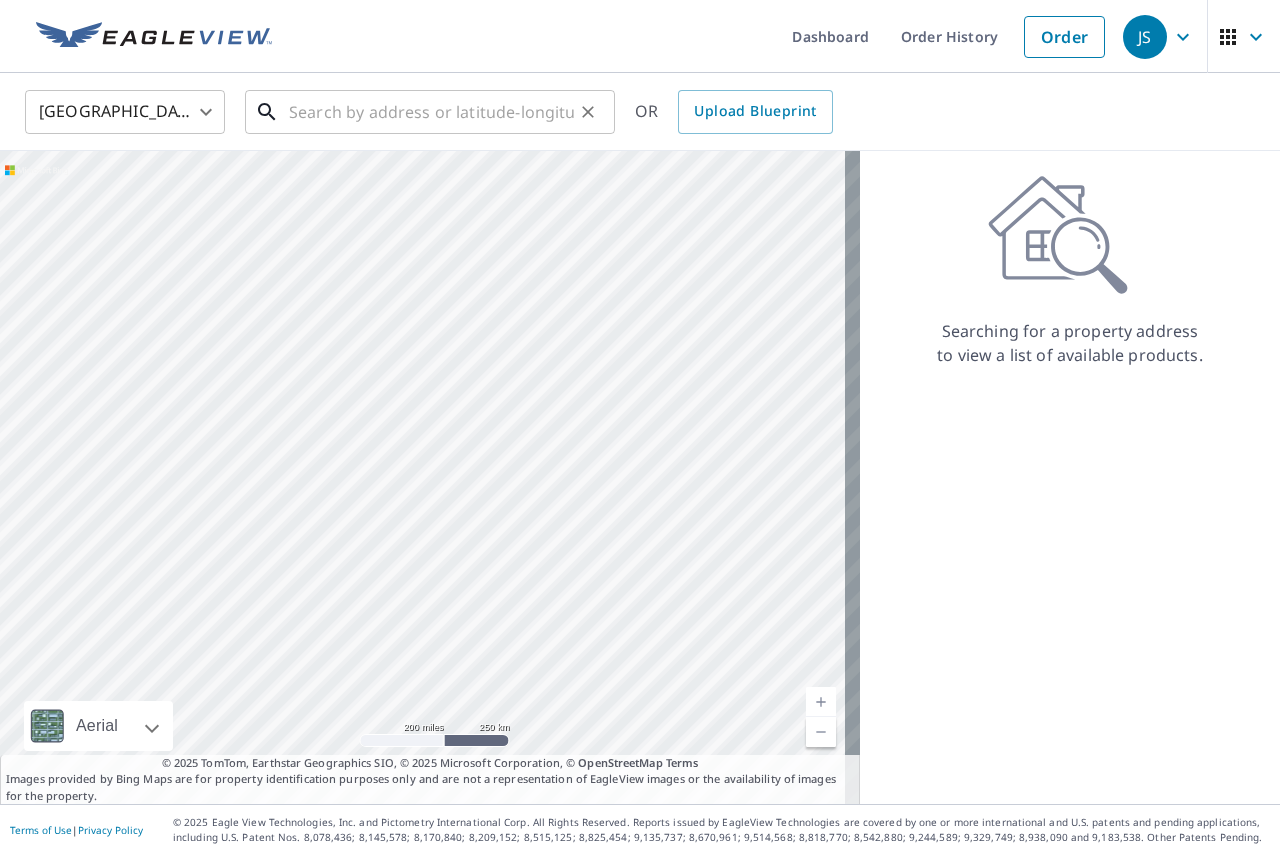 click at bounding box center [431, 112] 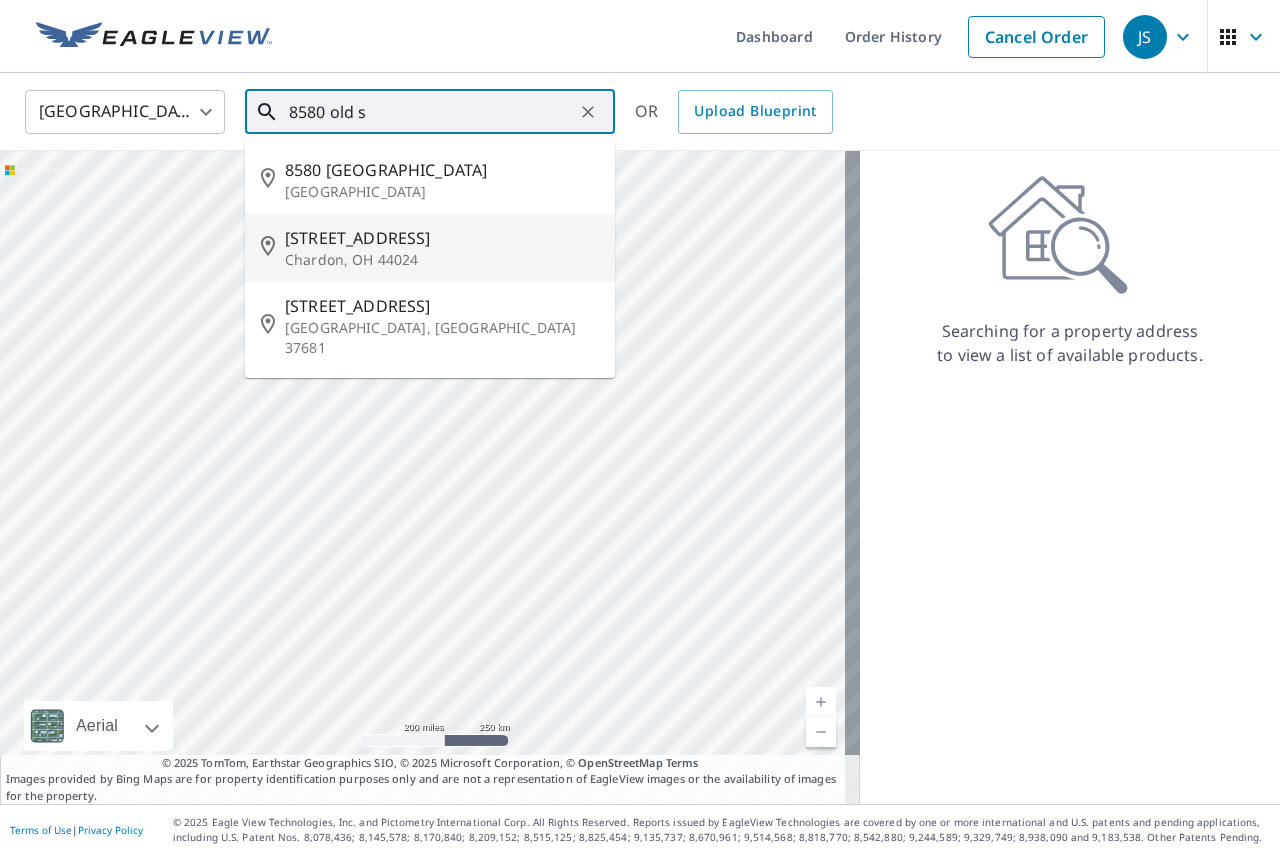 click on "Chardon, OH 44024" at bounding box center [442, 260] 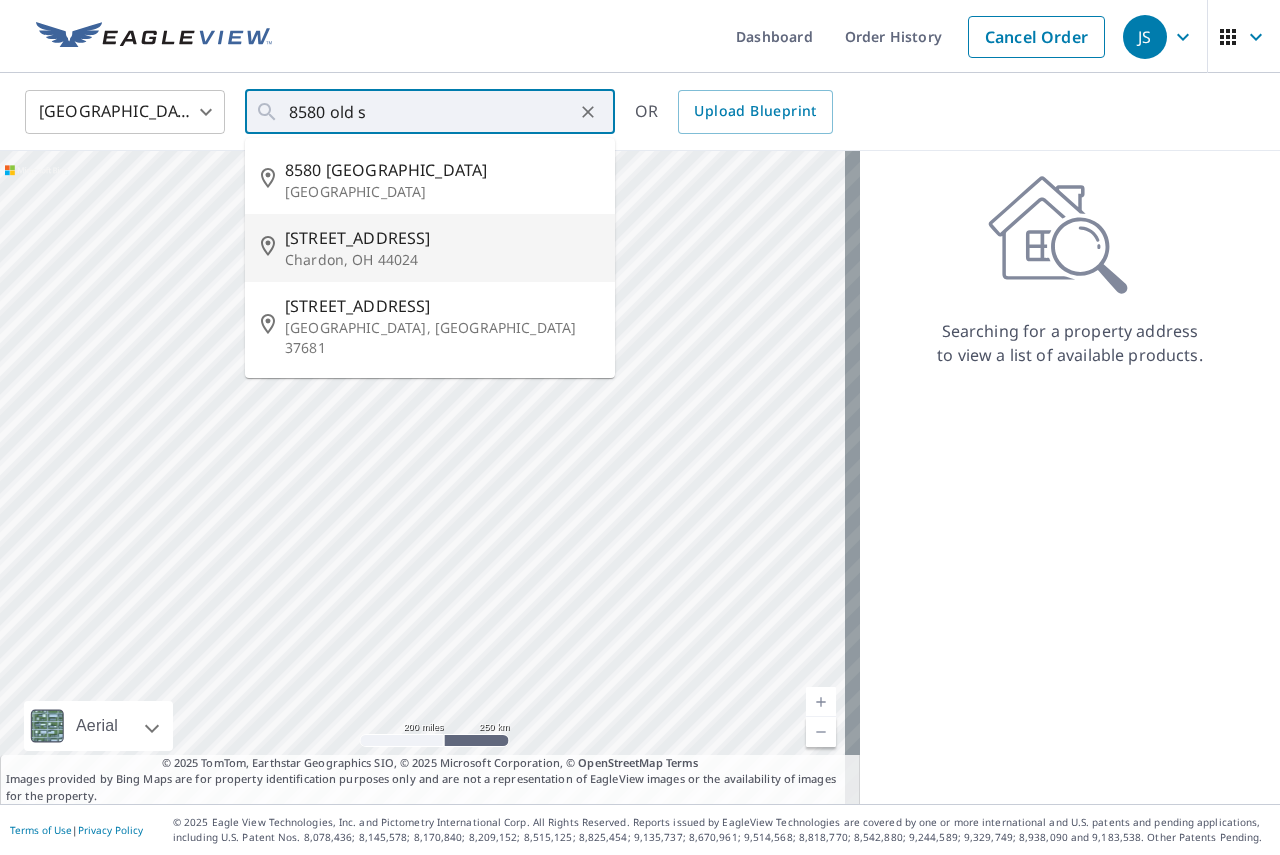 type on "8580 Old State Rd Chardon, OH 44024" 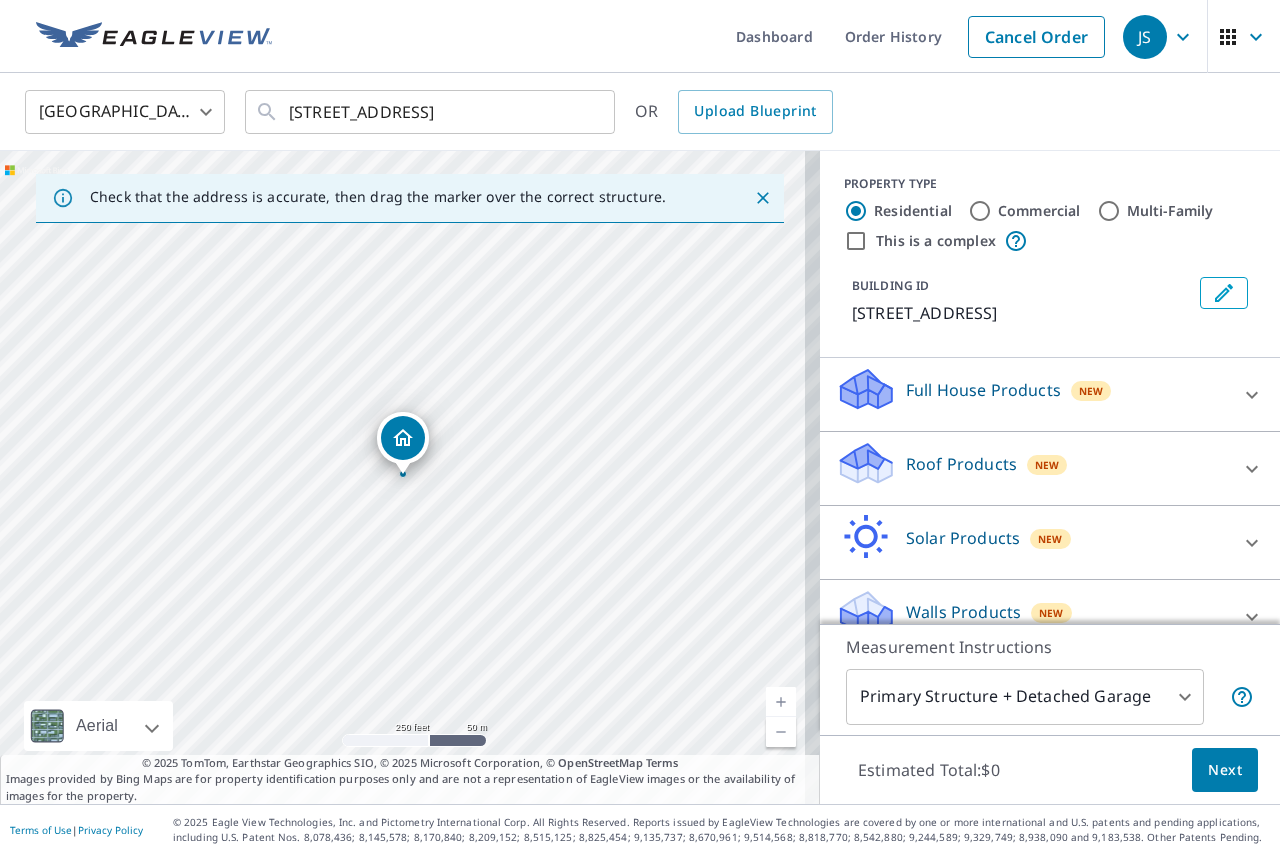 click 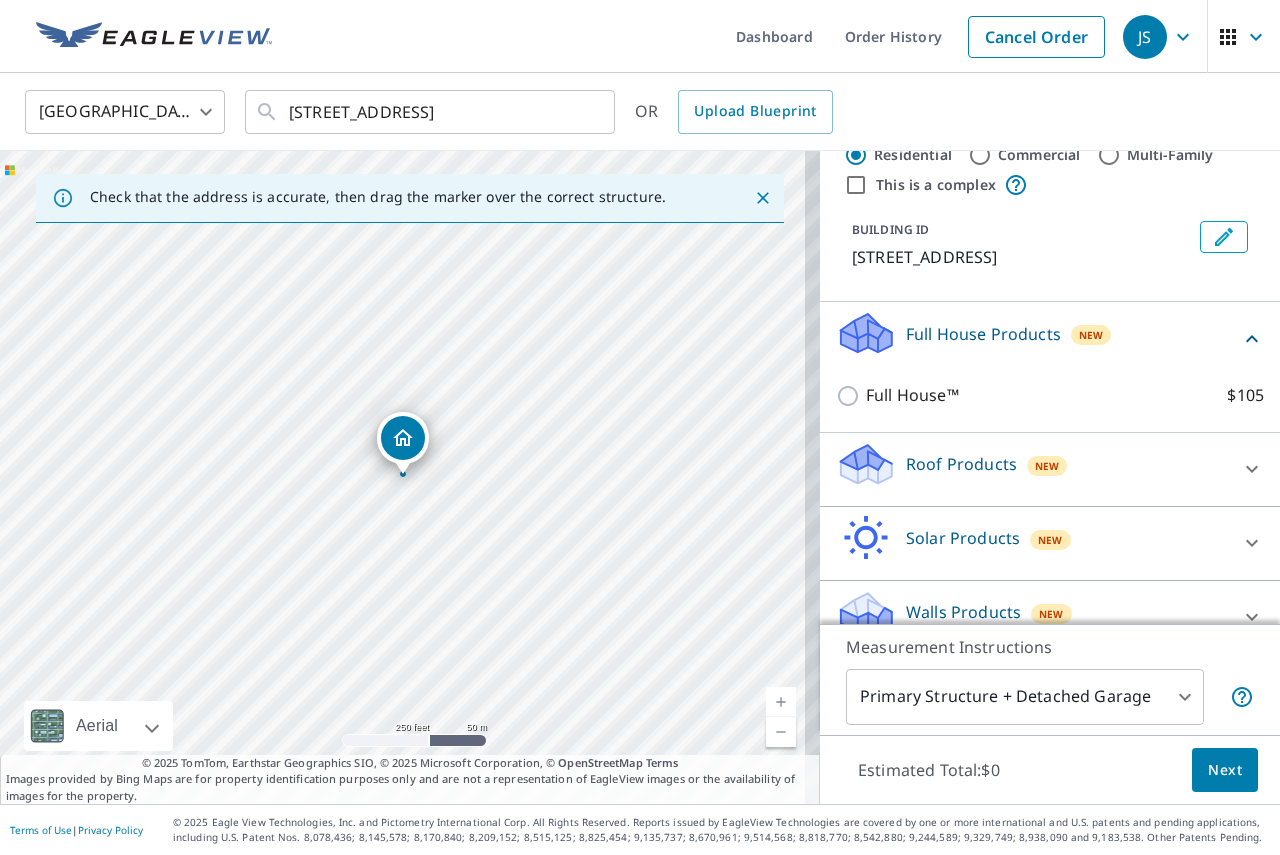 scroll, scrollTop: 87, scrollLeft: 0, axis: vertical 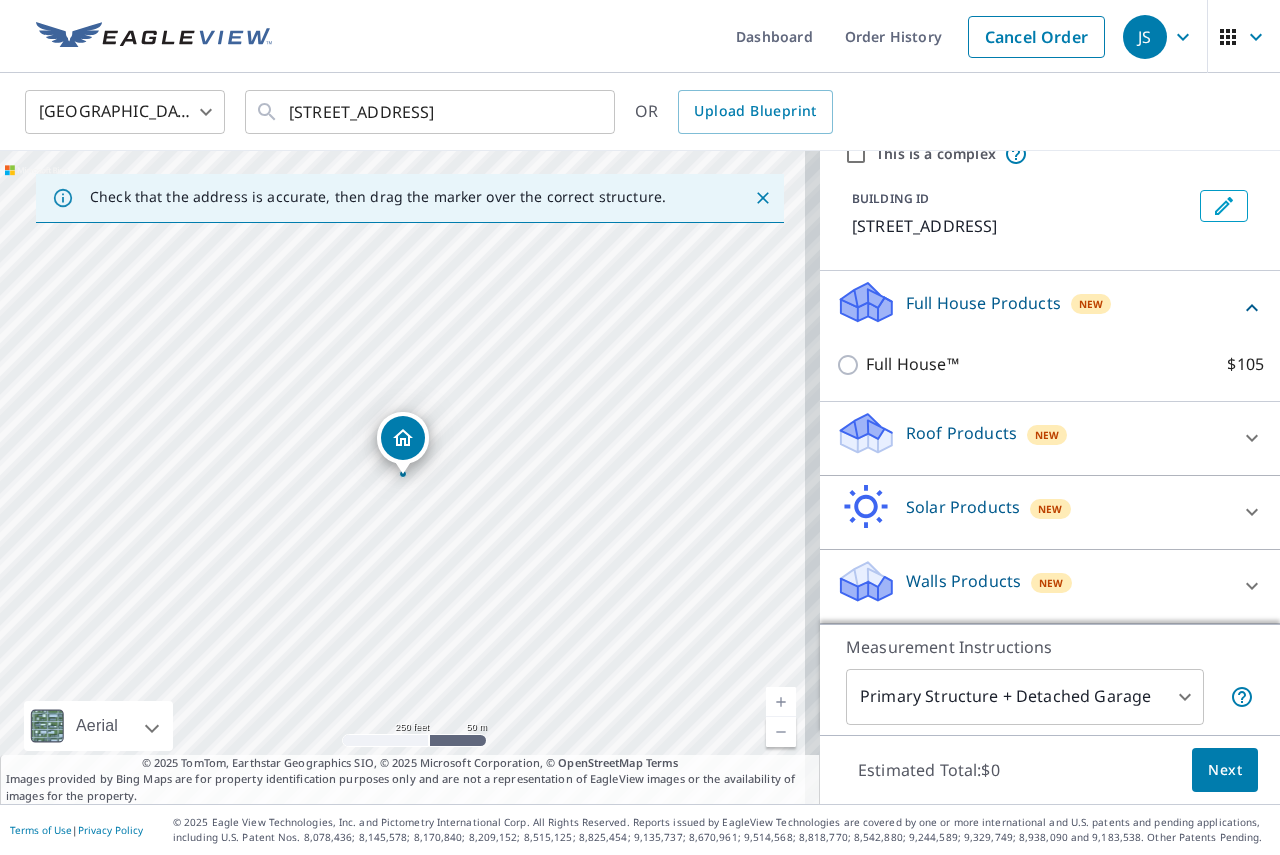 click on "Roof Products New" at bounding box center [1032, 438] 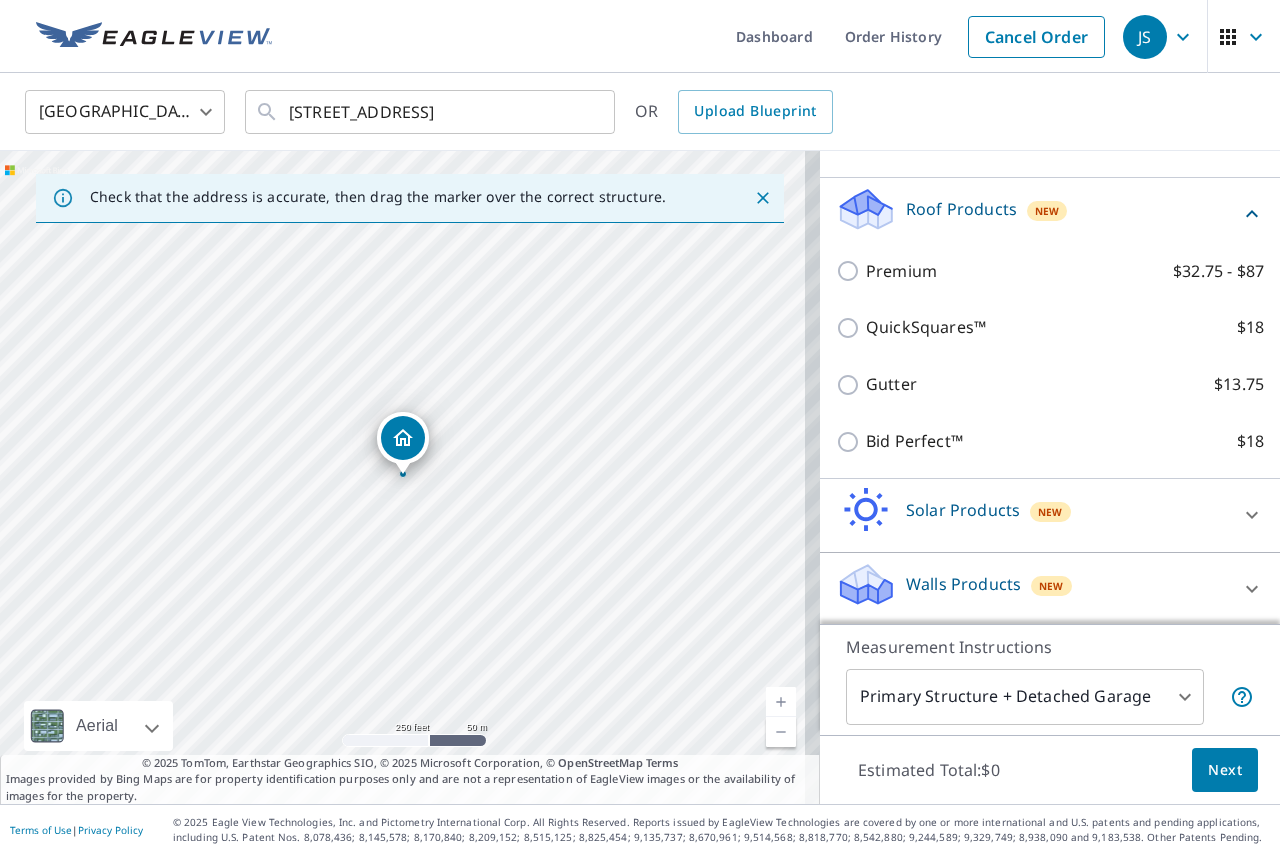 scroll, scrollTop: 314, scrollLeft: 0, axis: vertical 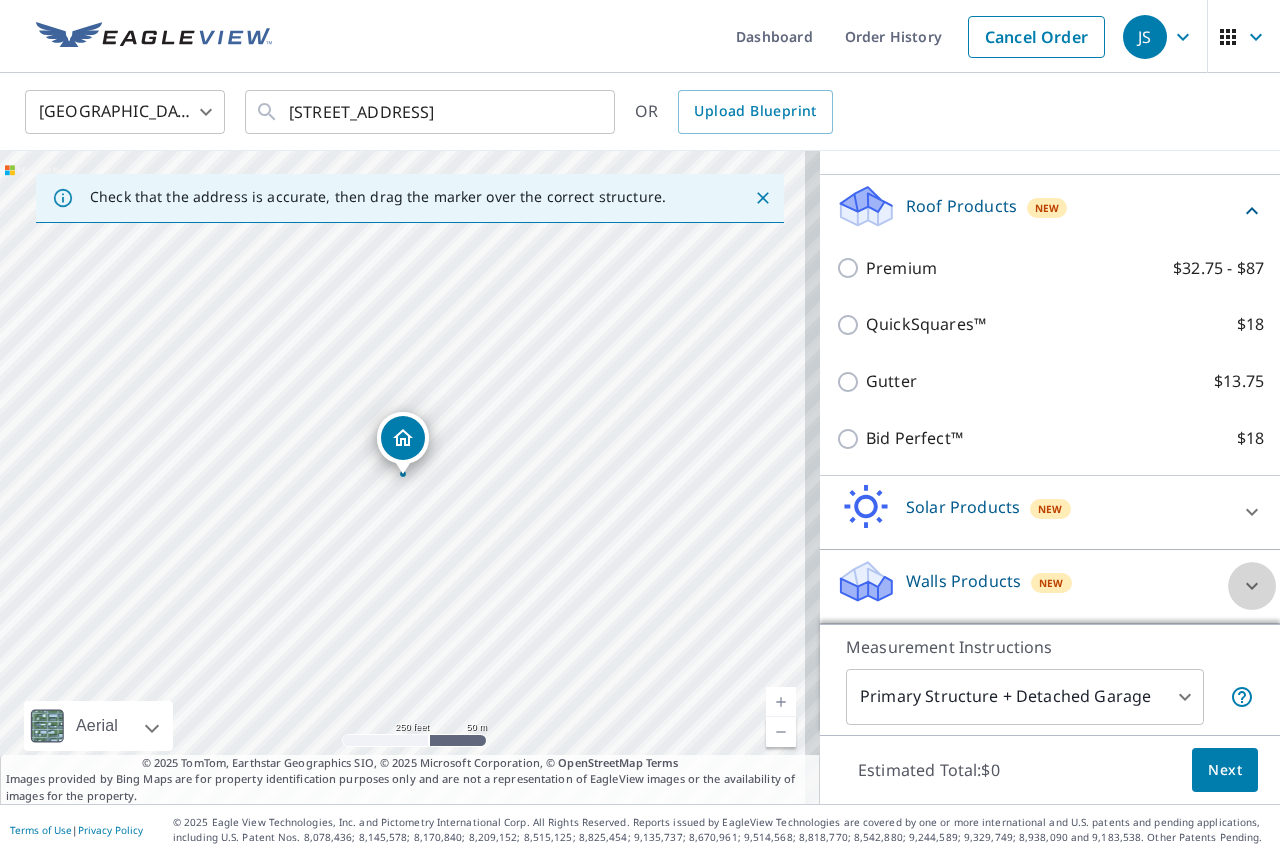 click 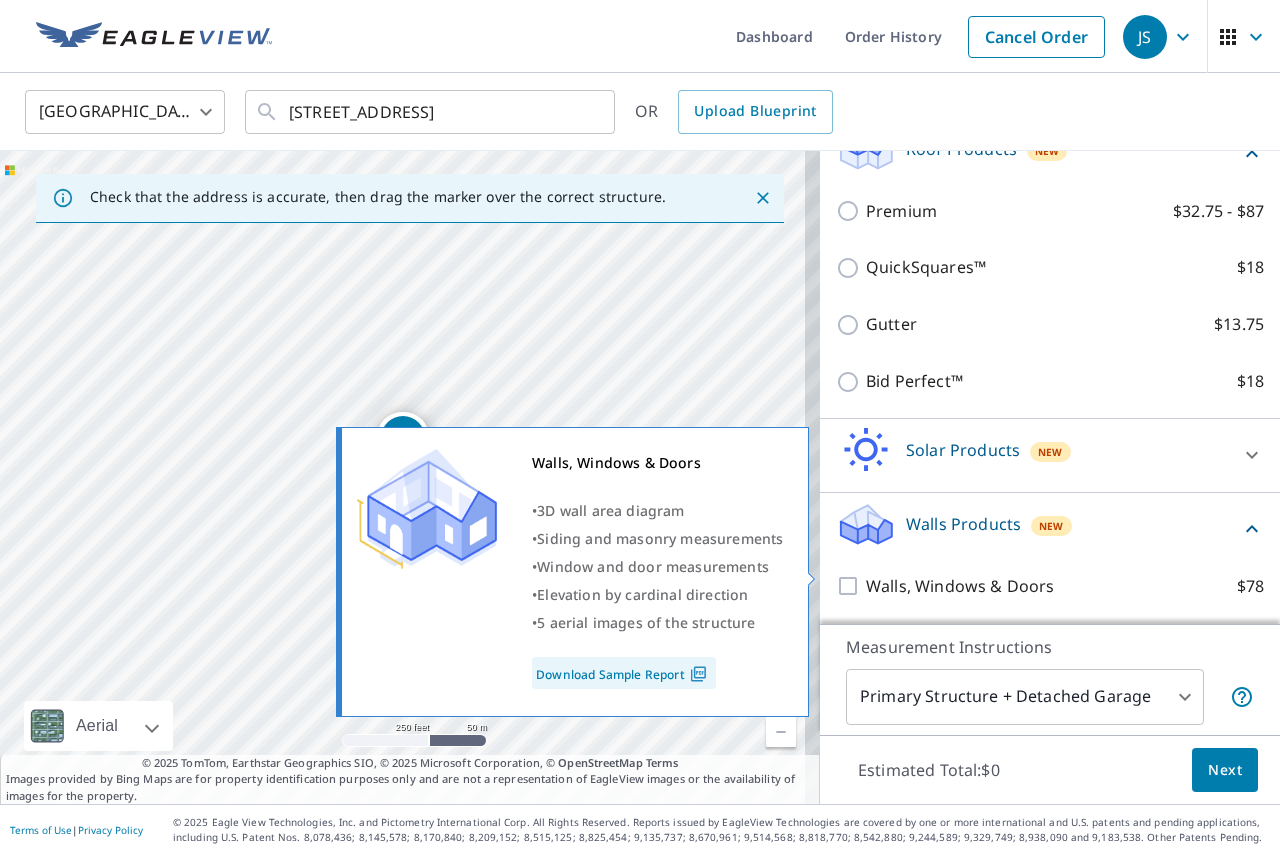 scroll, scrollTop: 427, scrollLeft: 0, axis: vertical 